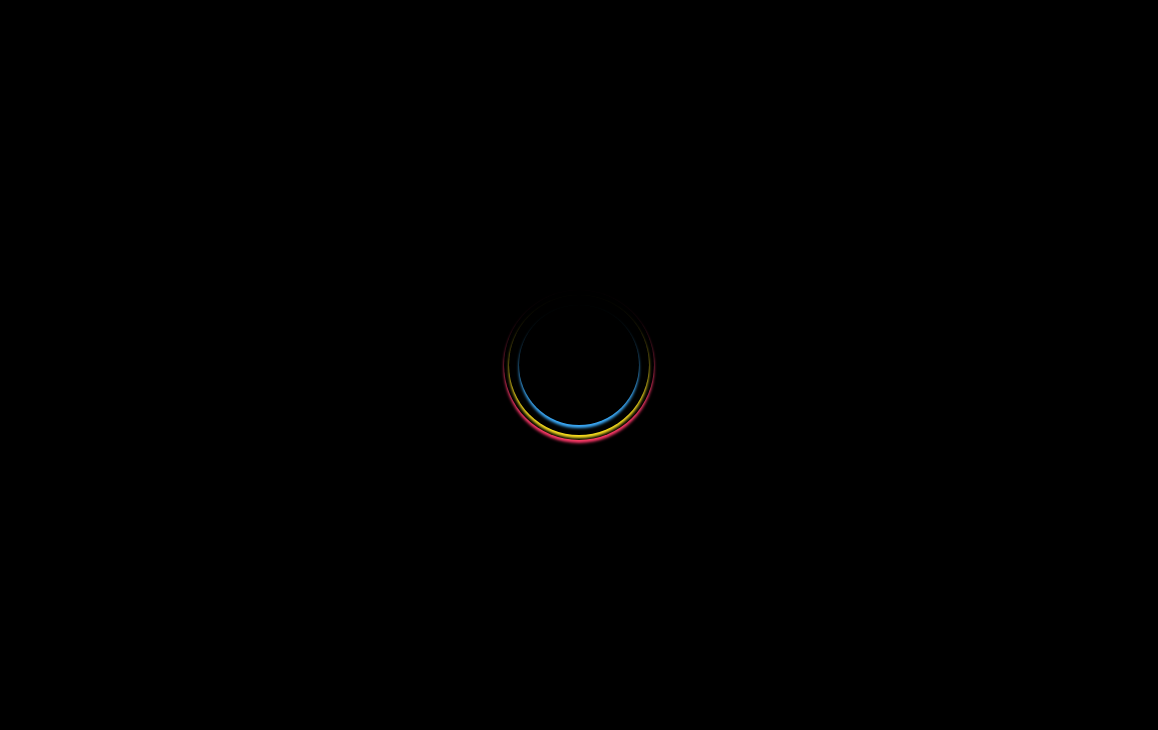 scroll, scrollTop: 0, scrollLeft: 0, axis: both 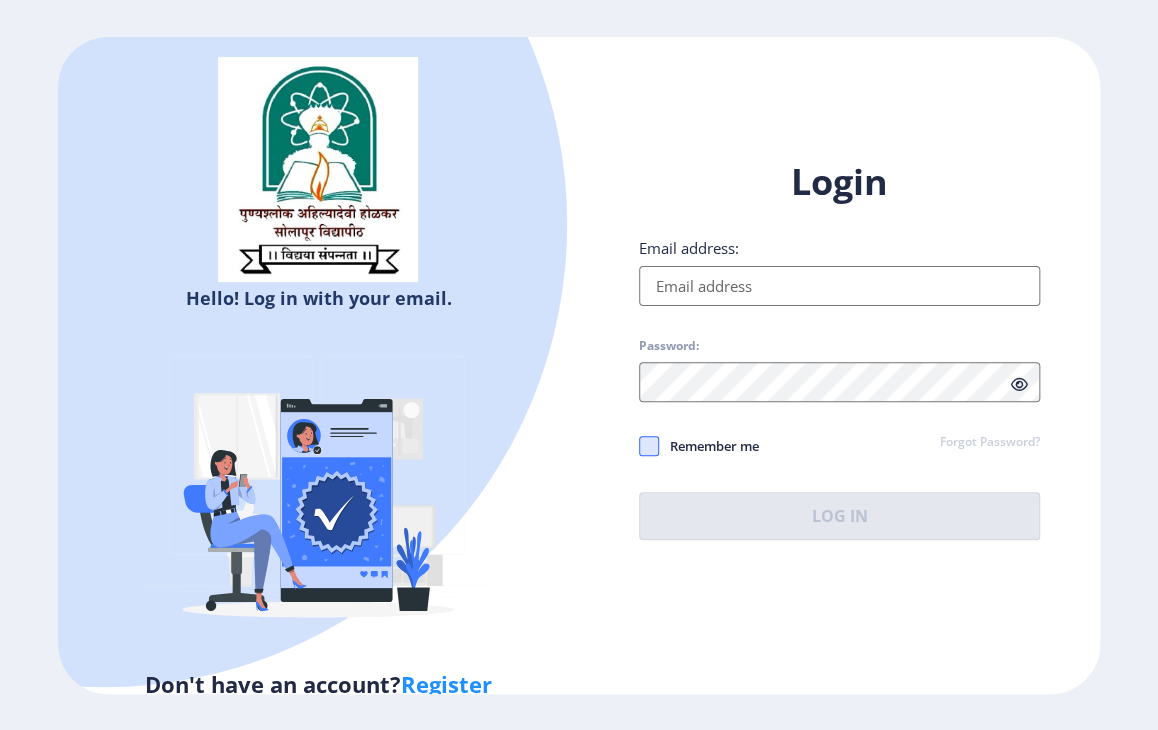 type on "[EMAIL_ADDRESS][DOMAIN_NAME]" 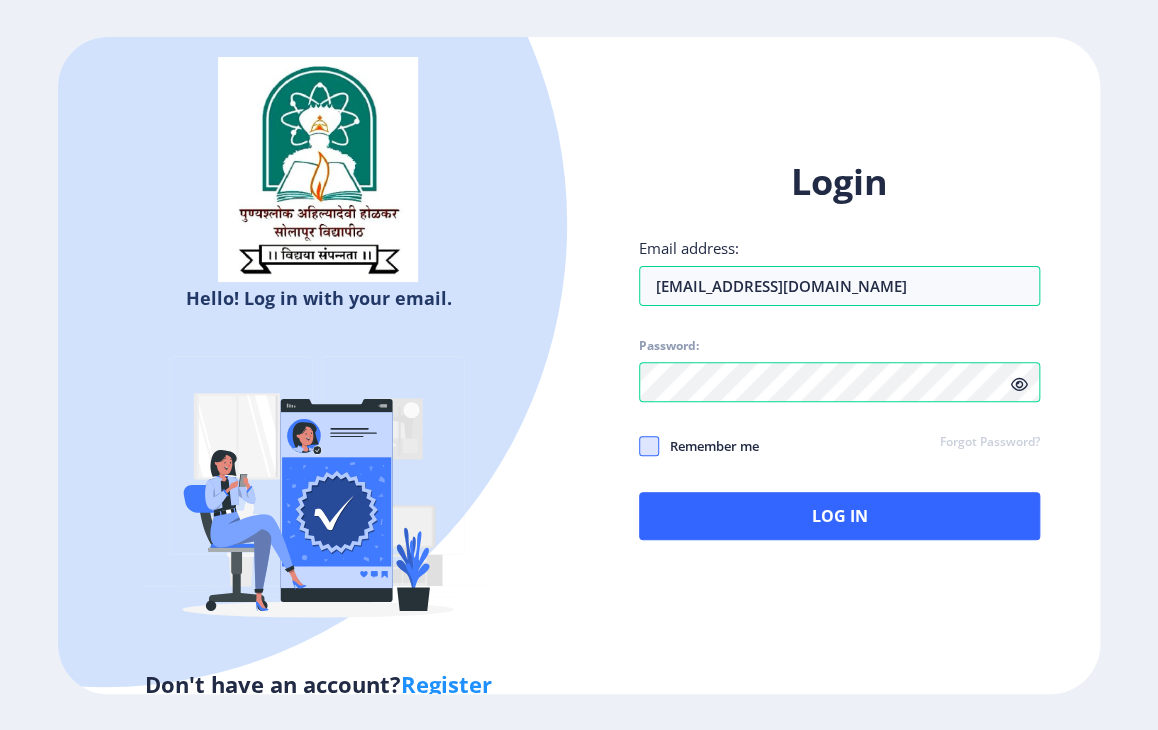 click 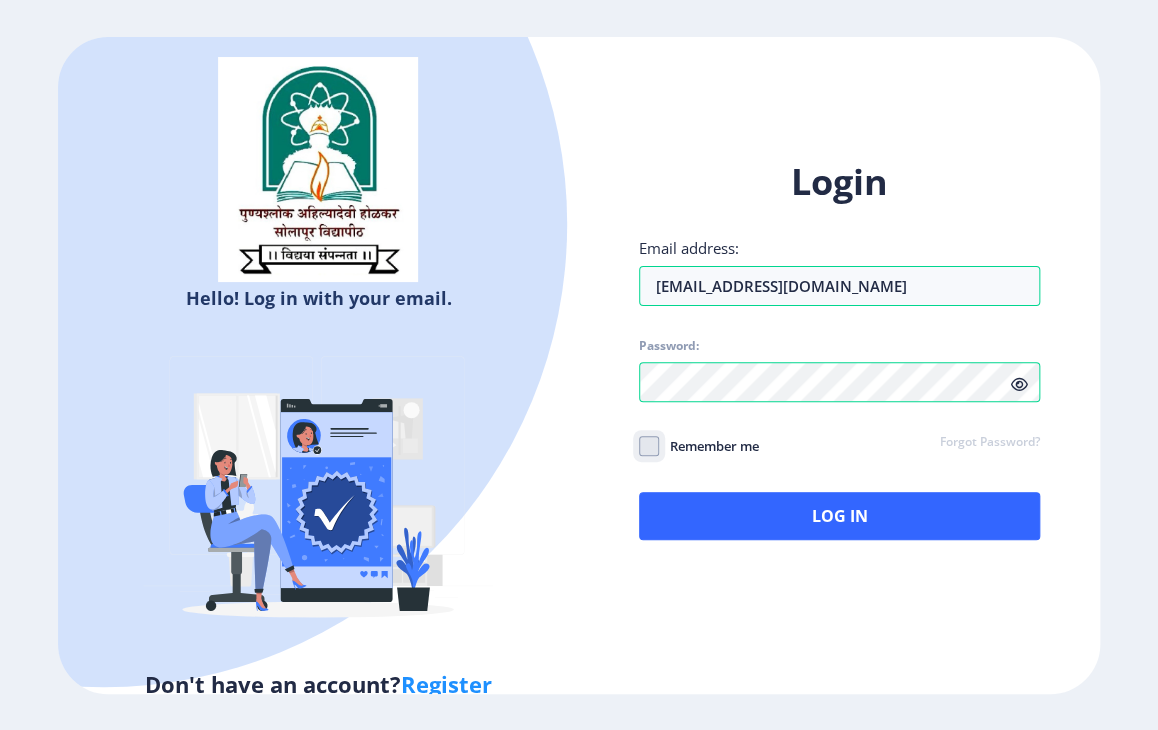 click on "Remember me" 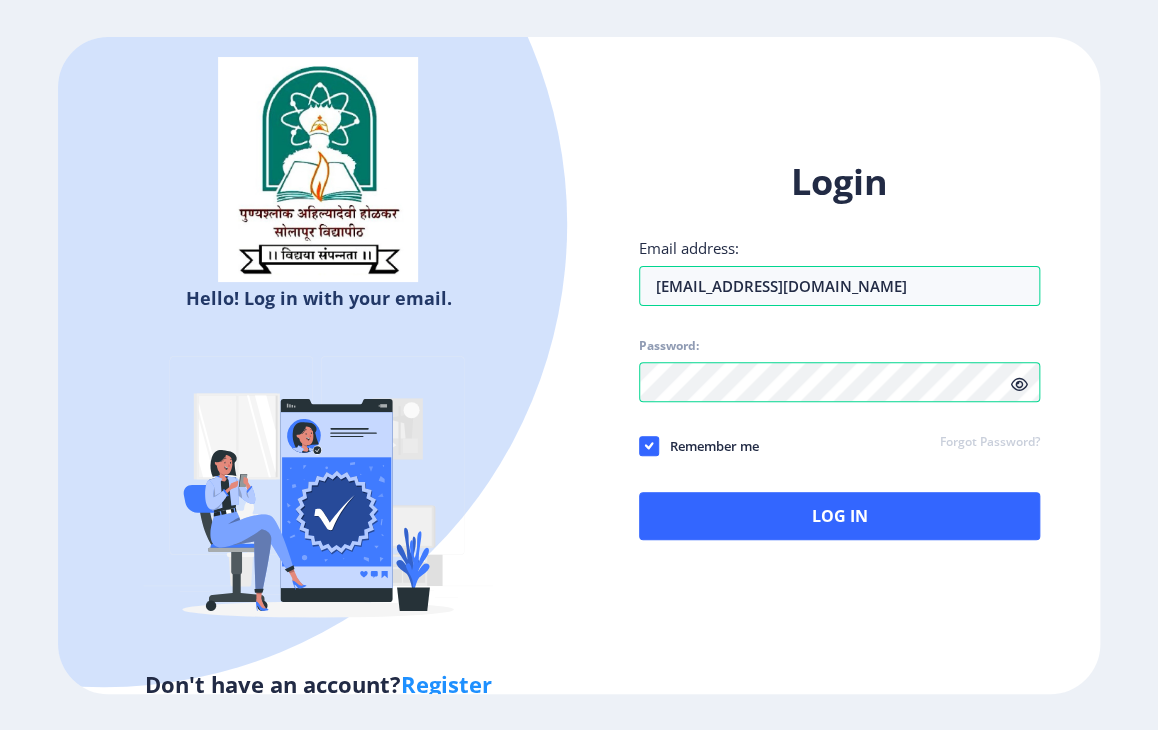 click 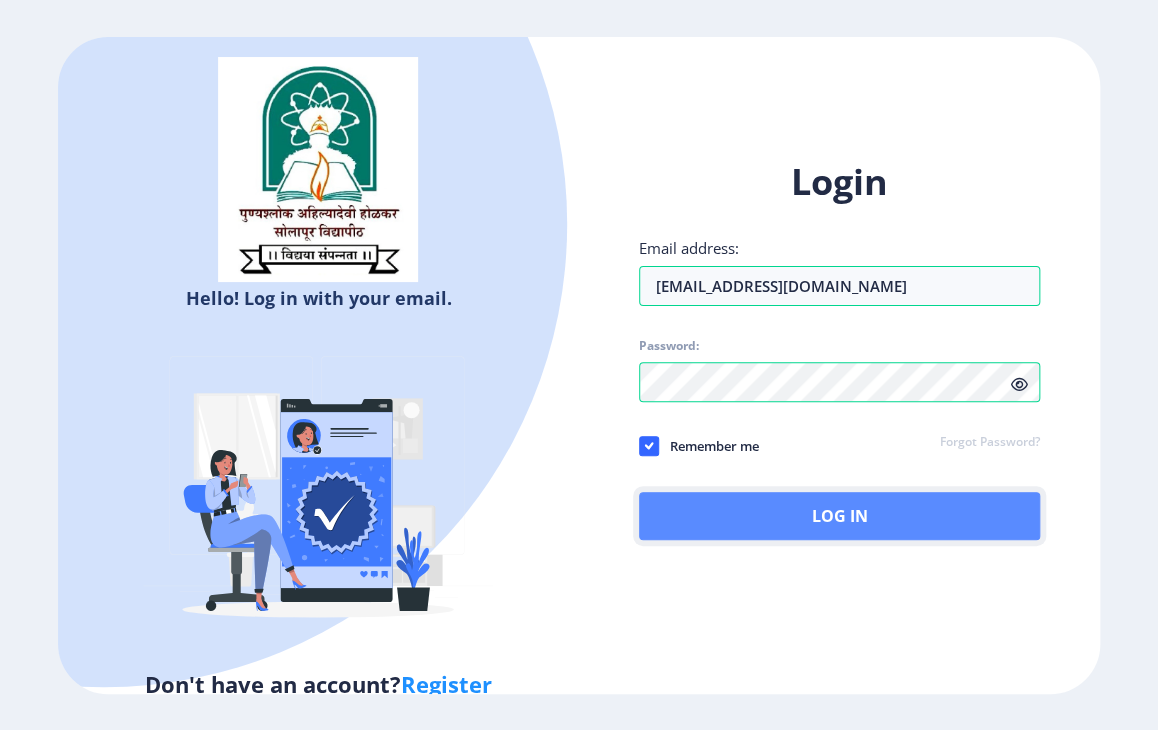 click on "Log In" 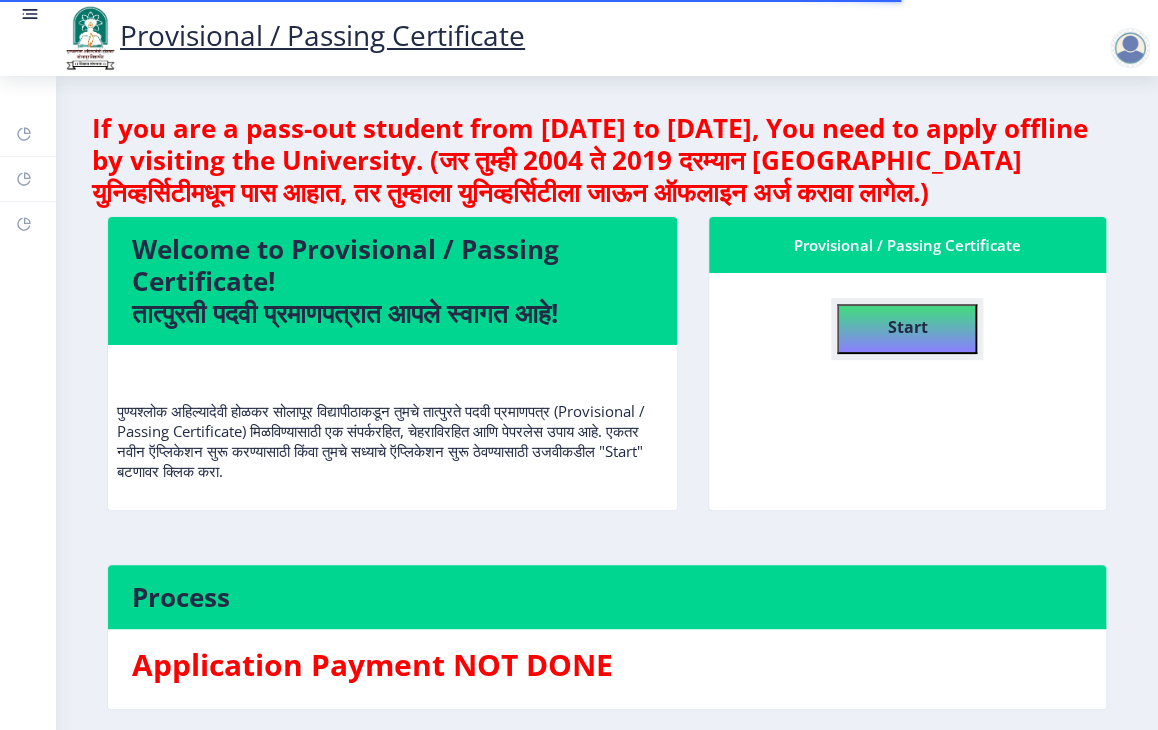 click on "Start" 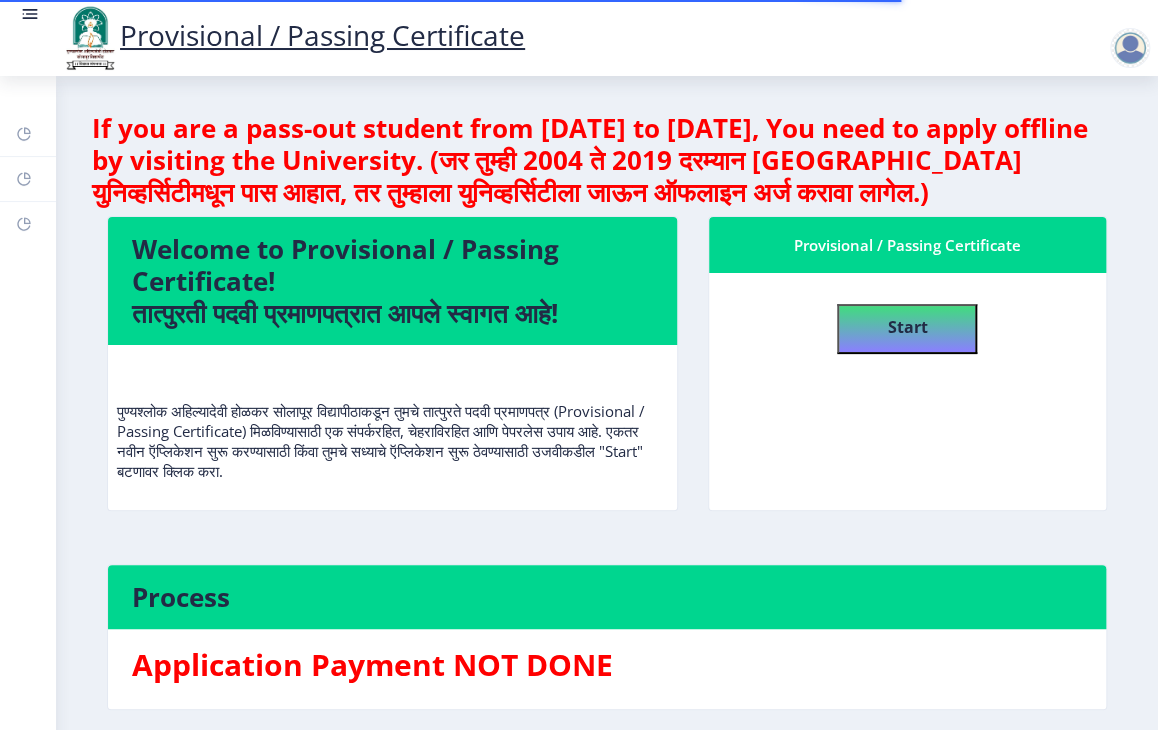 select 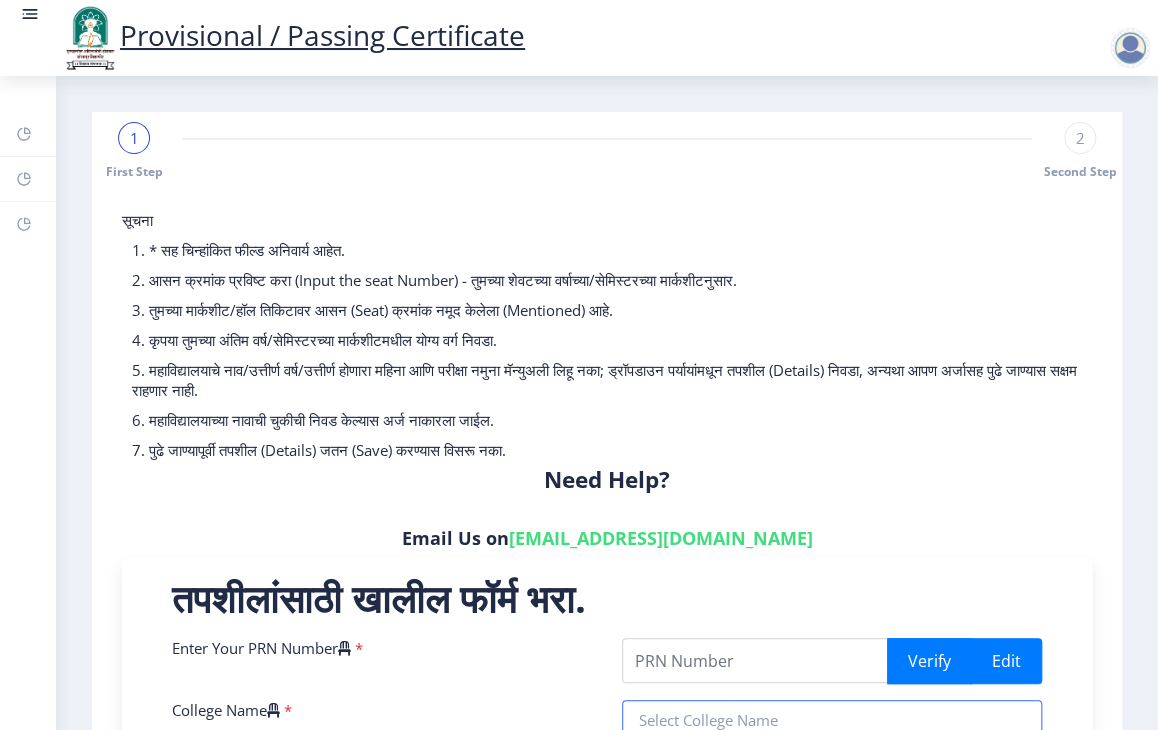 type on "202301075074441" 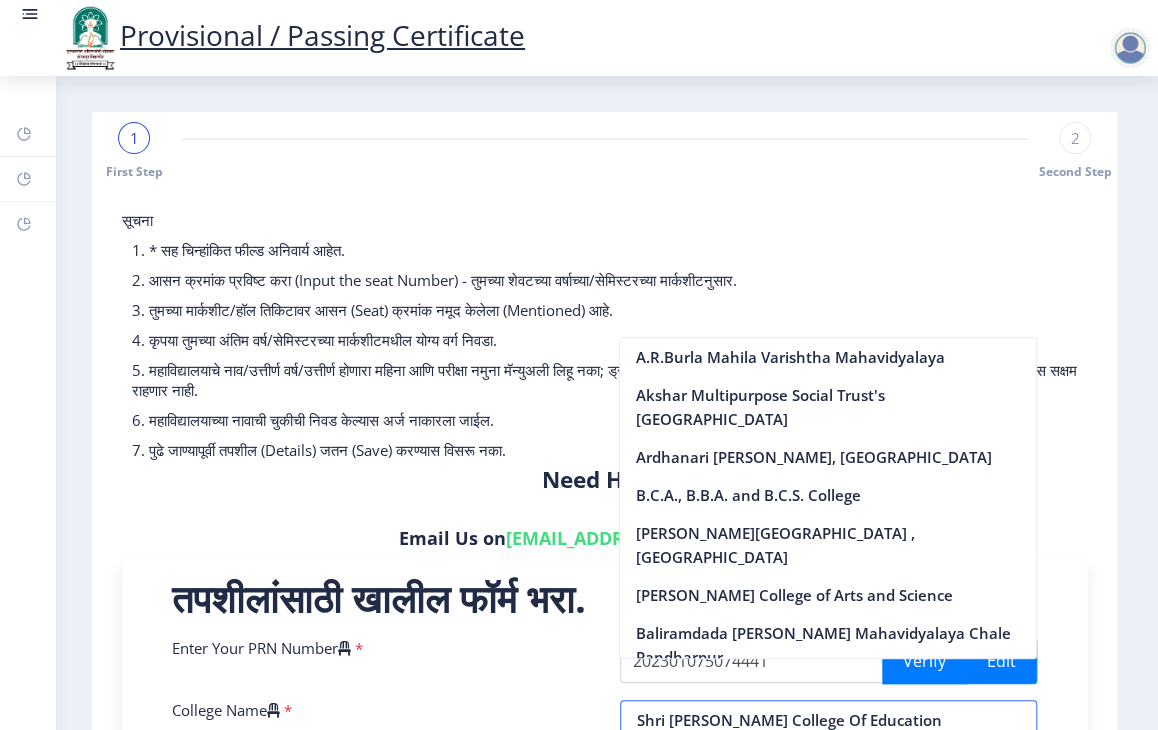 scroll, scrollTop: 410, scrollLeft: 0, axis: vertical 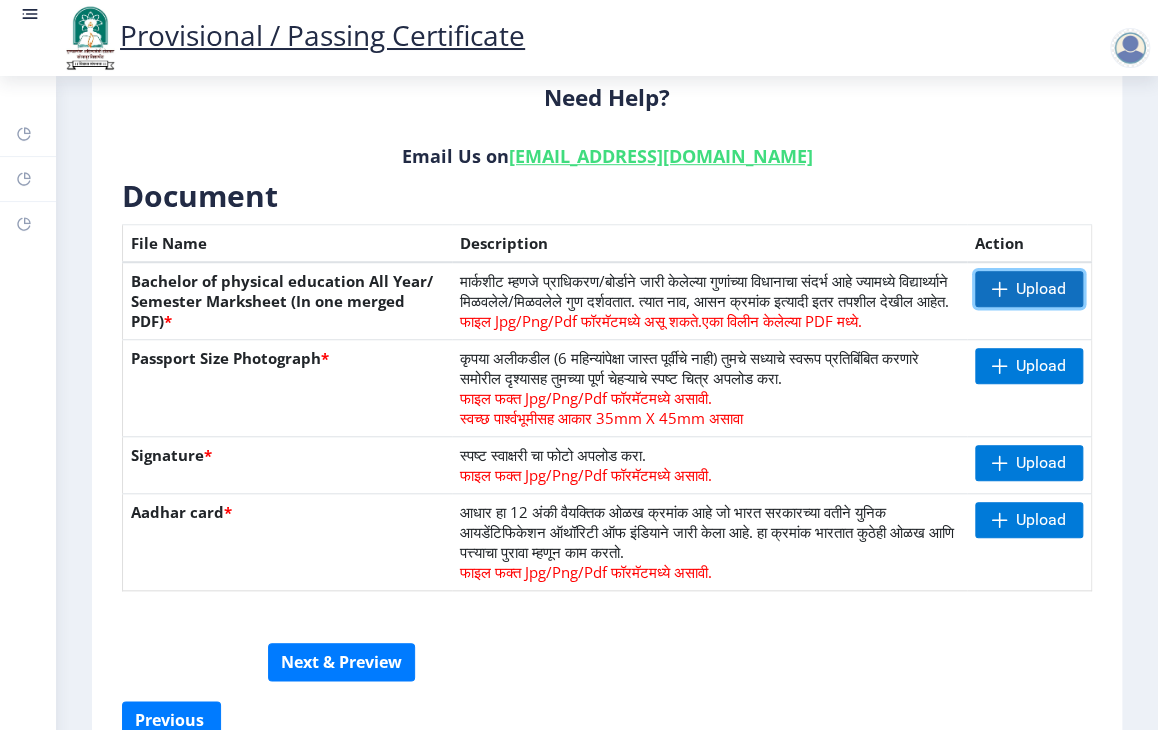 click 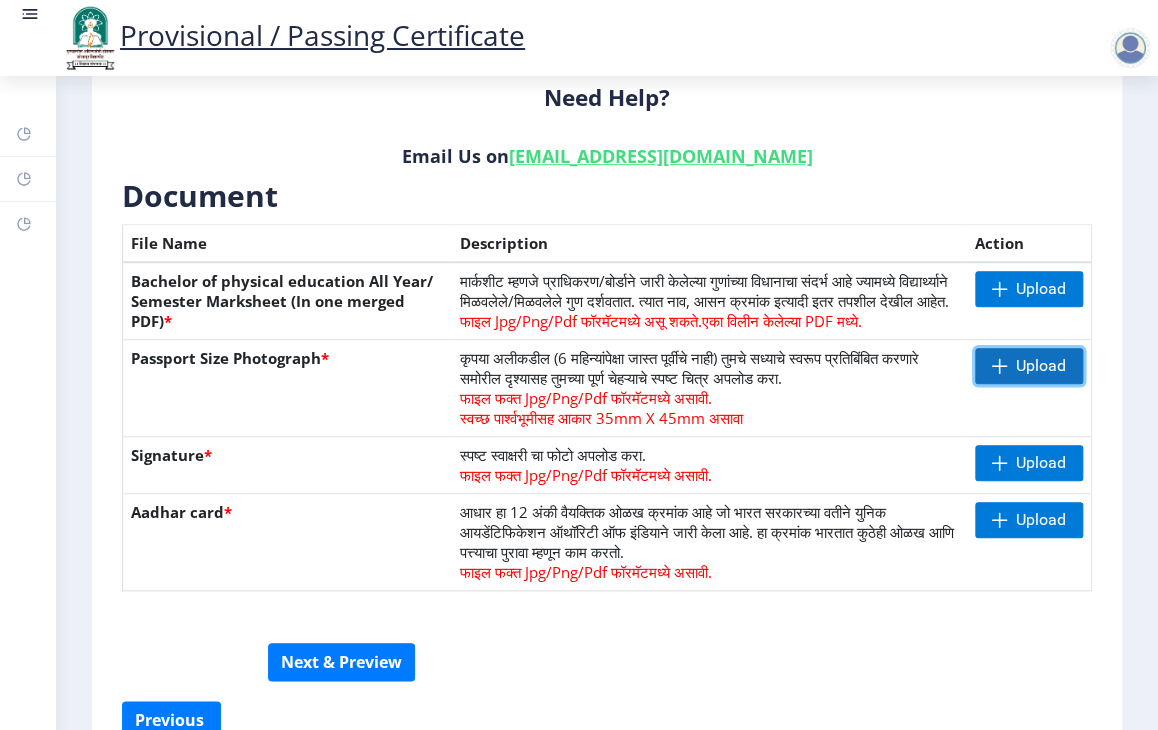 click 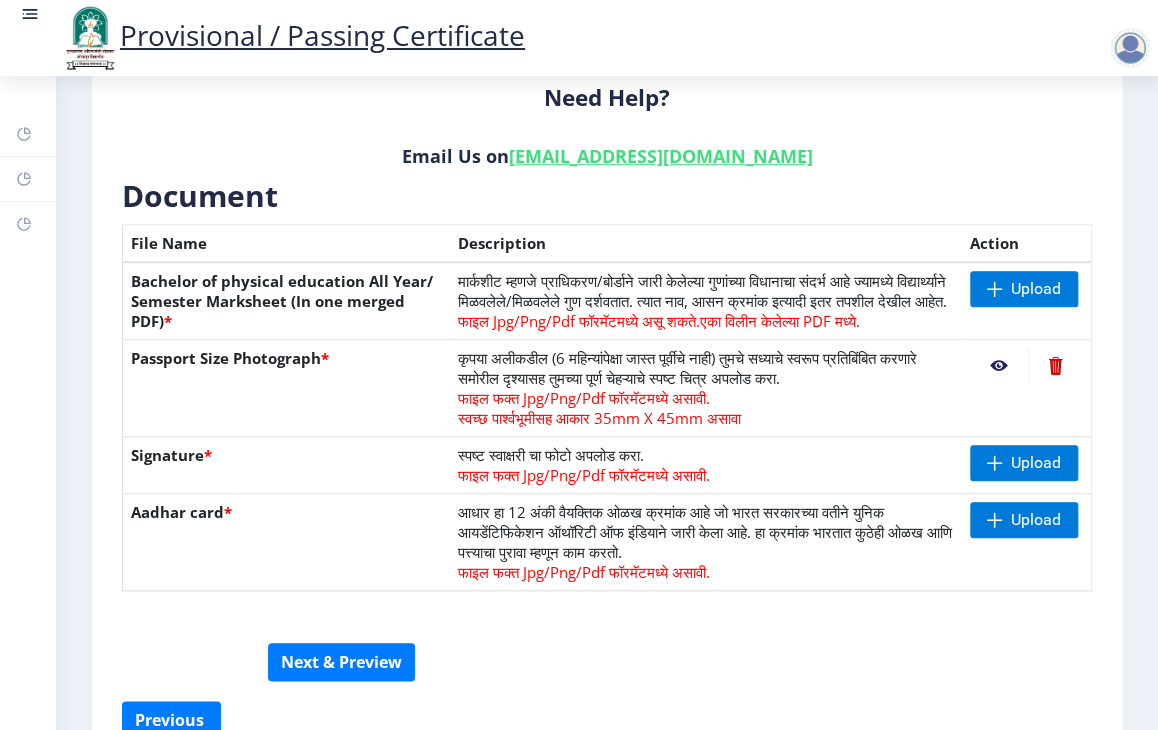 click 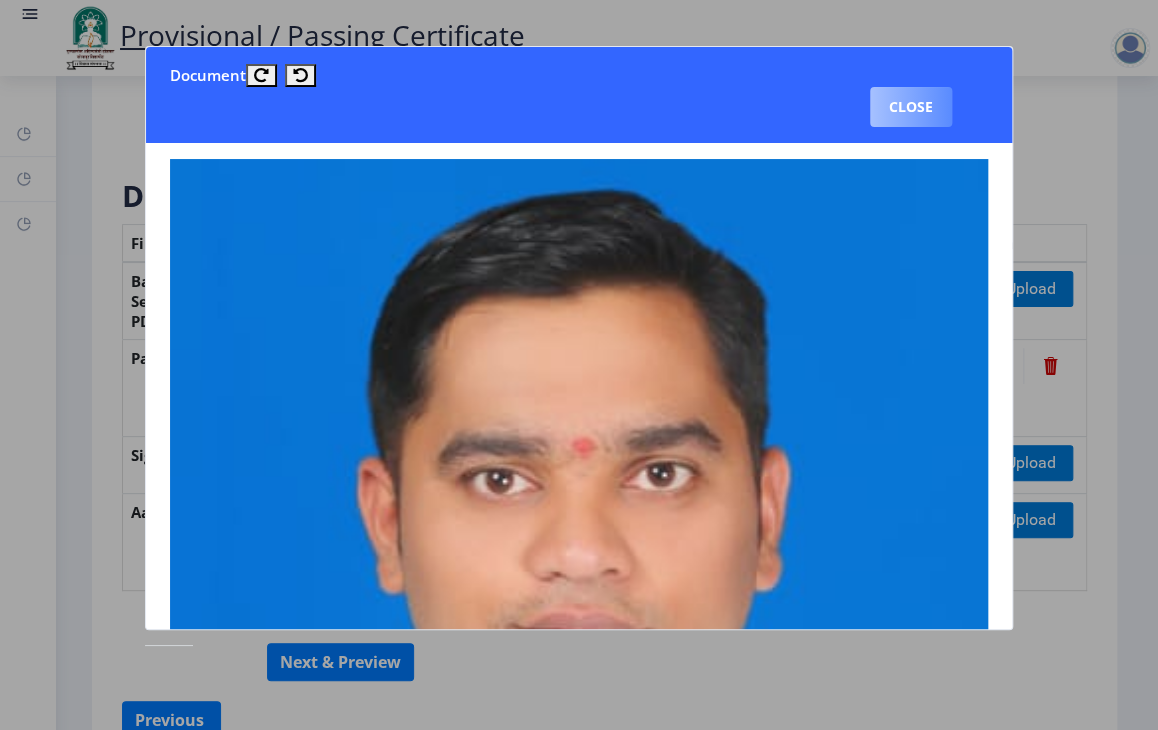 click on "Close" at bounding box center (911, 107) 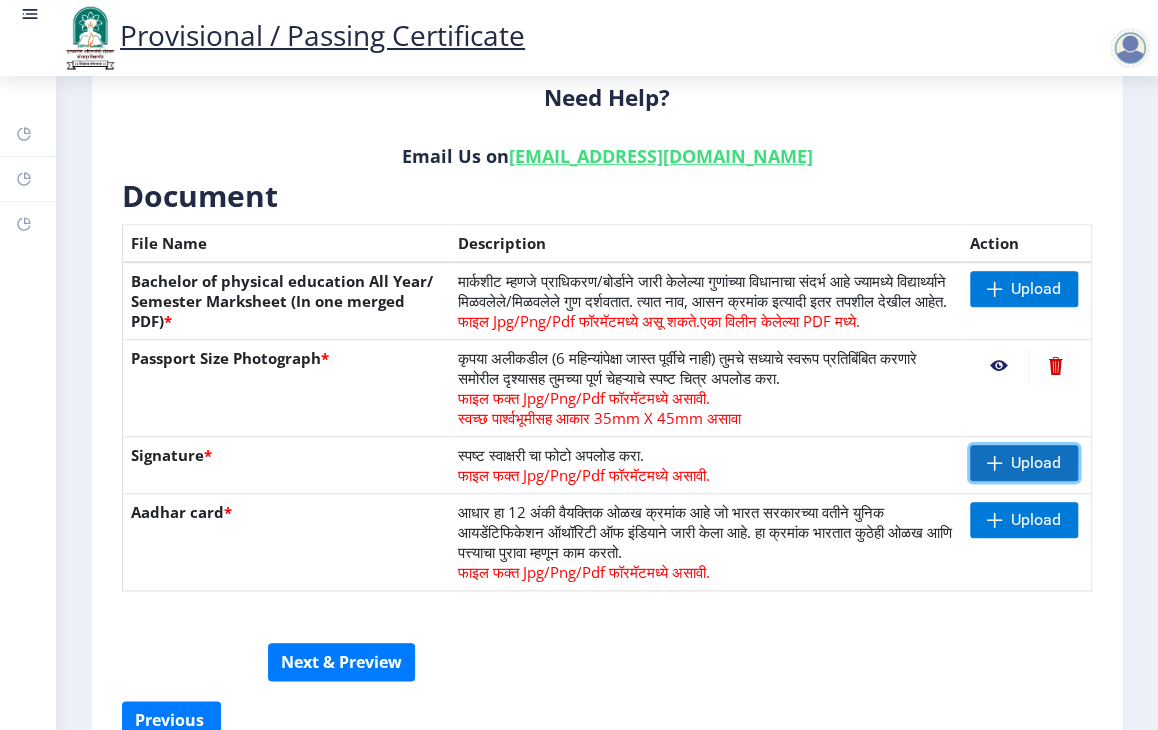 click 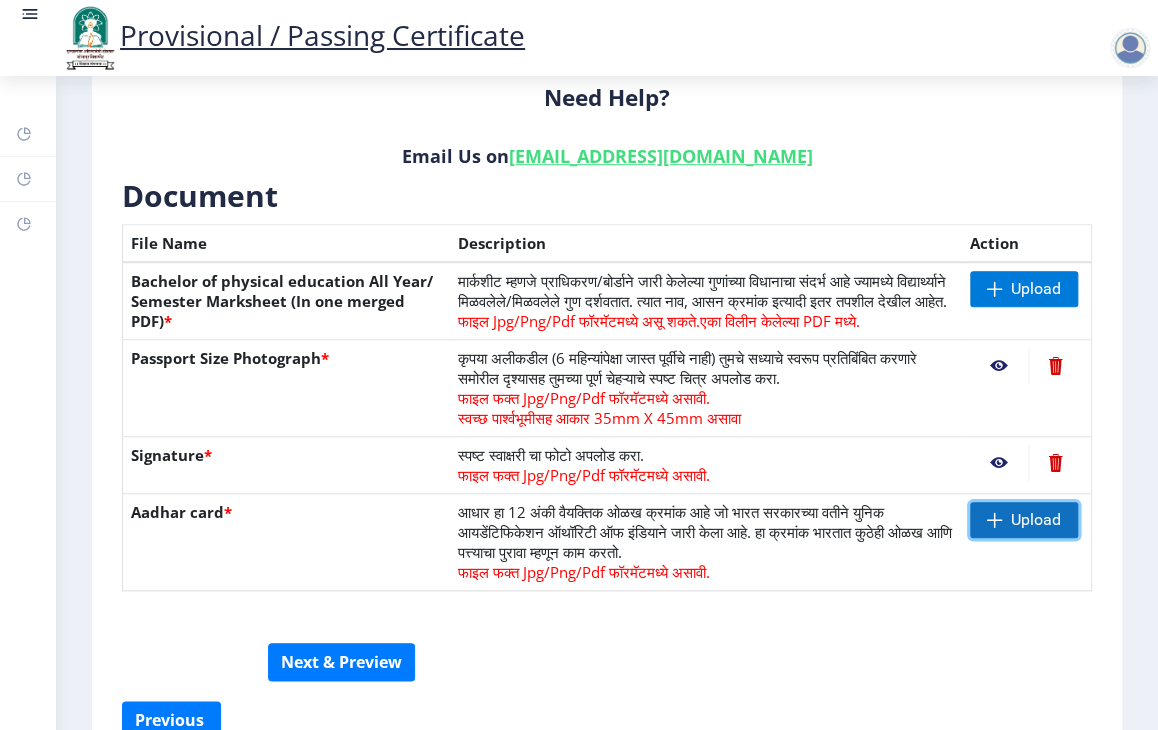 click 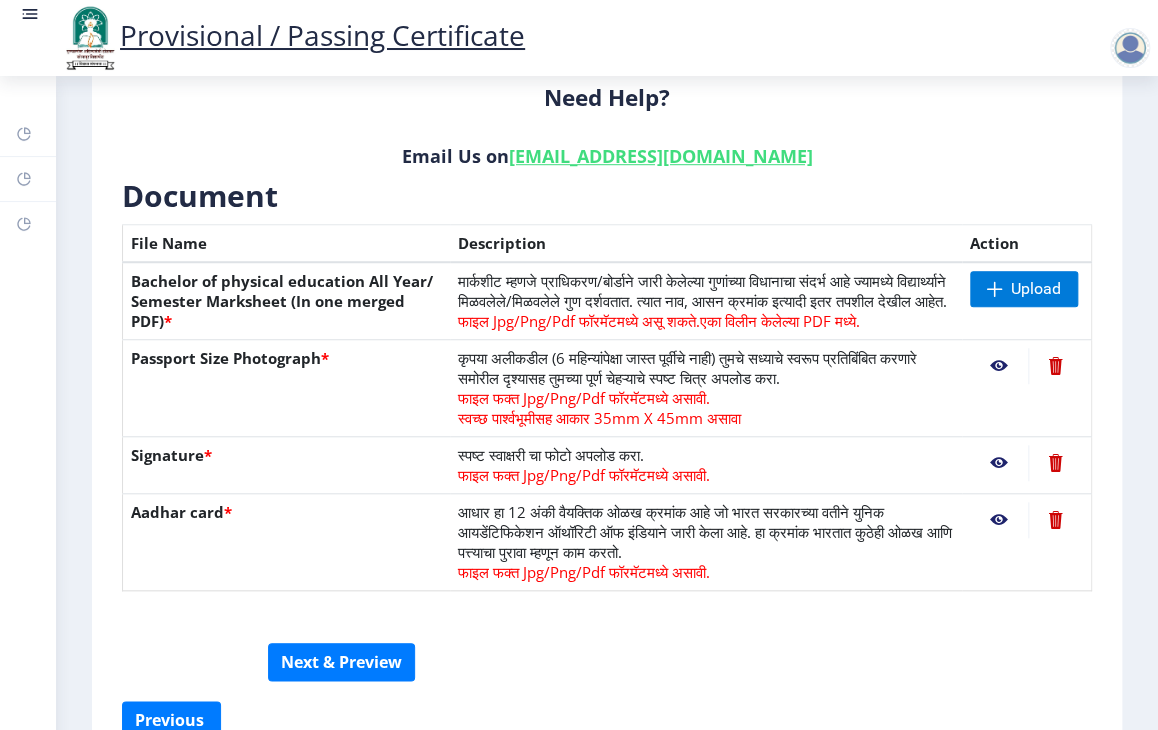 click 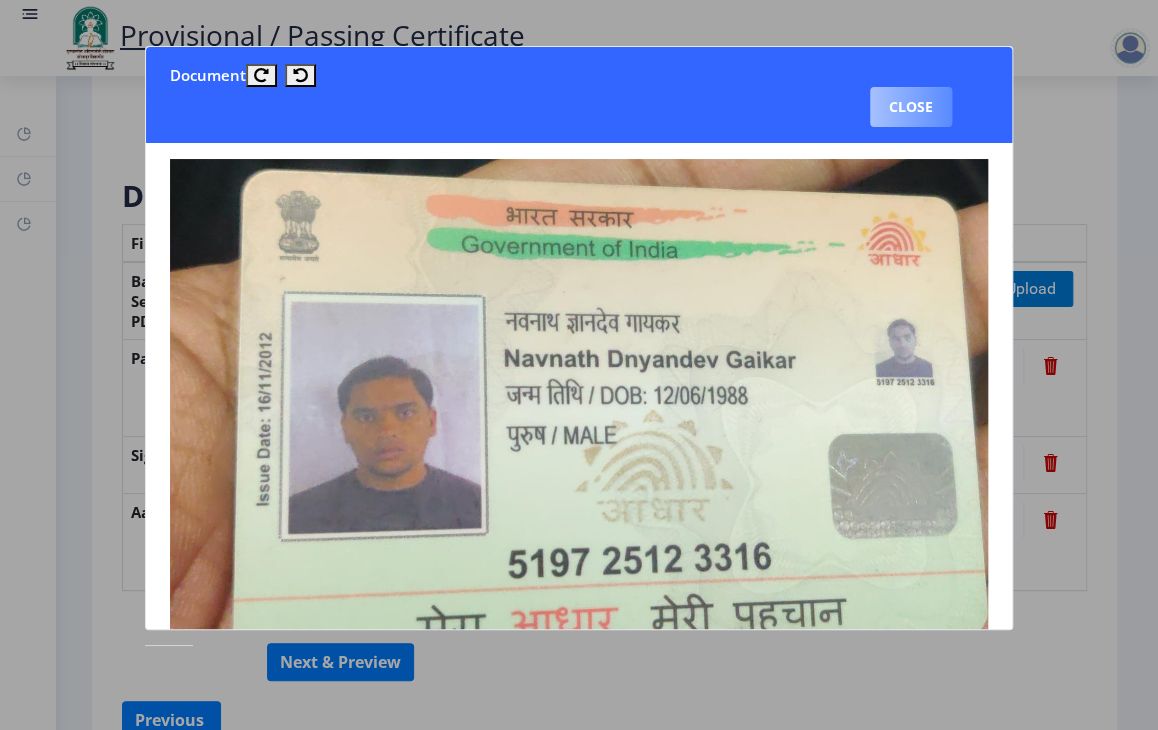 click on "Close" at bounding box center (911, 107) 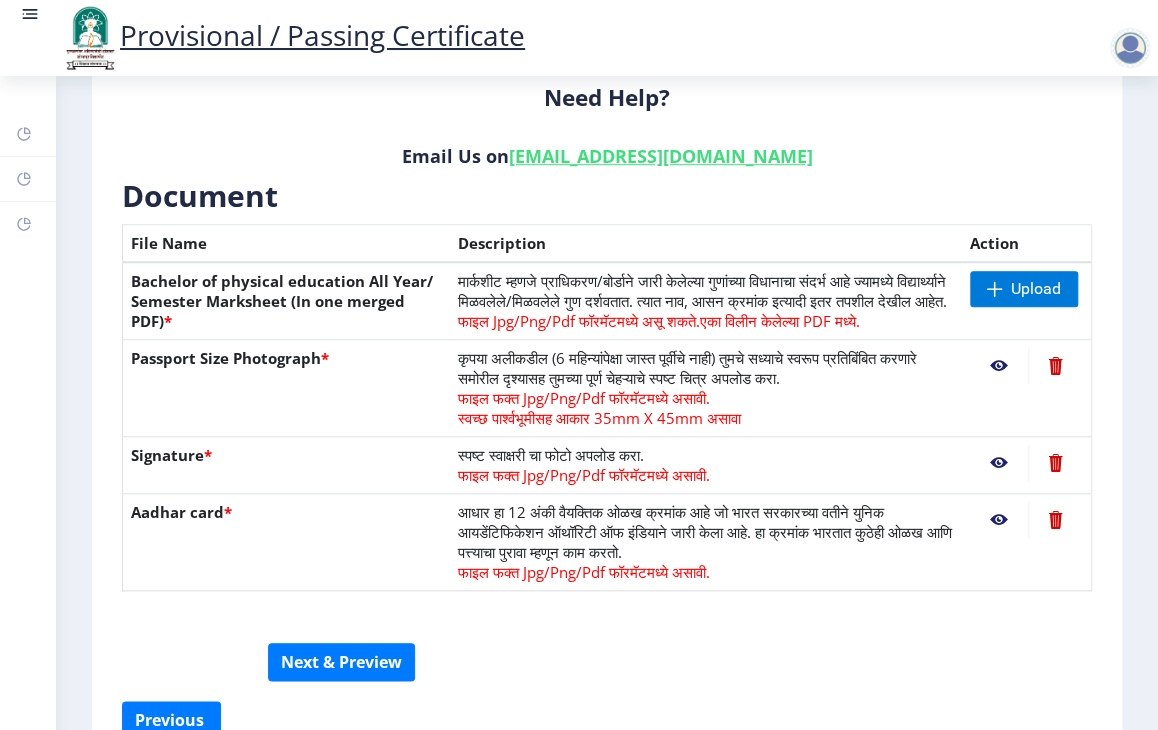 drag, startPoint x: 1150, startPoint y: 514, endPoint x: 1153, endPoint y: 545, distance: 31.144823 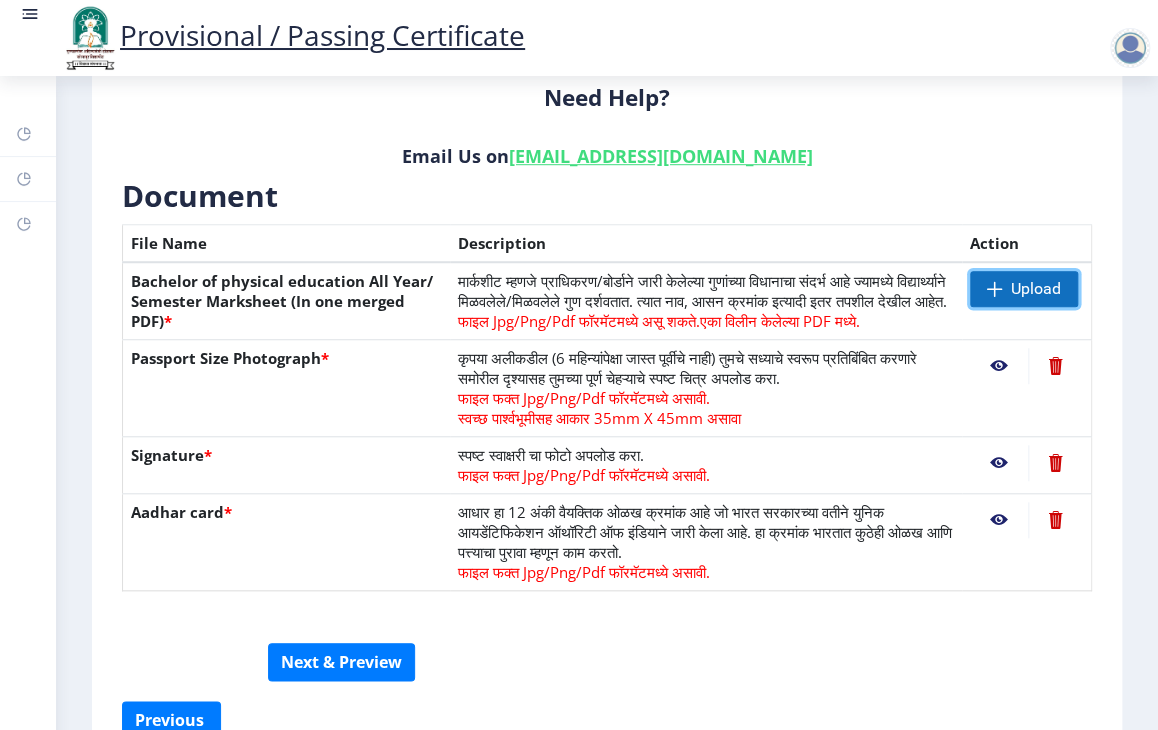click on "Upload" 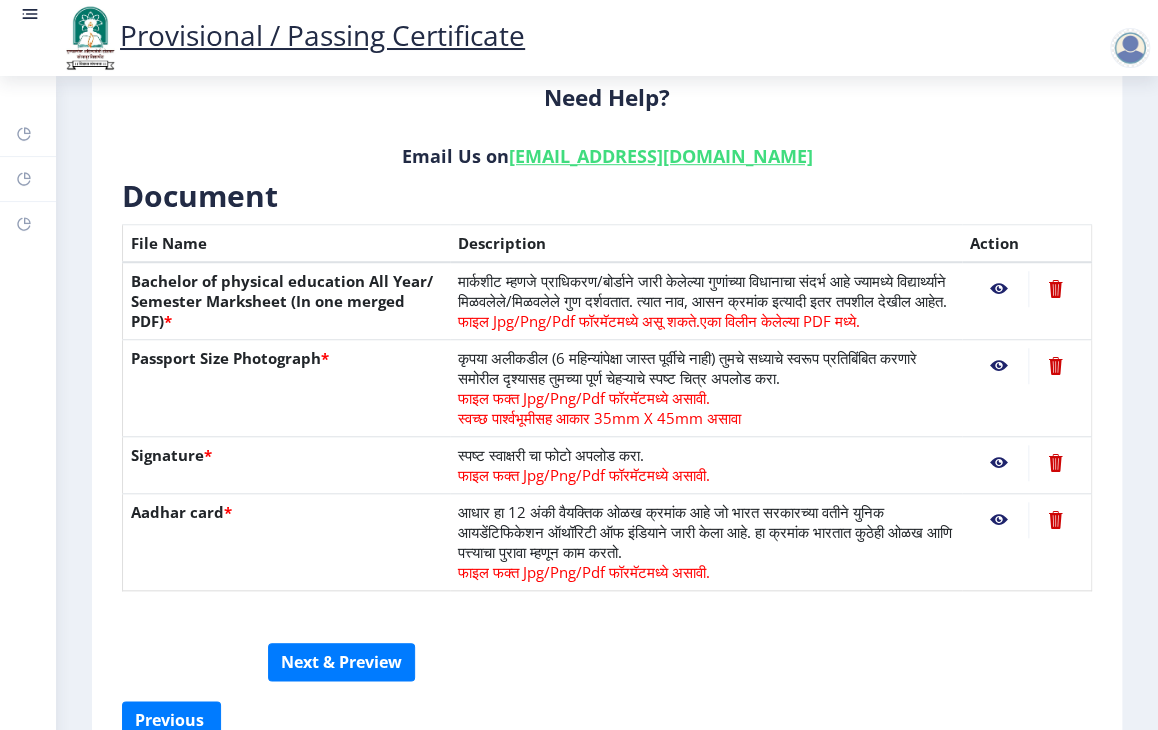click 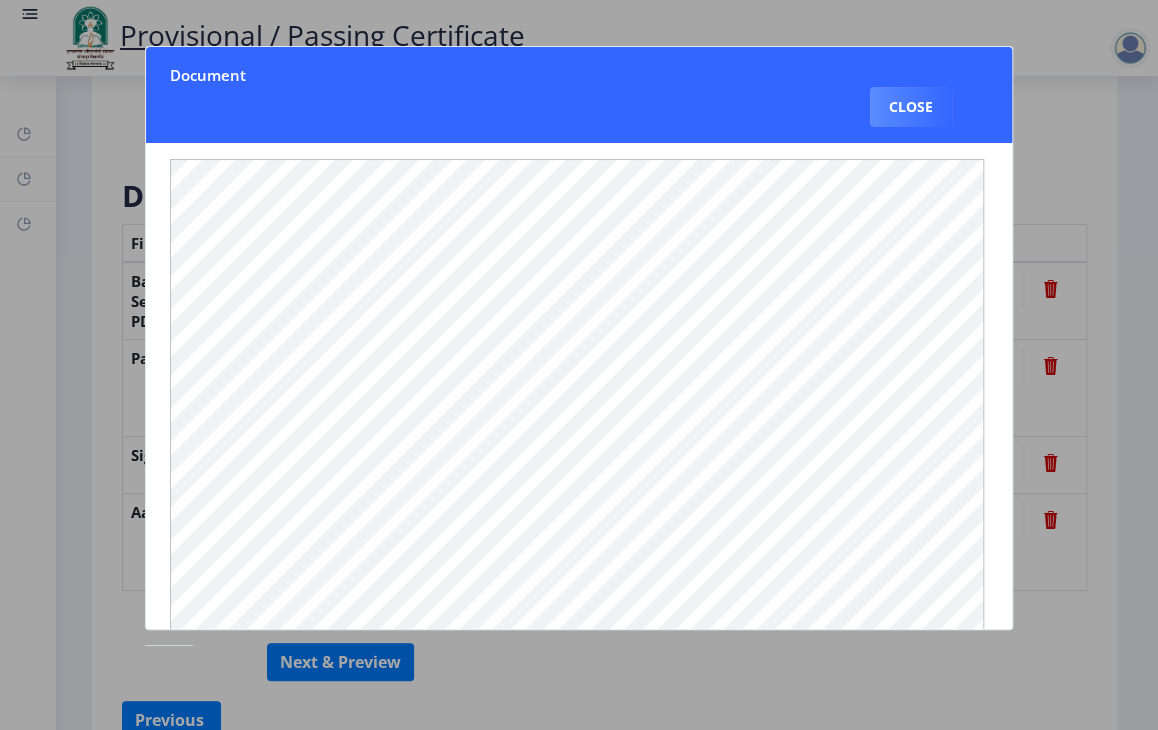 drag, startPoint x: 987, startPoint y: 303, endPoint x: 984, endPoint y: 413, distance: 110.0409 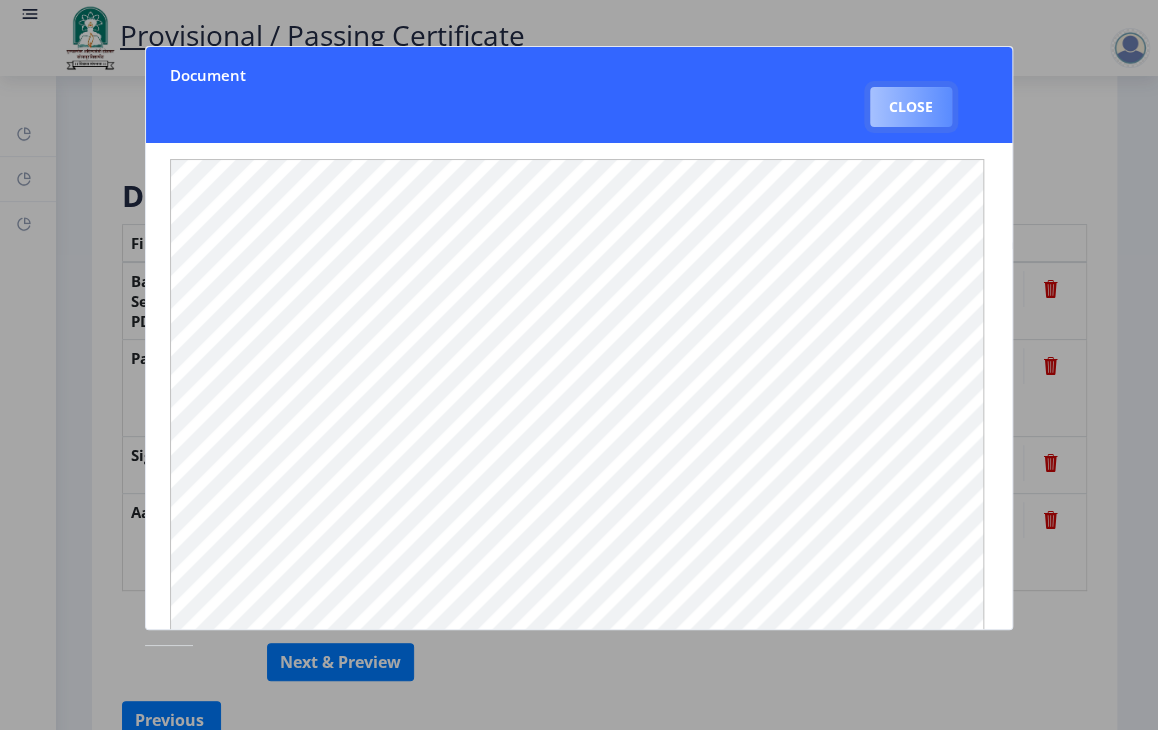 click on "Close" at bounding box center (911, 107) 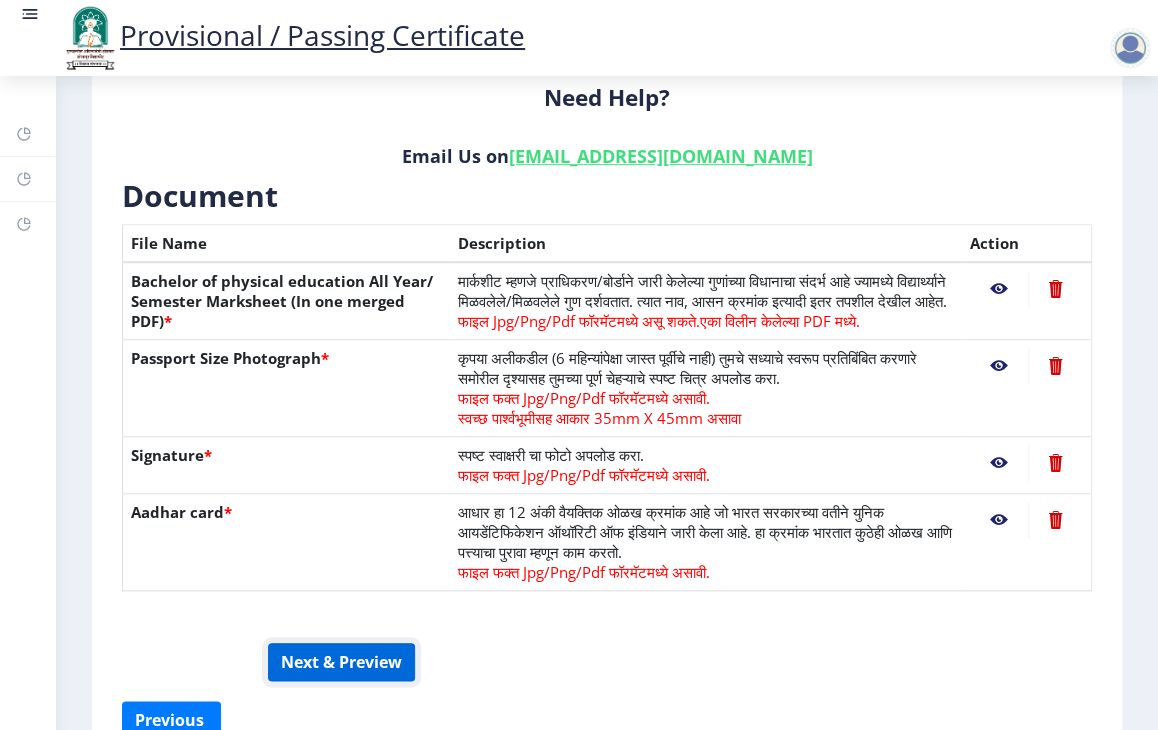click on "Next & Preview" 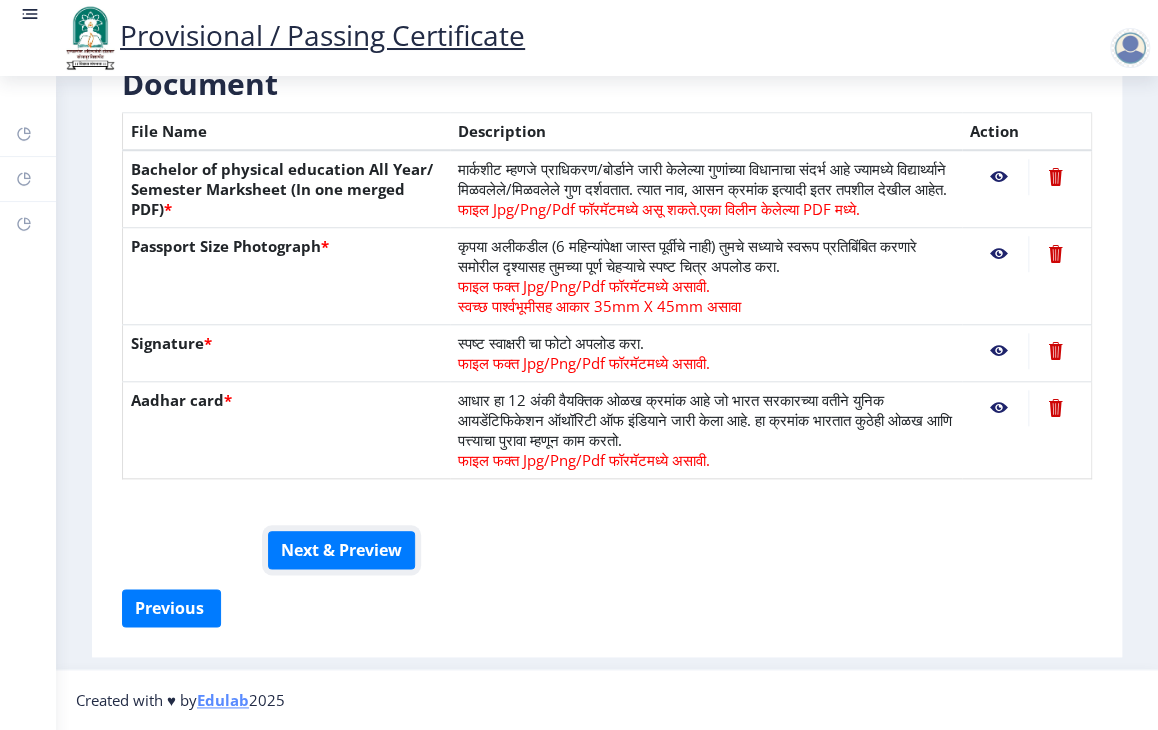 scroll, scrollTop: 540, scrollLeft: 0, axis: vertical 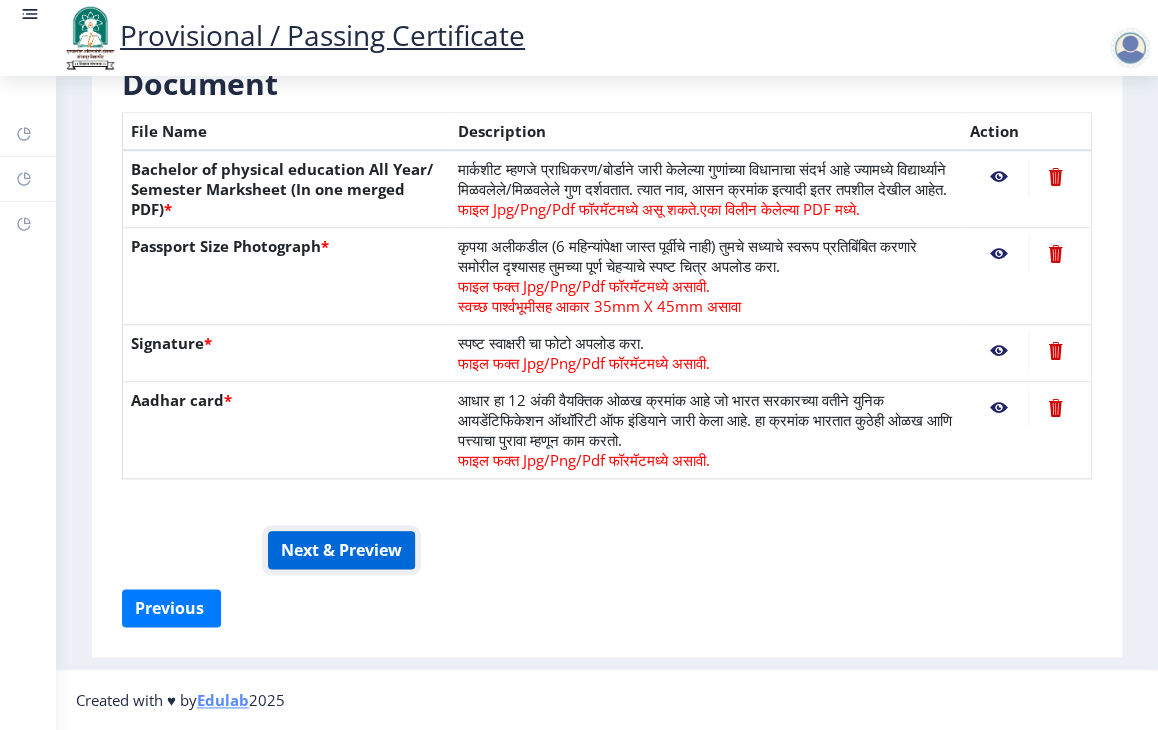 click on "Next & Preview" 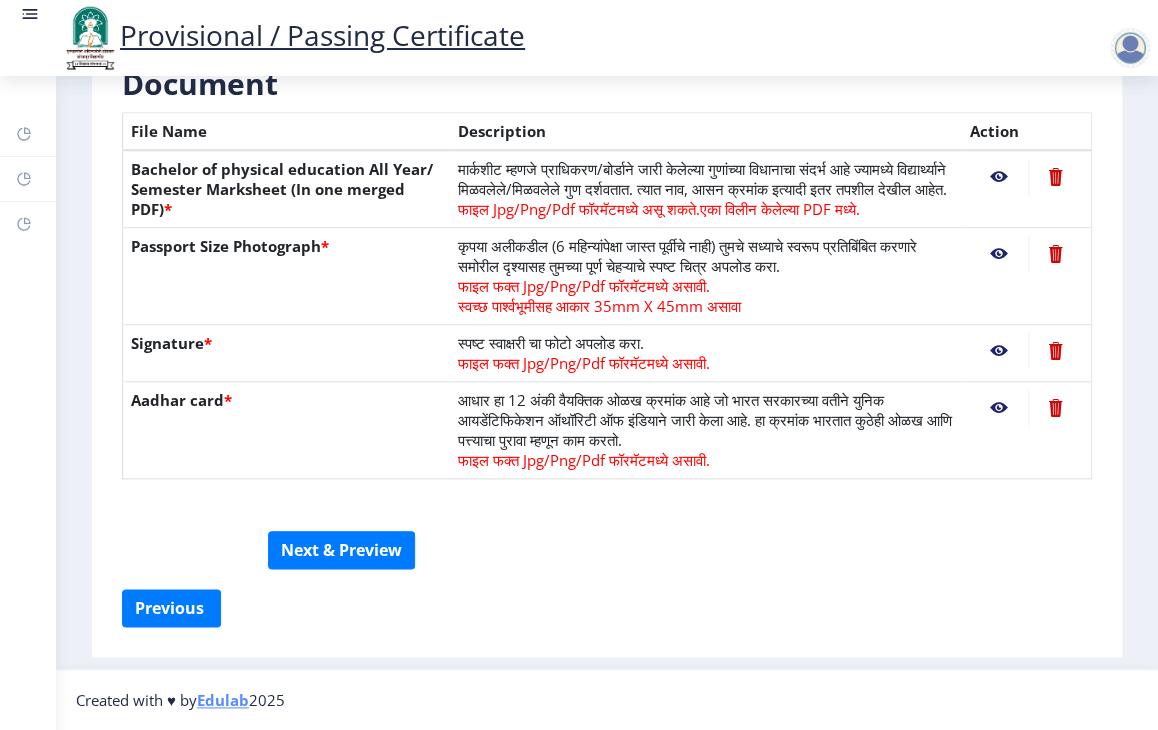 click 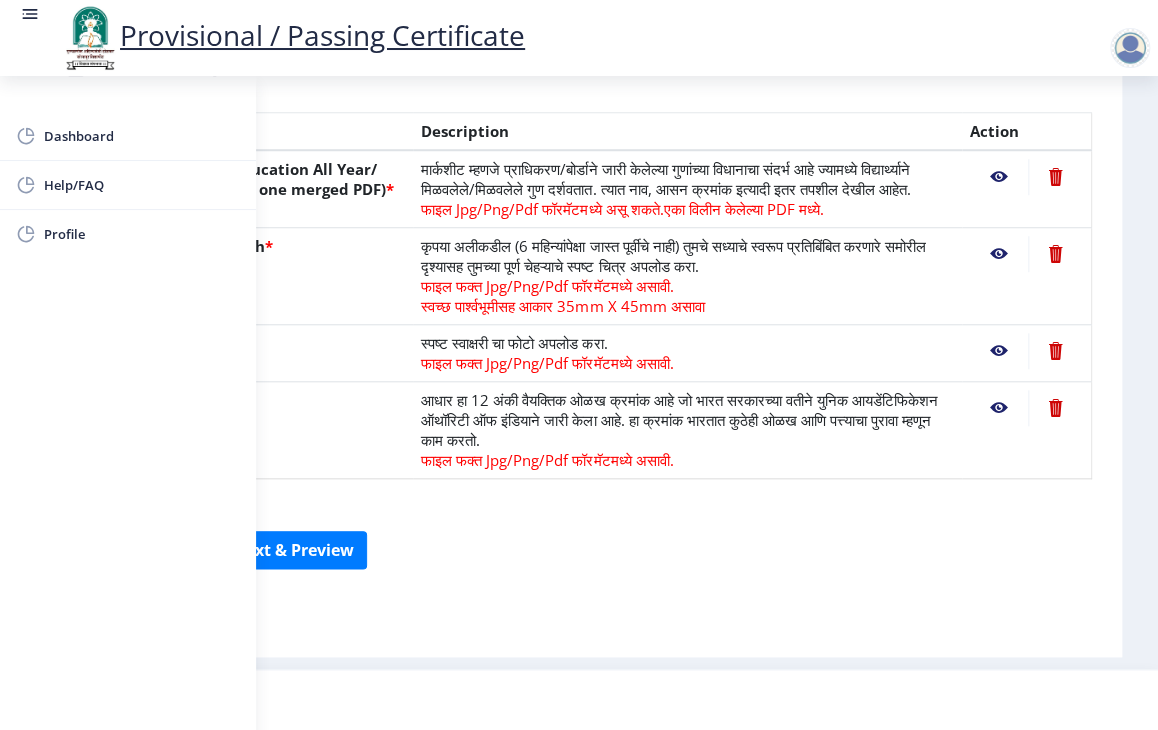 scroll, scrollTop: 520, scrollLeft: 0, axis: vertical 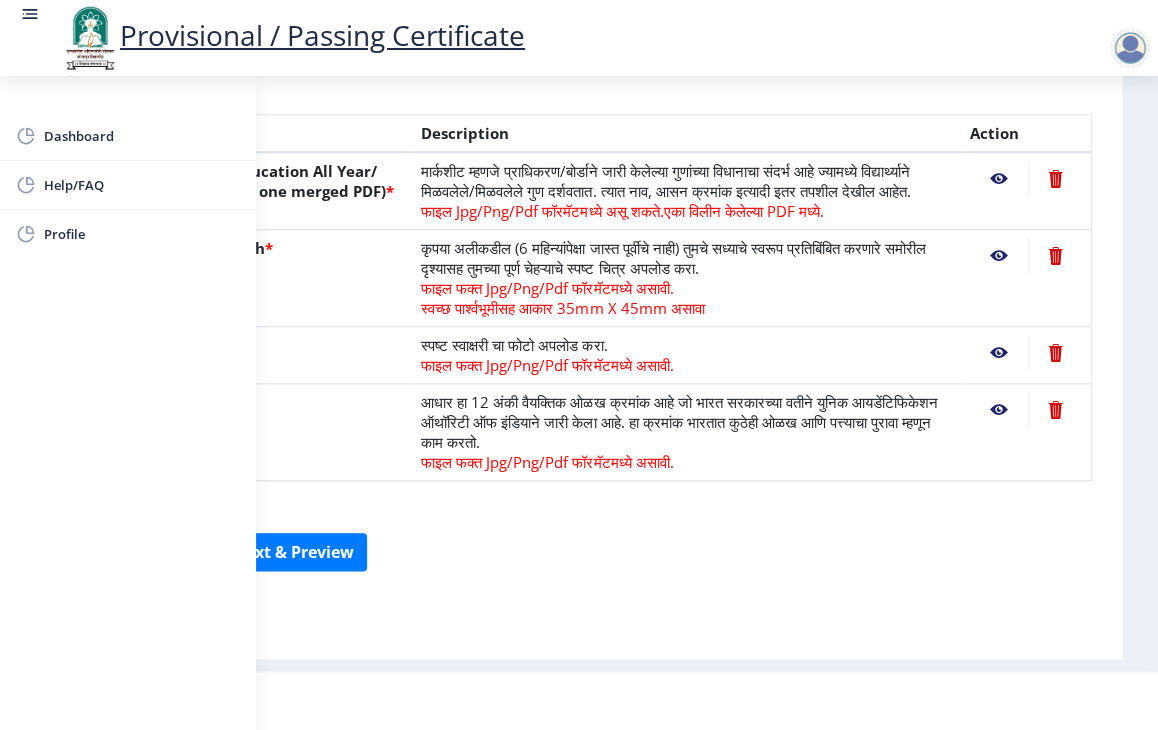 click on "सूचना 1. कागदपत्रे फक्त jpg/jpeg/png किंवा pdf फॉरमॅटमध्ये अपलोड करा.  2. फाइल आकार 5 MB पेक्षा जास्त नसावा.  3. मार्कशीट मूळ प्रतीतच (Original Copy) अपलोड करावी लागेल.  4. कृपया तुमचे अंतिम वर्ष/सेमिस्टर पास मार्कशीट अपलोड करा.  5. कृपया तुमचा स्पष्ट फोटो अपलोड करा, तो 6 महिन्यांपेक्षा जुना नसावा. 6.कृपया एक वैध पत्ता प्रविष्ट करा, कारण प्रमाणपत्र फक्त नमूद केलेल्या पत्त्यावर कुरियर केले जाईल.  Need Help? Email Us on   su.sfc@studentscenter.in  Document  File Name" 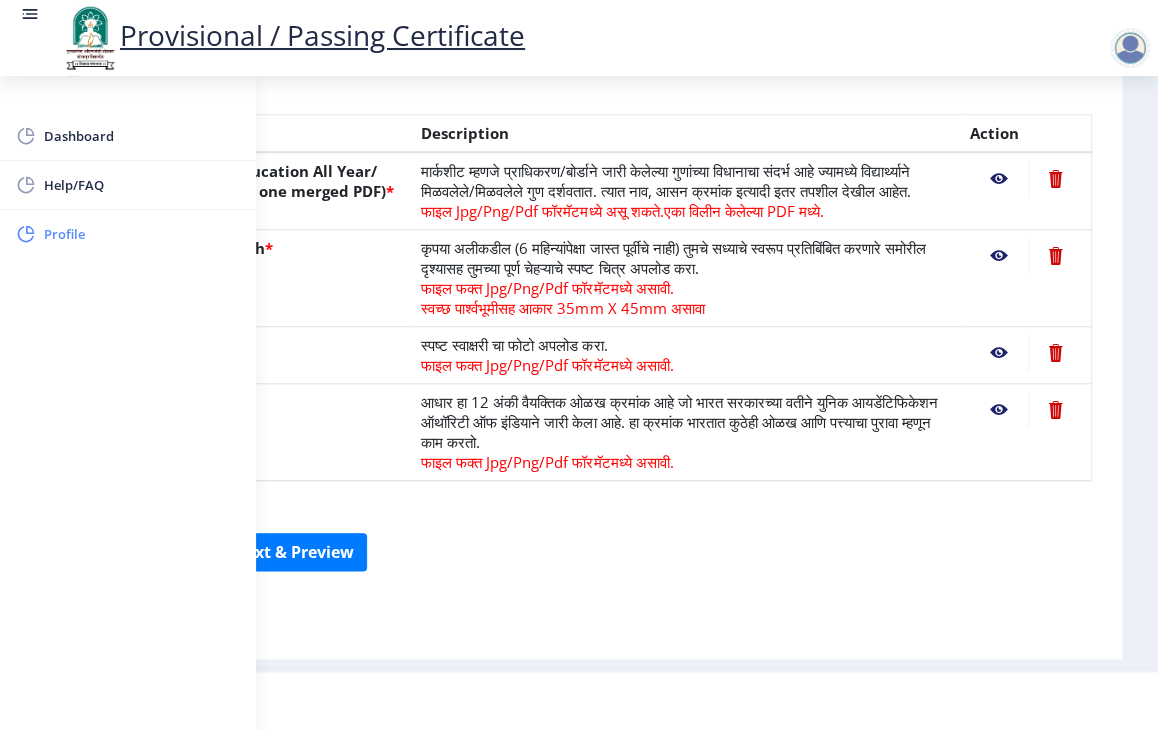 click on "Profile" 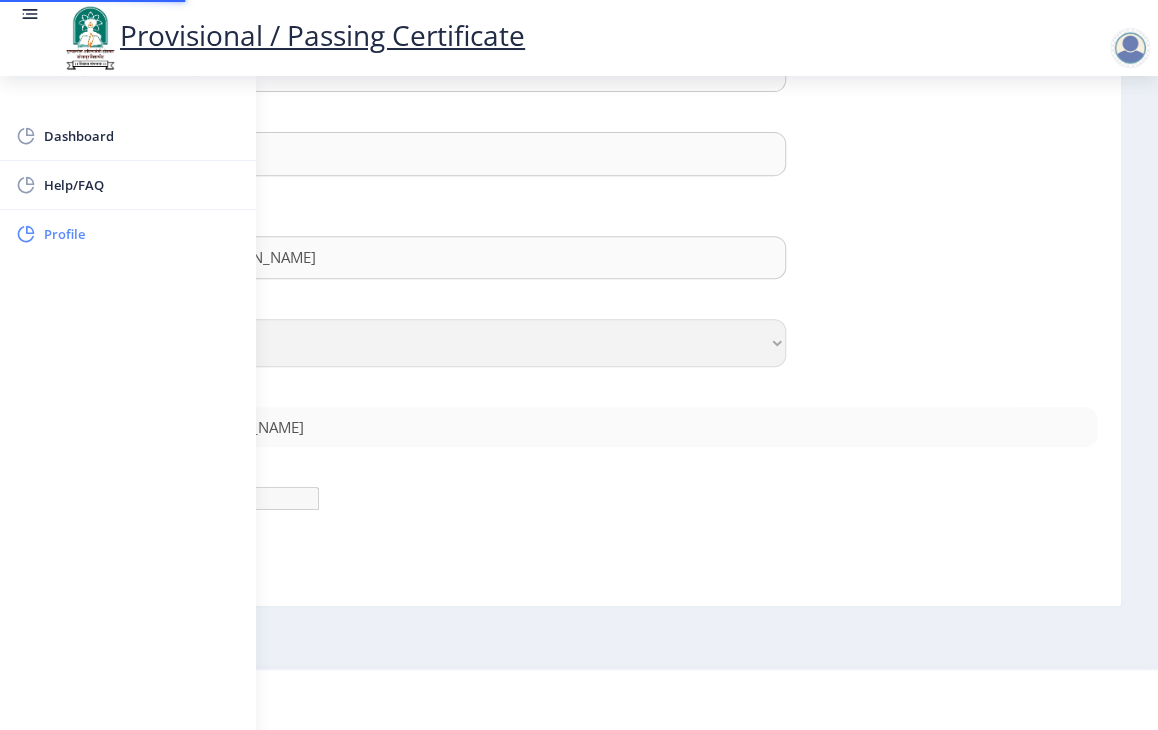 type on "888-808-66" 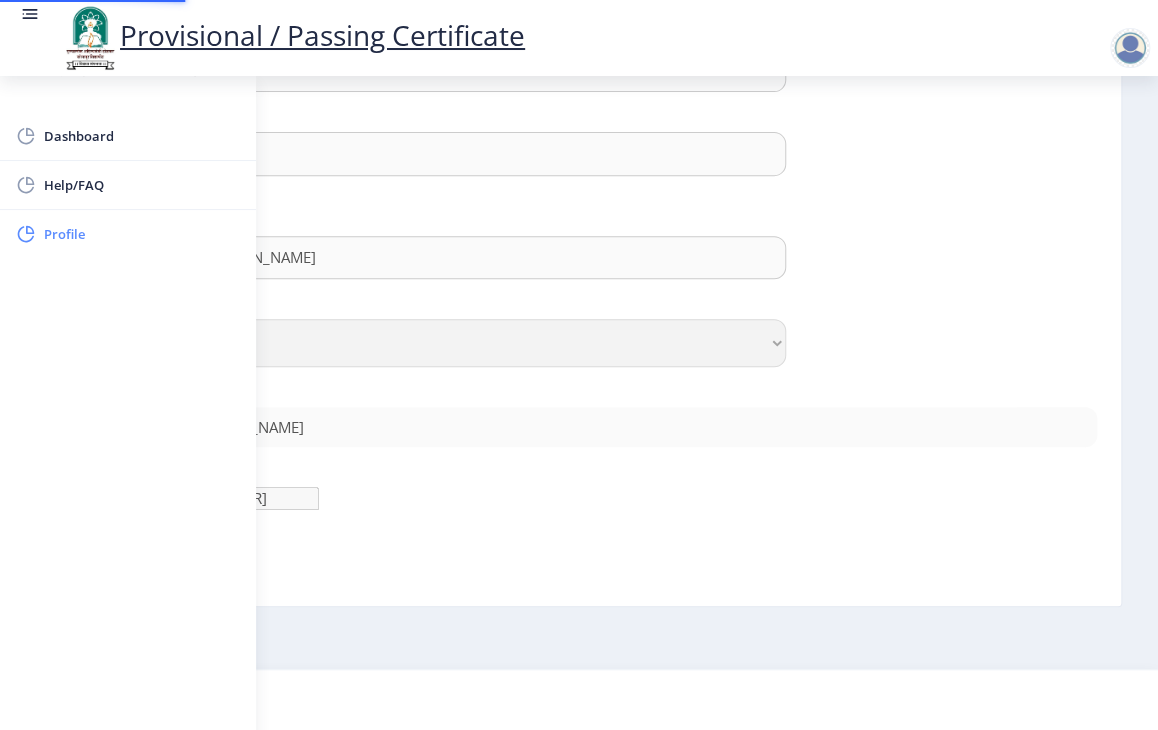 scroll, scrollTop: 0, scrollLeft: 0, axis: both 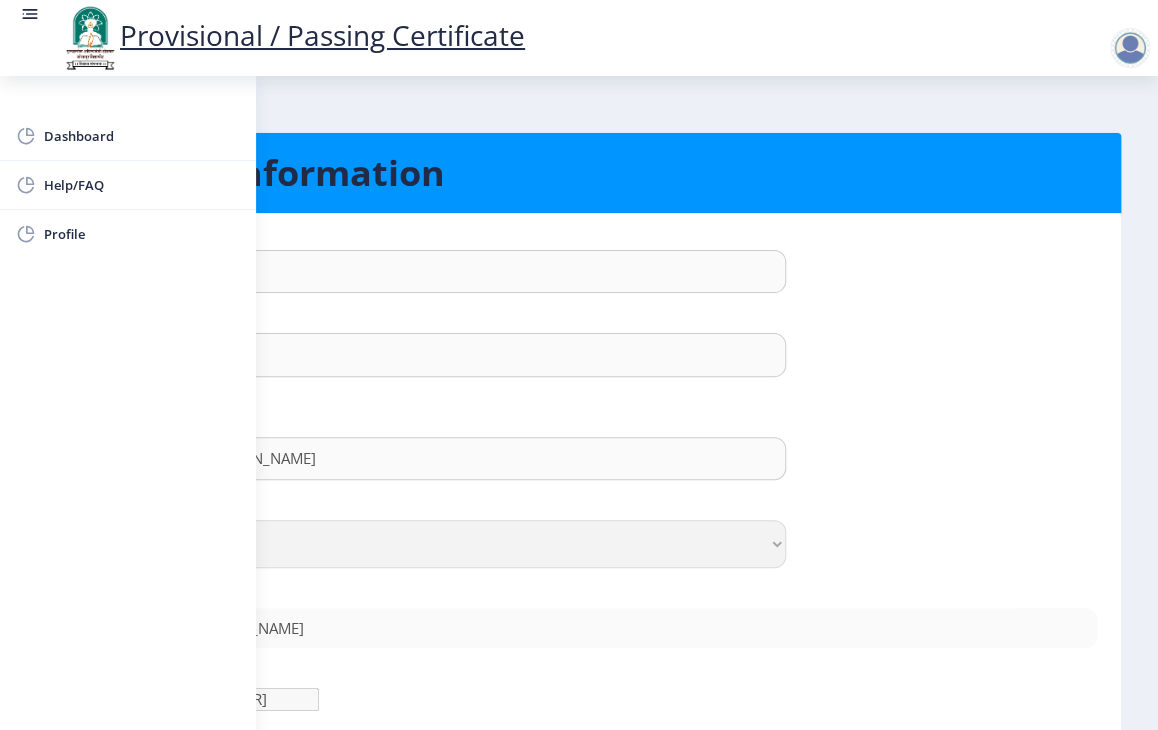click on "Full Name : (As on marksheet)" 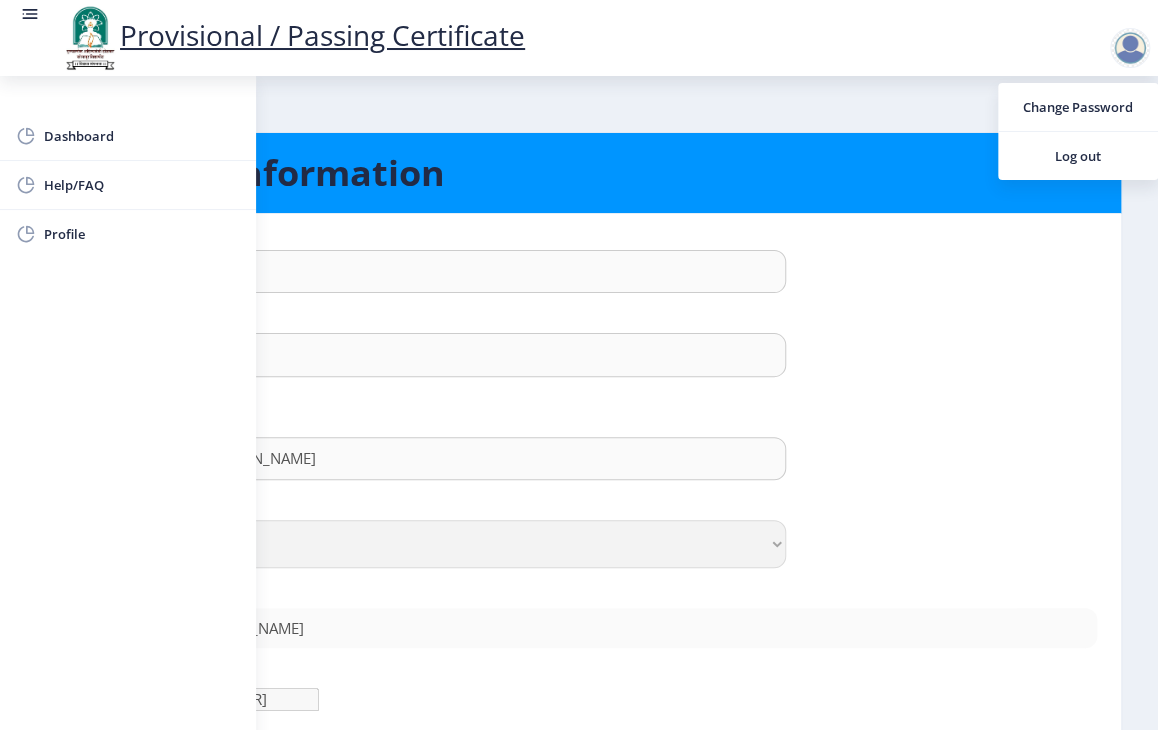 click on "Full Name : (As on marksheet)" 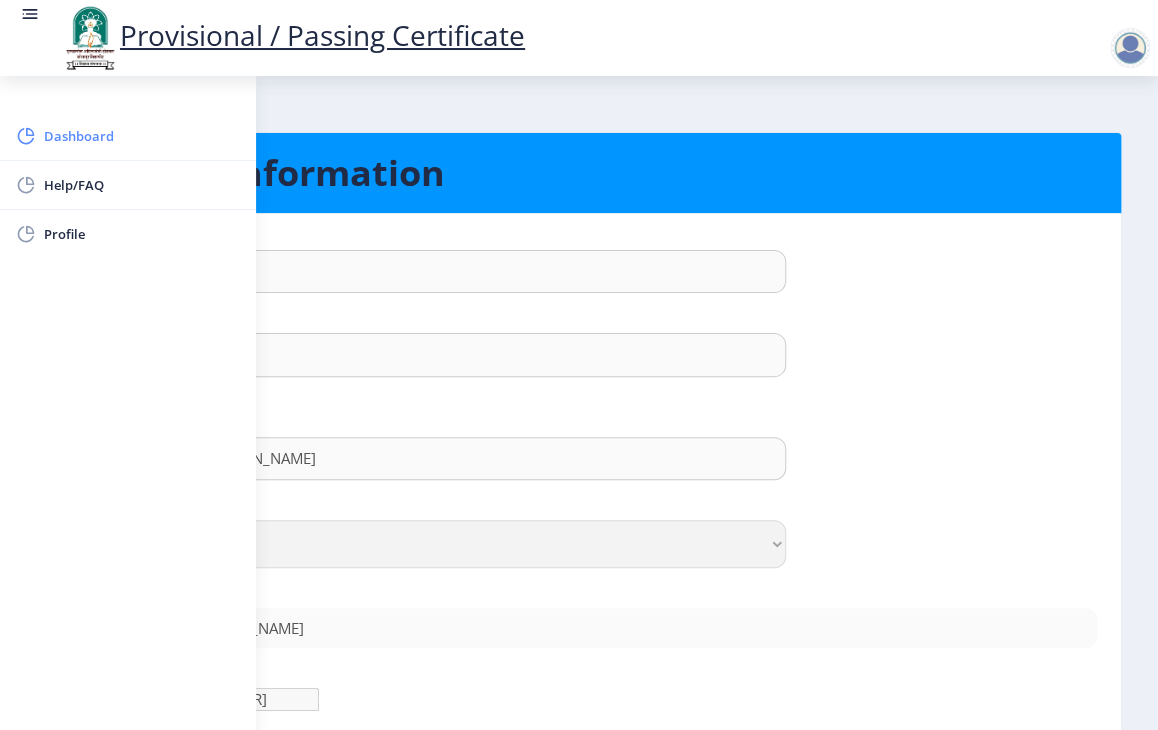 click on "Dashboard" 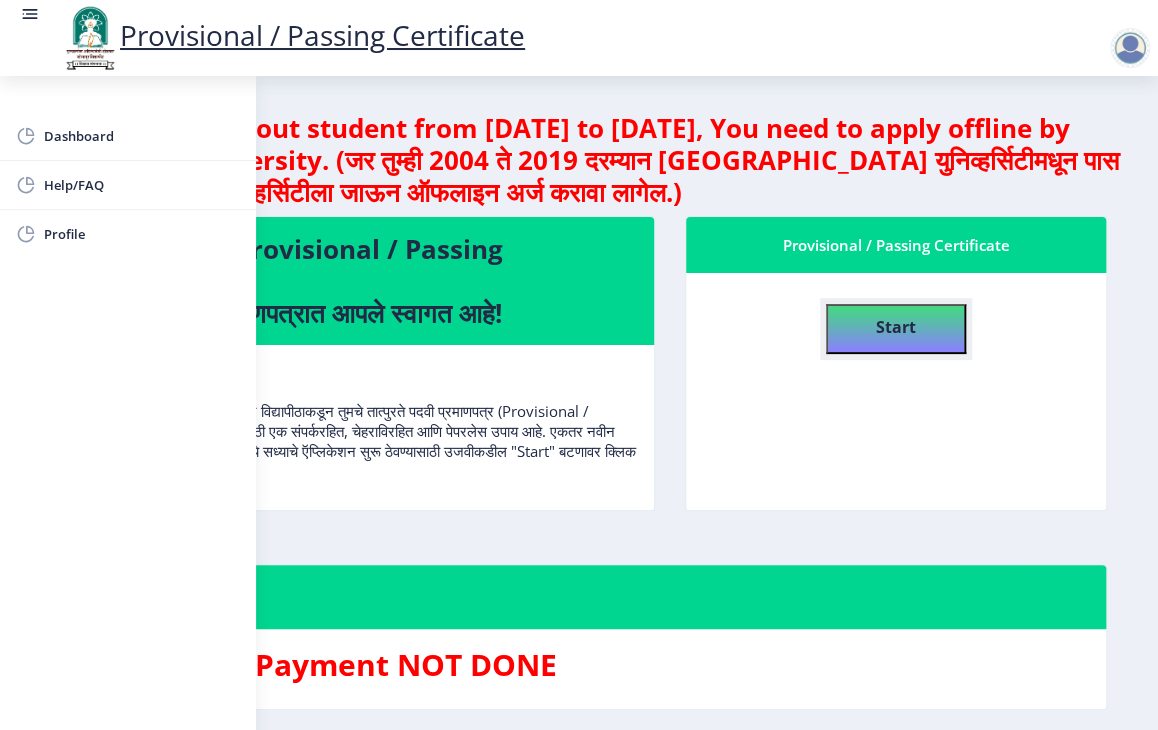 click on "Start" 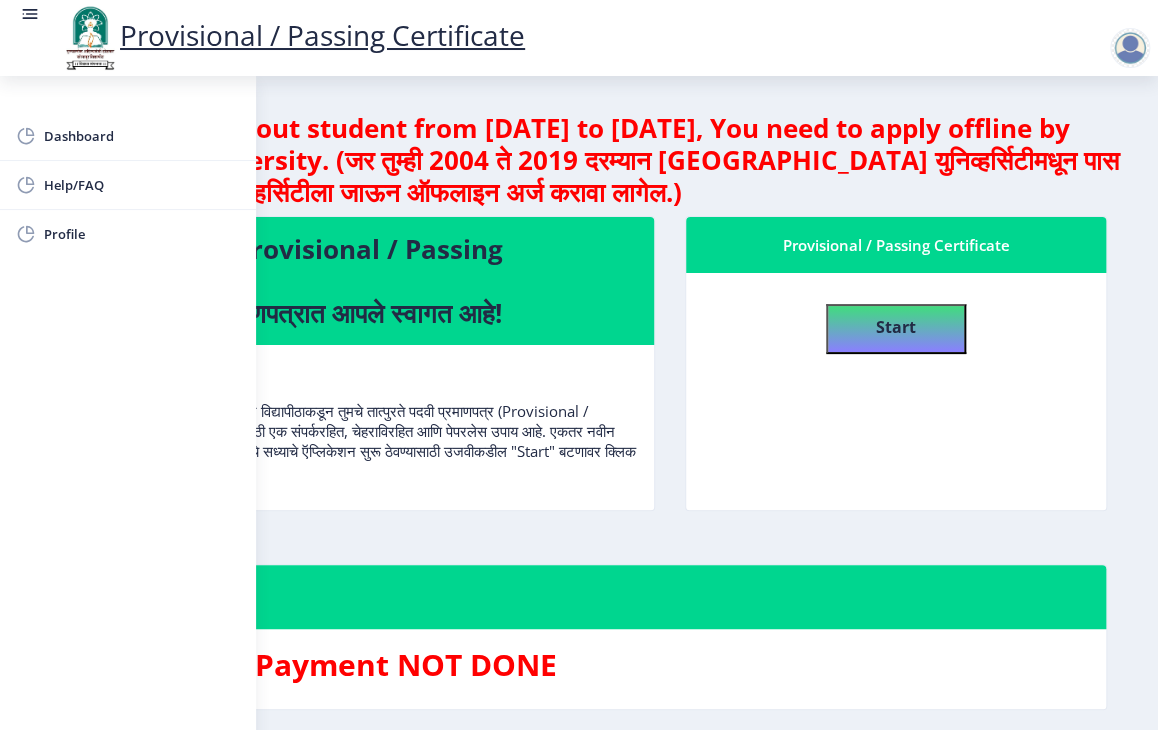 select on "Grade A+" 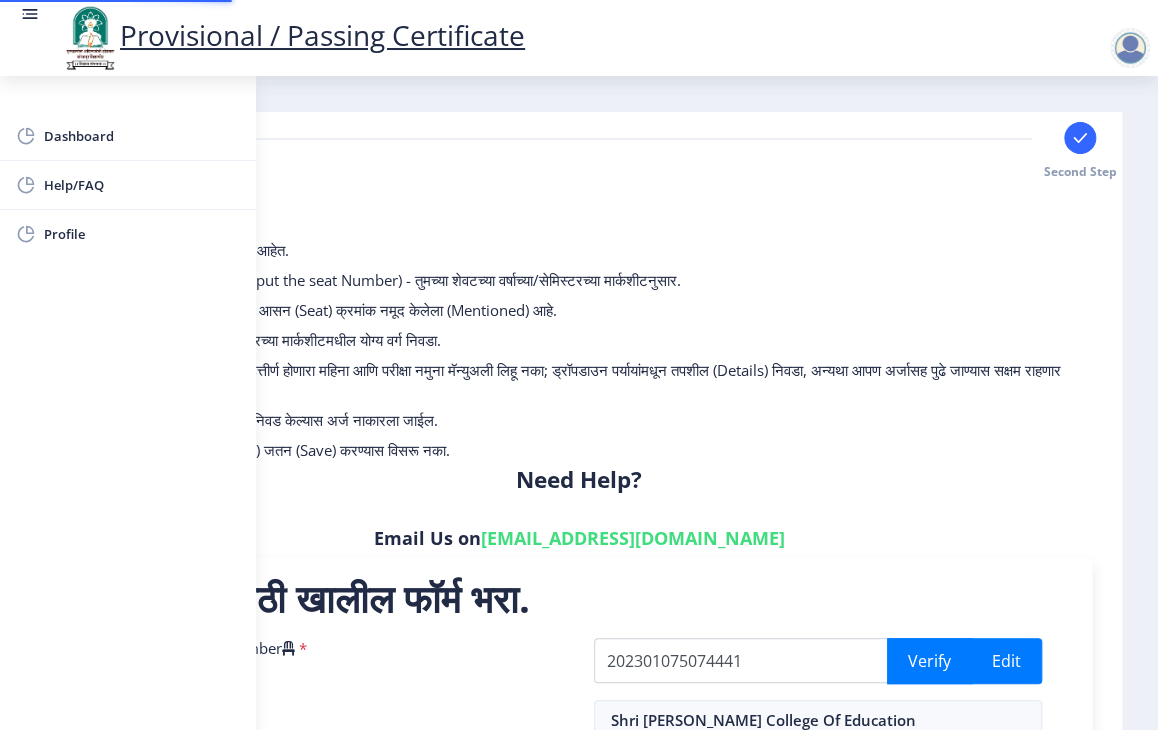 scroll, scrollTop: 410, scrollLeft: 0, axis: vertical 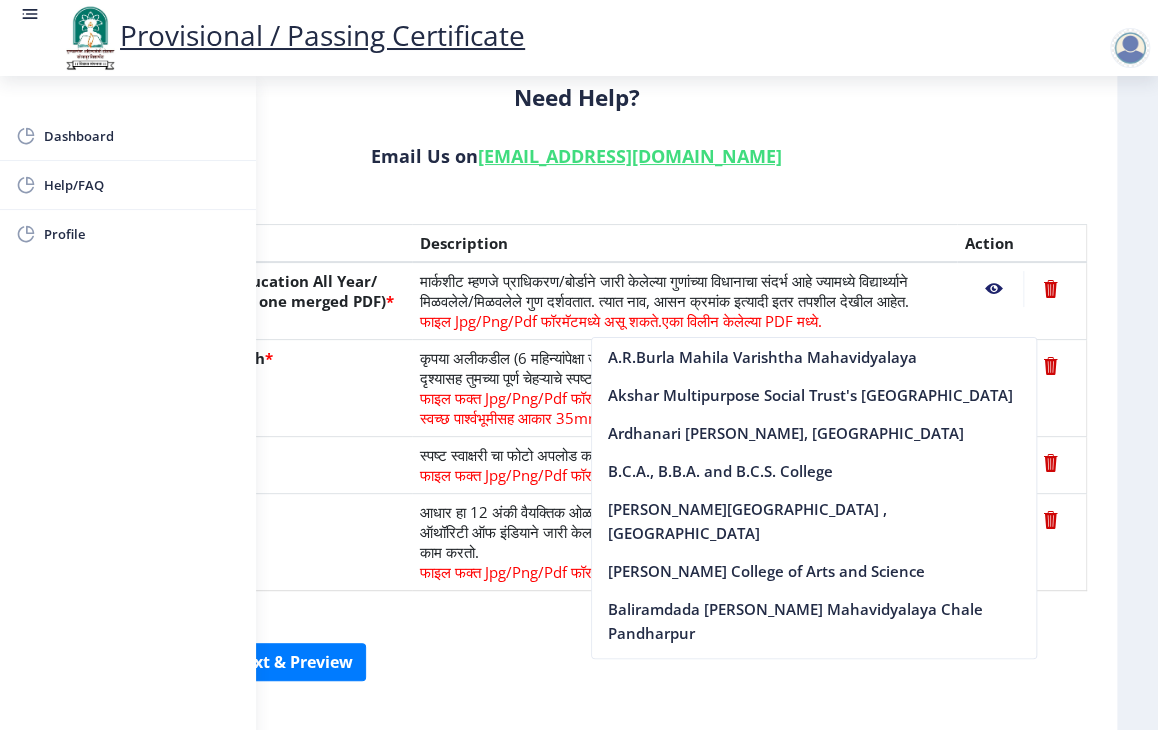click on "Need Help? Email Us on   su.sfc@studentscenter.in" 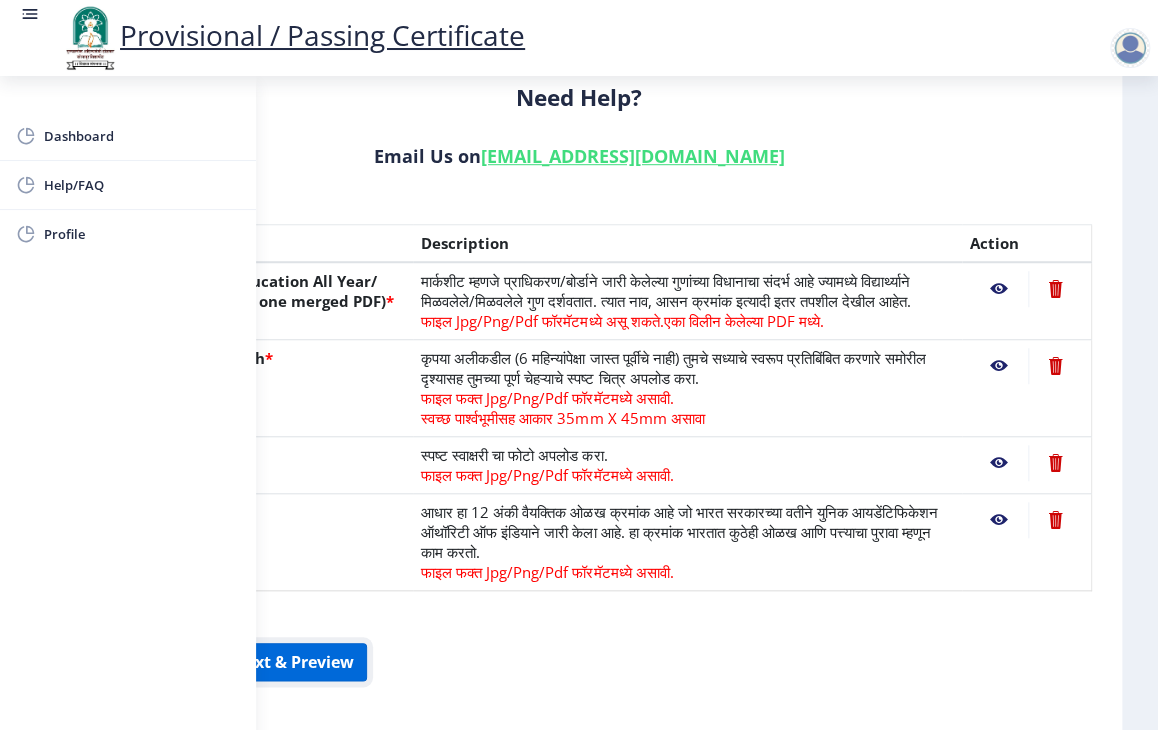 click on "Next & Preview" 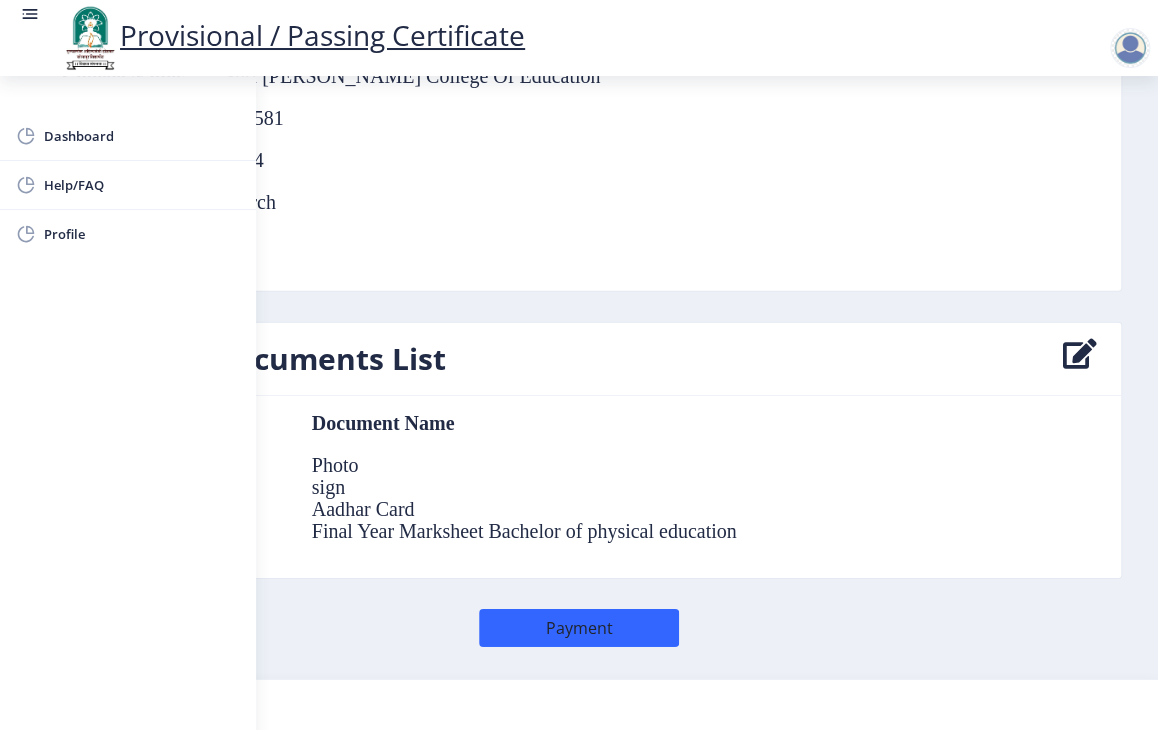 scroll, scrollTop: 2157, scrollLeft: 0, axis: vertical 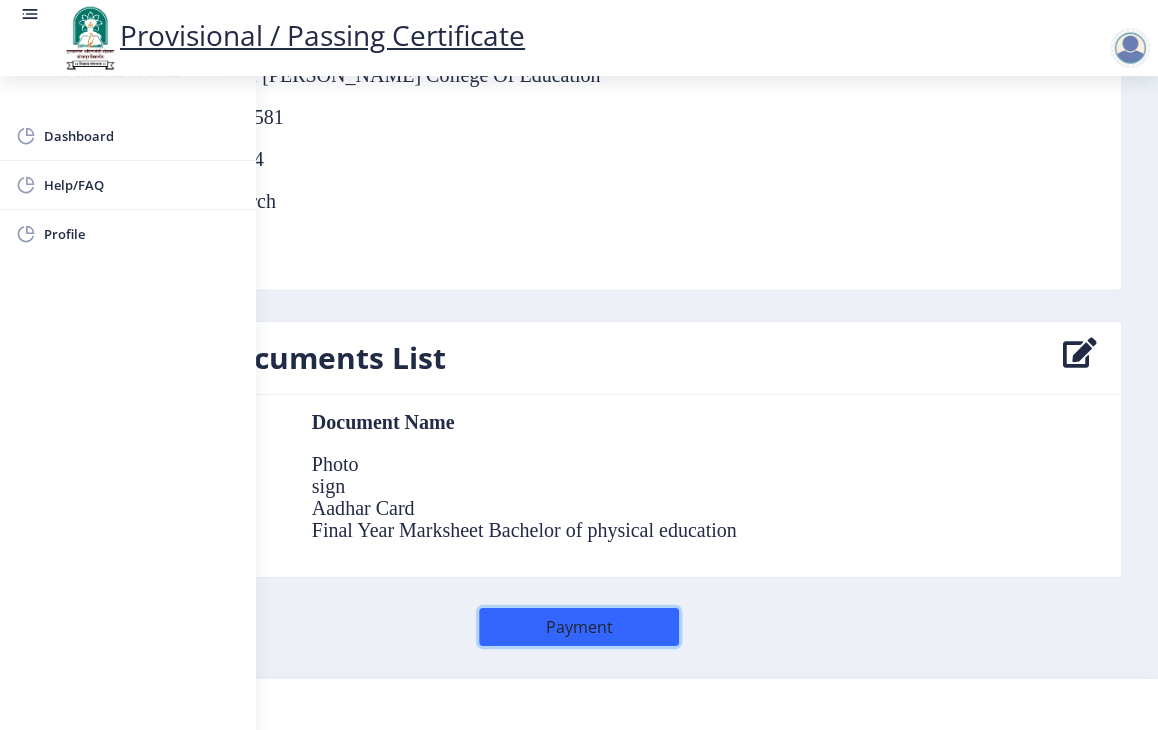 click on "Payment" 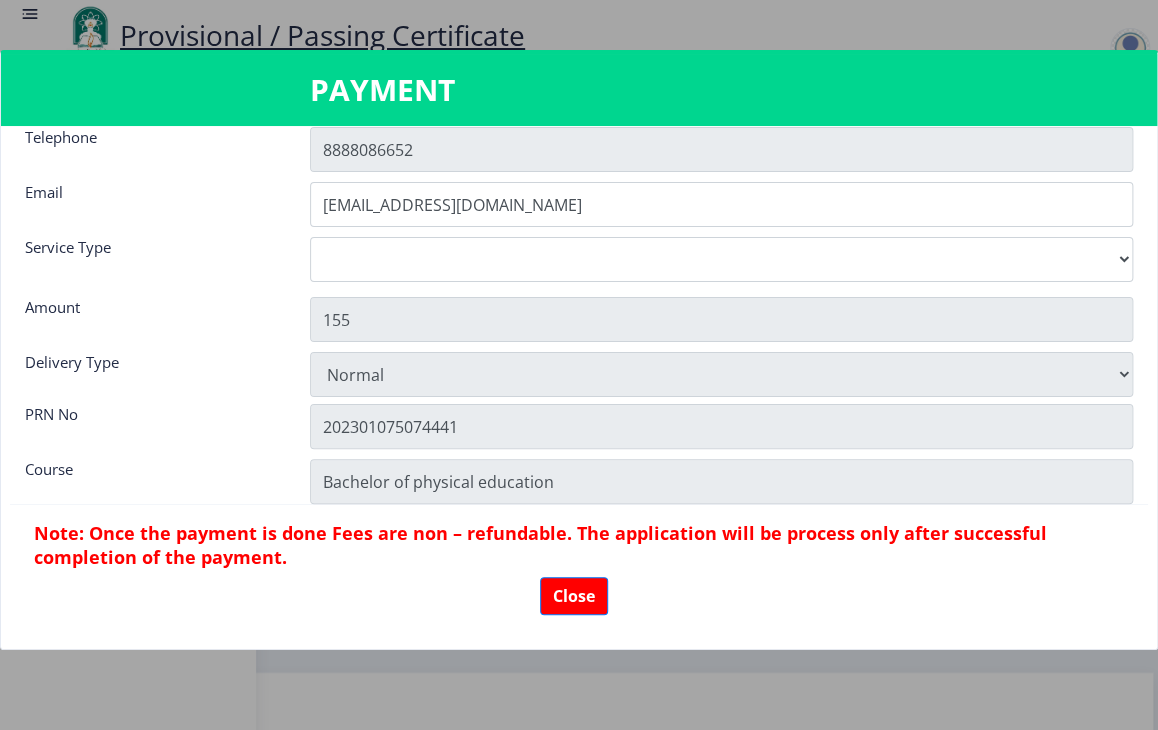 scroll, scrollTop: 87, scrollLeft: 0, axis: vertical 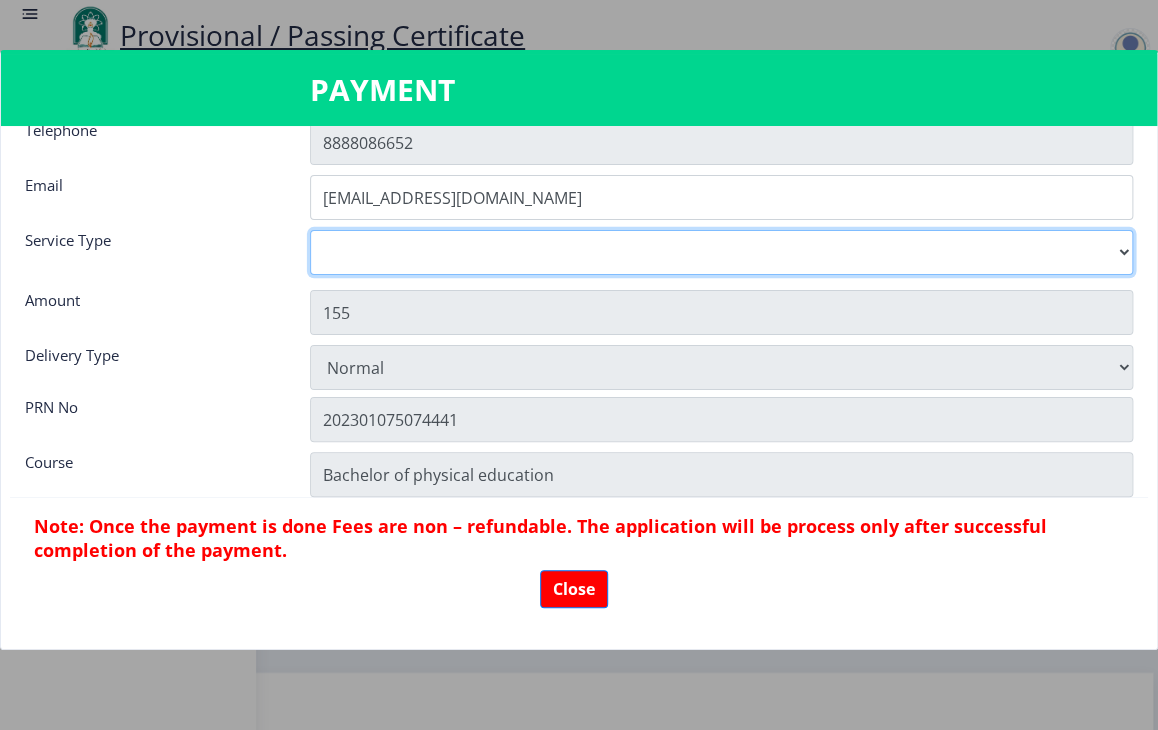 click on "Digital  Courier   Pickup" at bounding box center (722, 252) 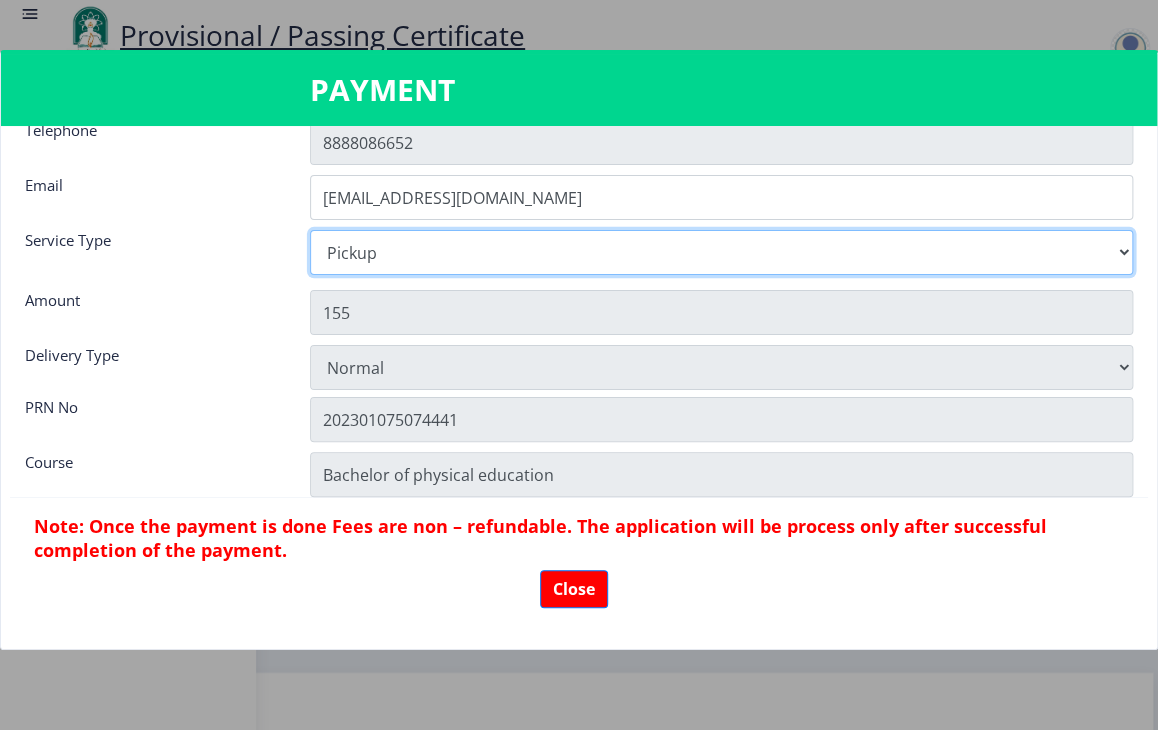 click on "Digital  Courier   Pickup" at bounding box center [722, 252] 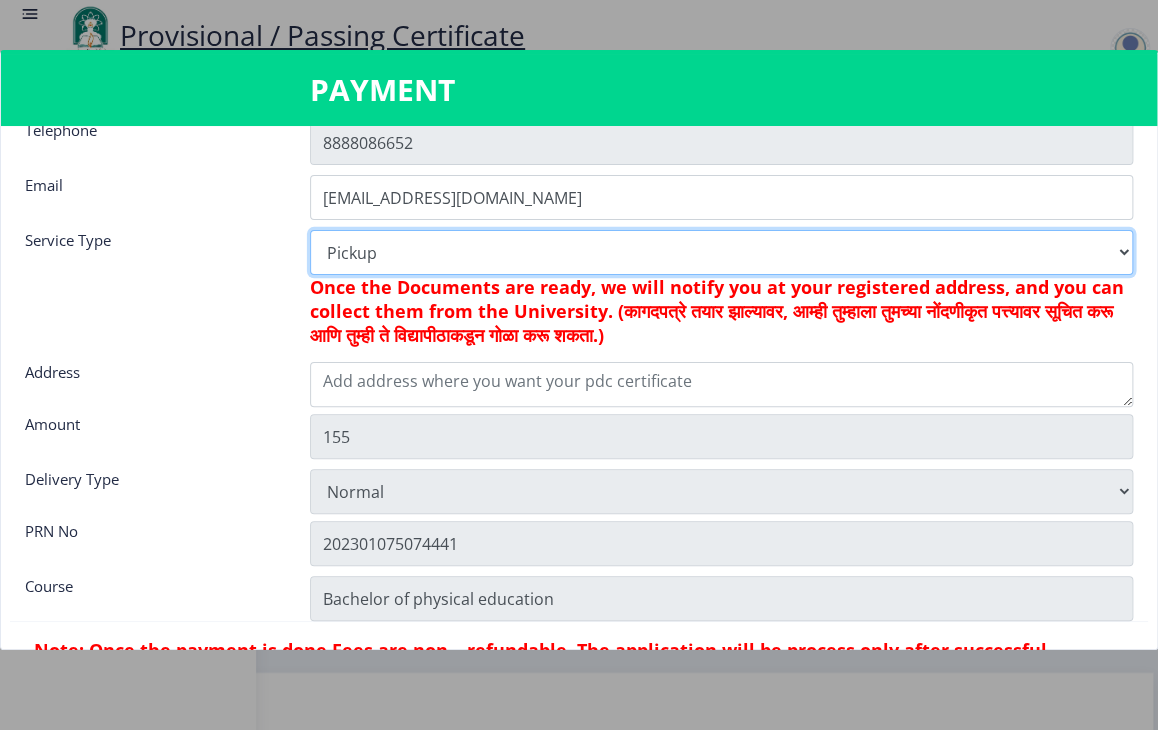 click on "Digital  Courier   Pickup" at bounding box center [722, 252] 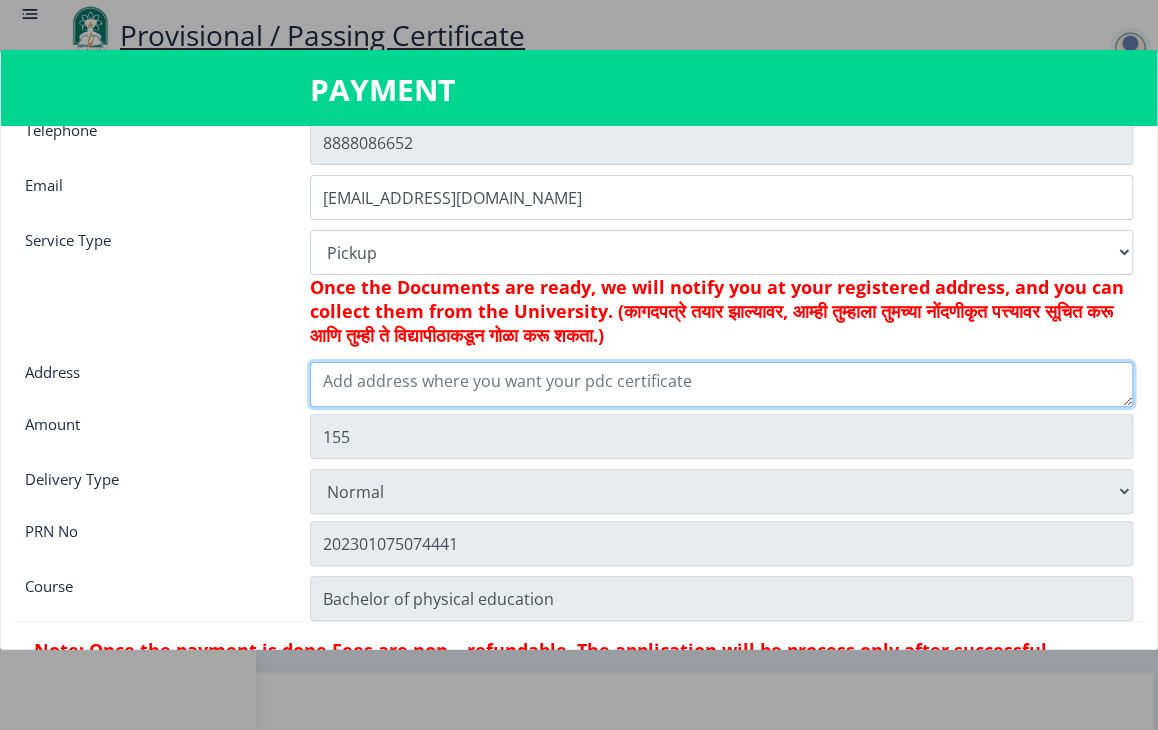 click at bounding box center [722, 384] 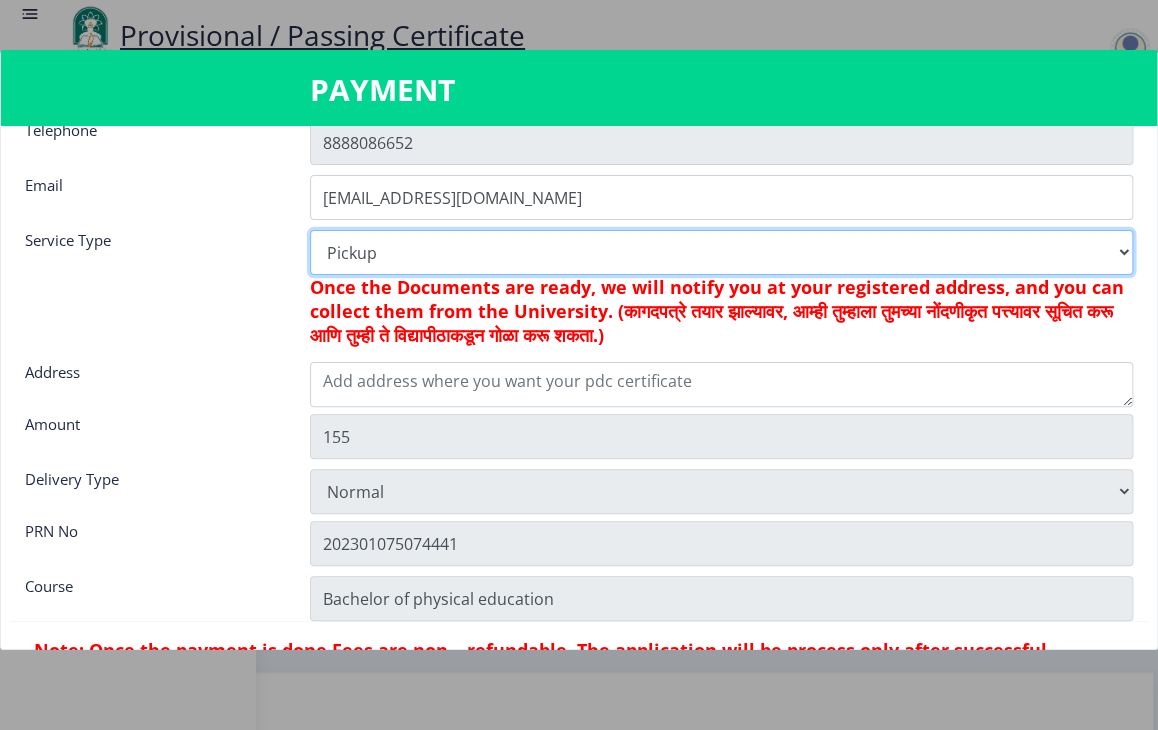 click on "Digital  Courier   Pickup" at bounding box center [722, 252] 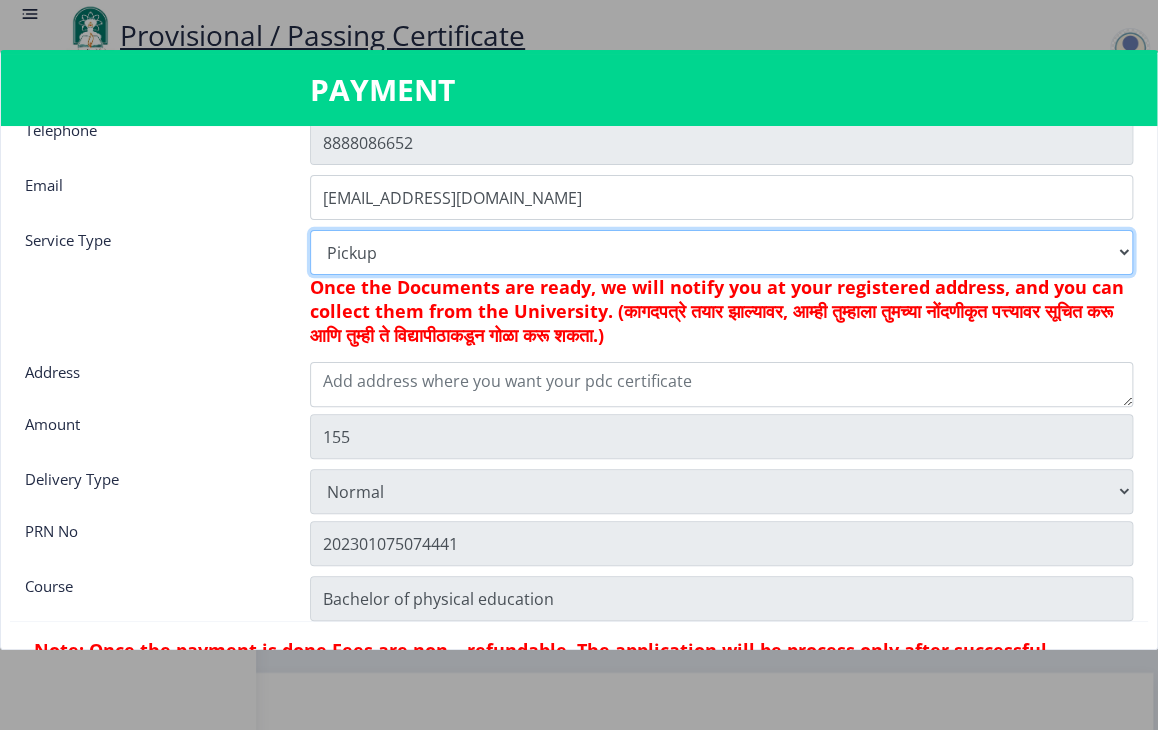 select on "new" 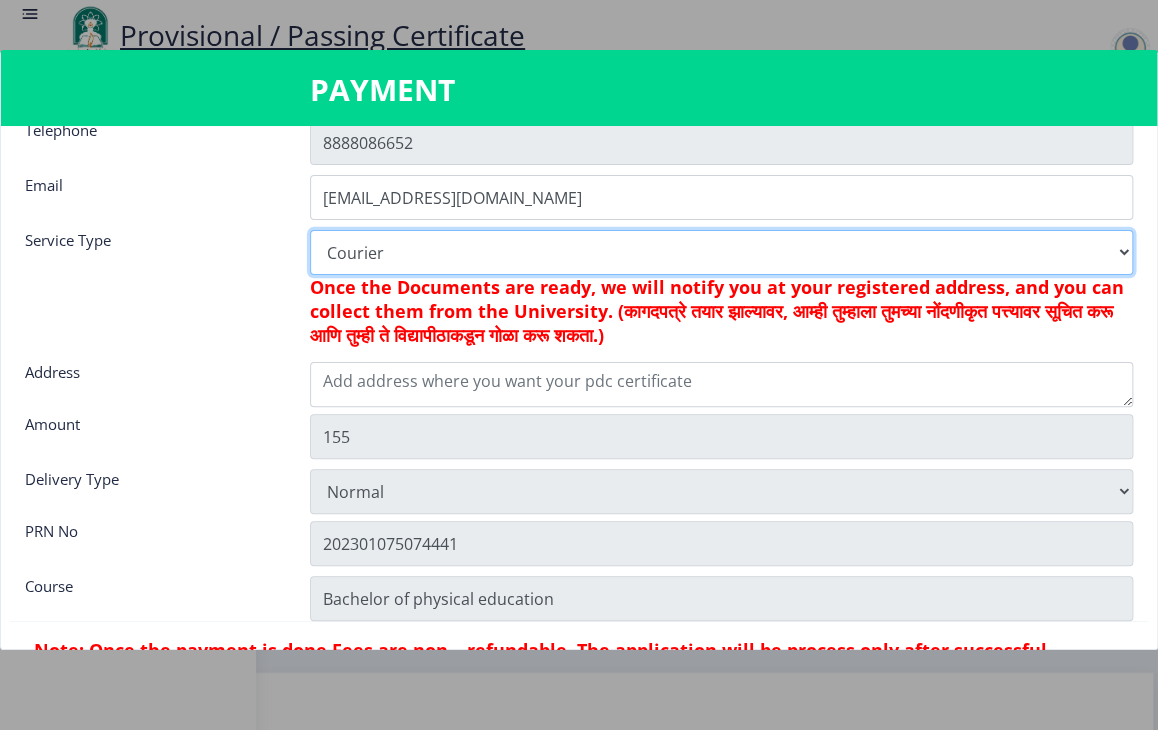 click on "Digital  Courier   Pickup" at bounding box center [722, 252] 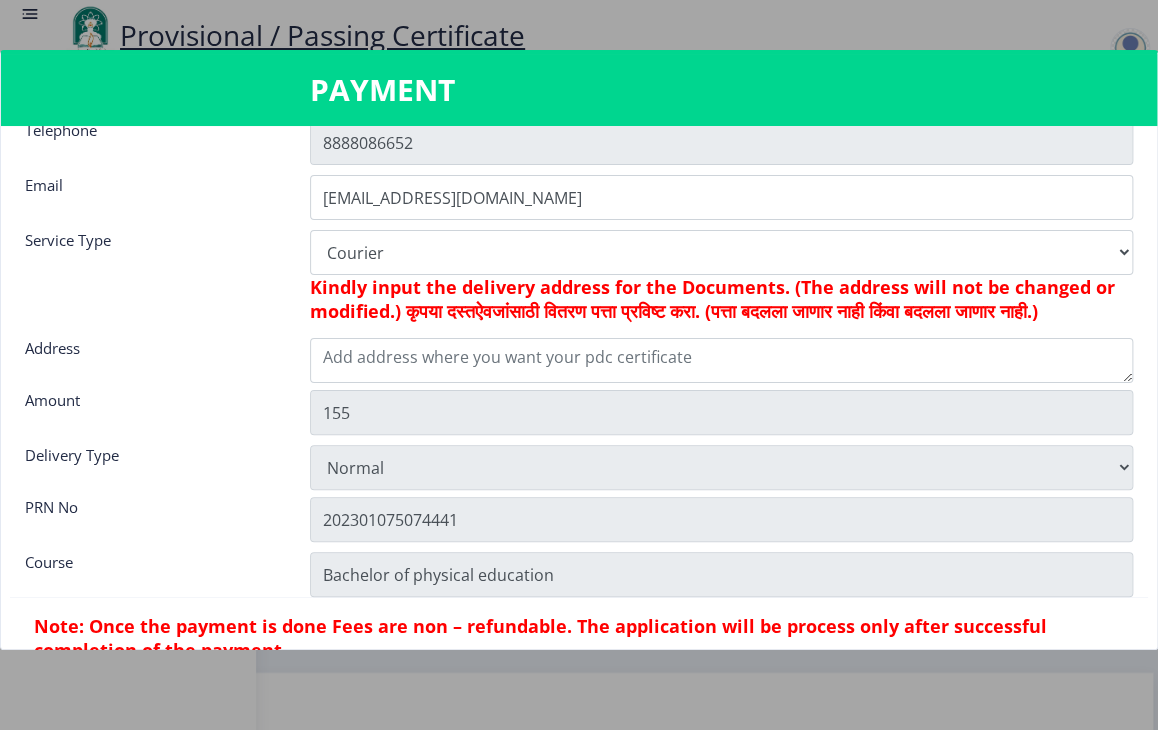 click on "Kindly input the delivery address for the Documents. (The address will not be changed or modified.) कृपया दस्तऐवजांसाठी वितरण पत्ता प्रविष्ट करा. (पत्ता बदलला जाणार नाही किंवा बदलला जाणार नाही.)" 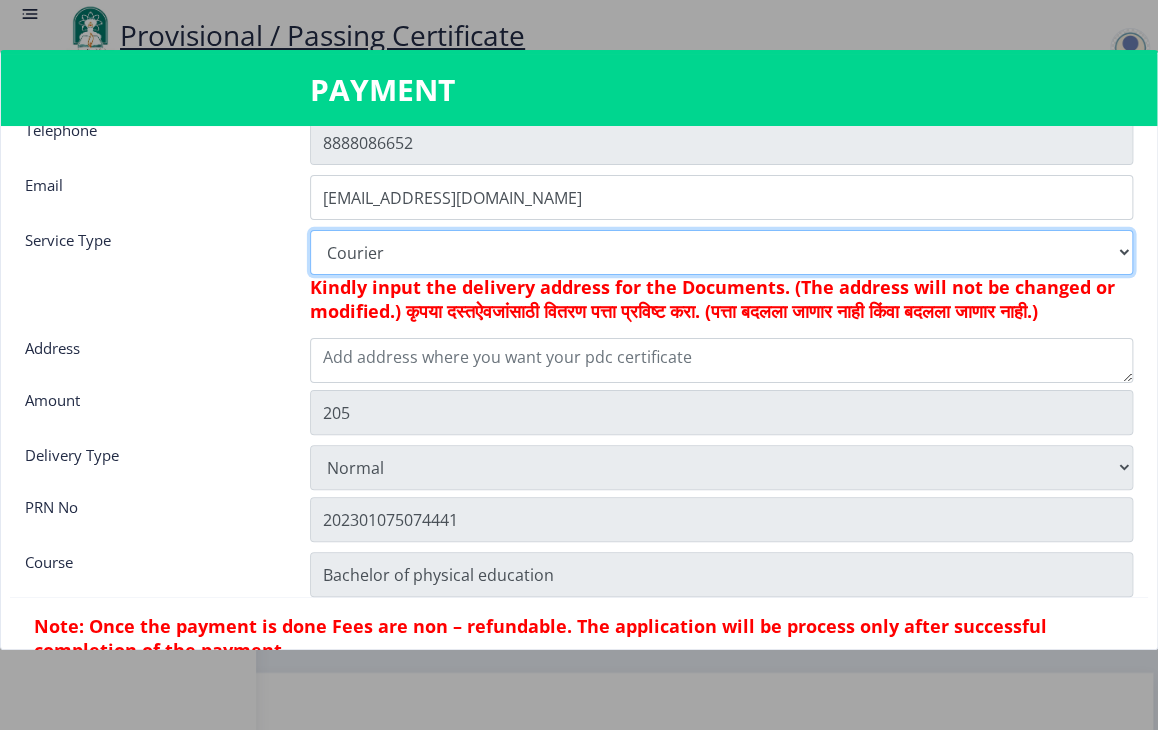 click on "Digital  Courier   Pickup" at bounding box center (722, 252) 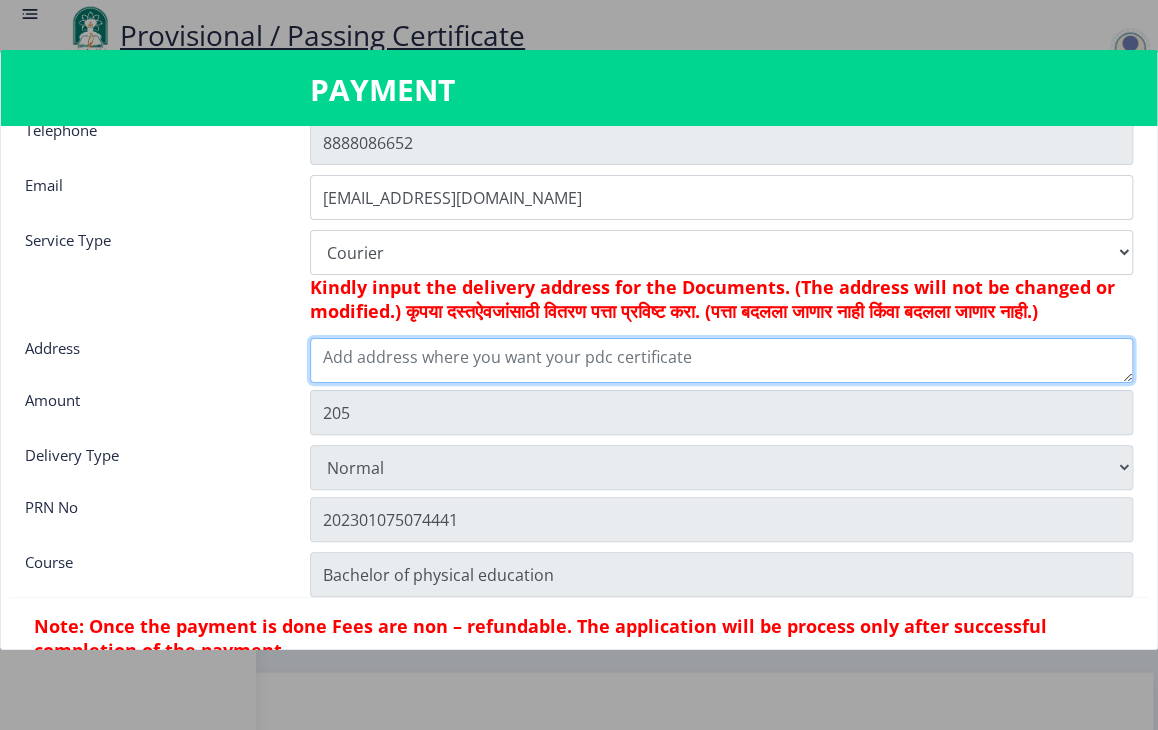 click at bounding box center [722, 360] 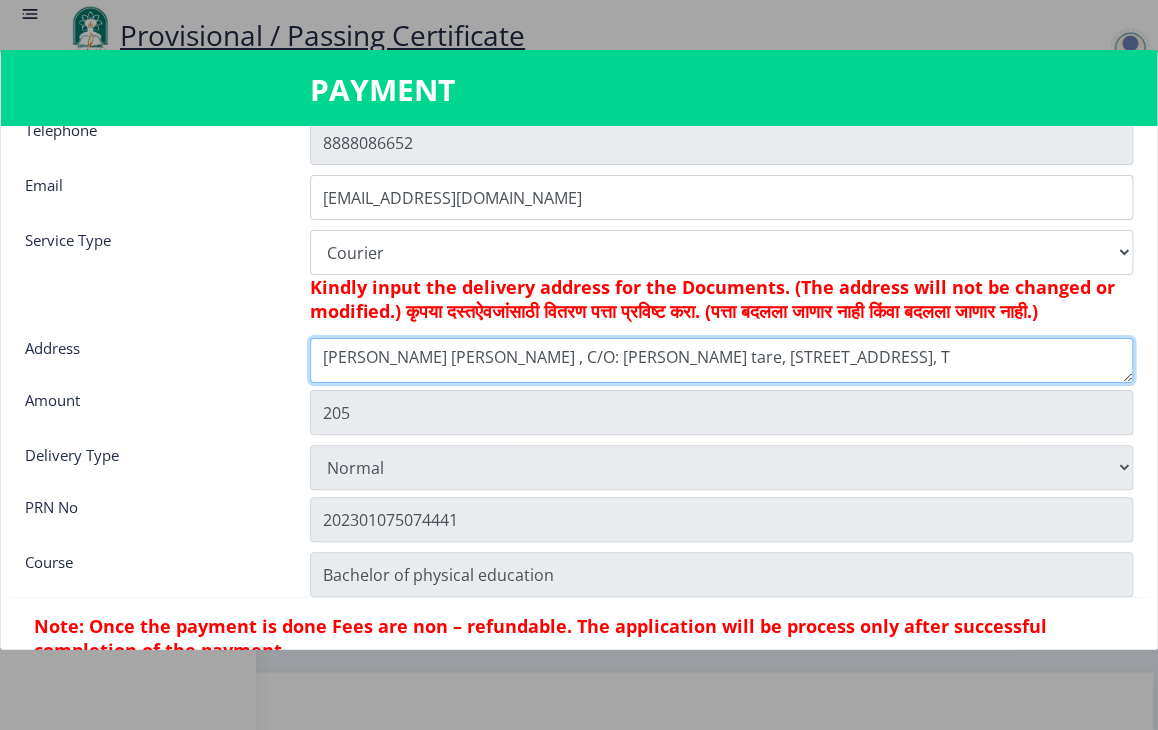 scroll, scrollTop: 9, scrollLeft: 0, axis: vertical 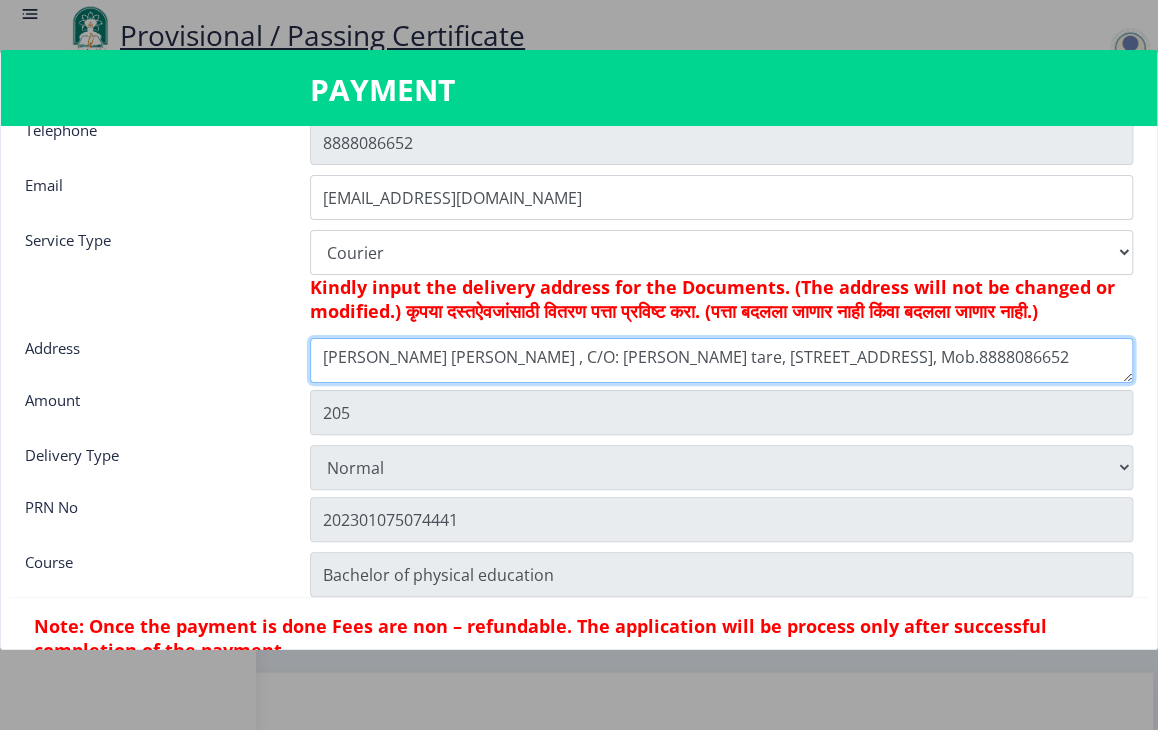 type on "Navnath Dnyandev Gaikar , C/O: Bhushan Sadashiv tare, 508, Building No.18, Regency Sarvam, Titwala (E), Tal.Kalyan, Dist.Thane, Pin.421605, Mob.8888086652" 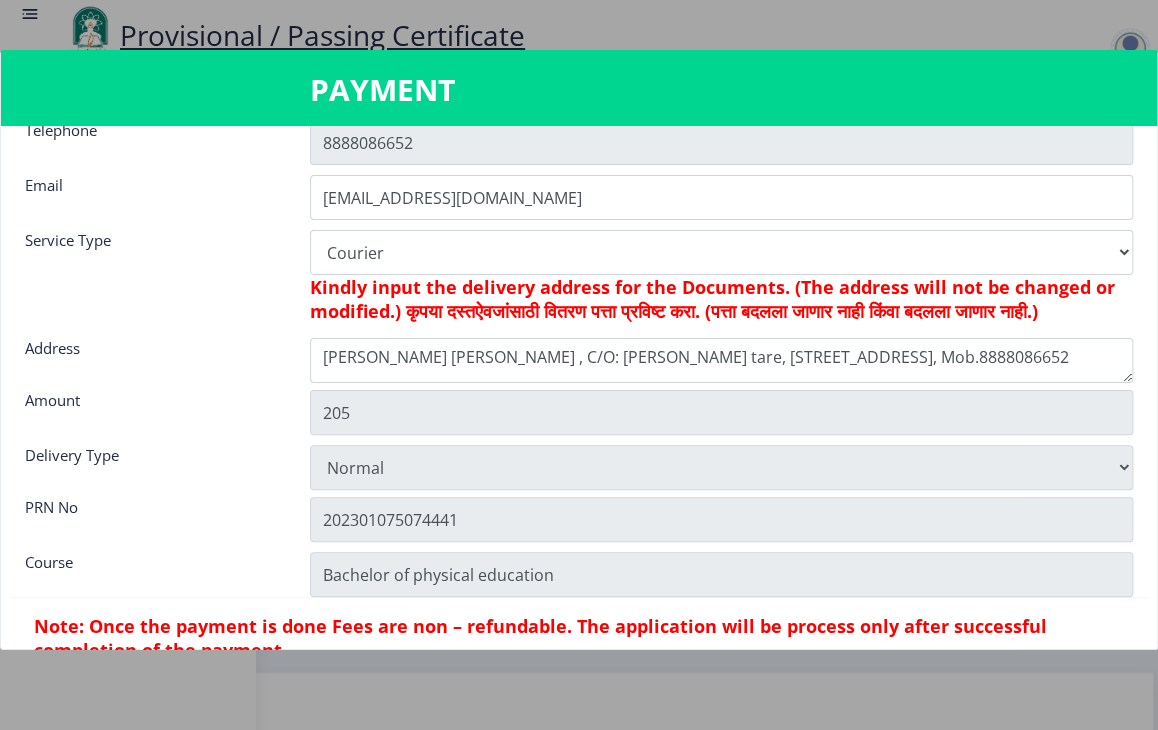 click on "Amount" 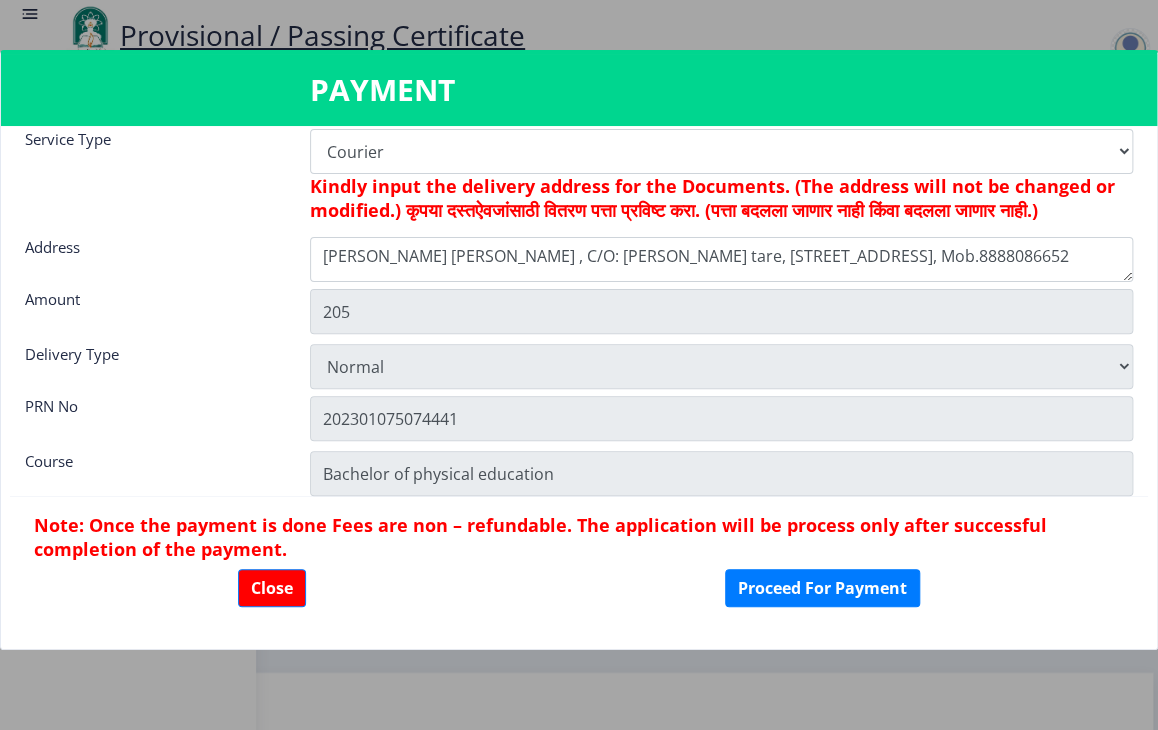scroll, scrollTop: 211, scrollLeft: 0, axis: vertical 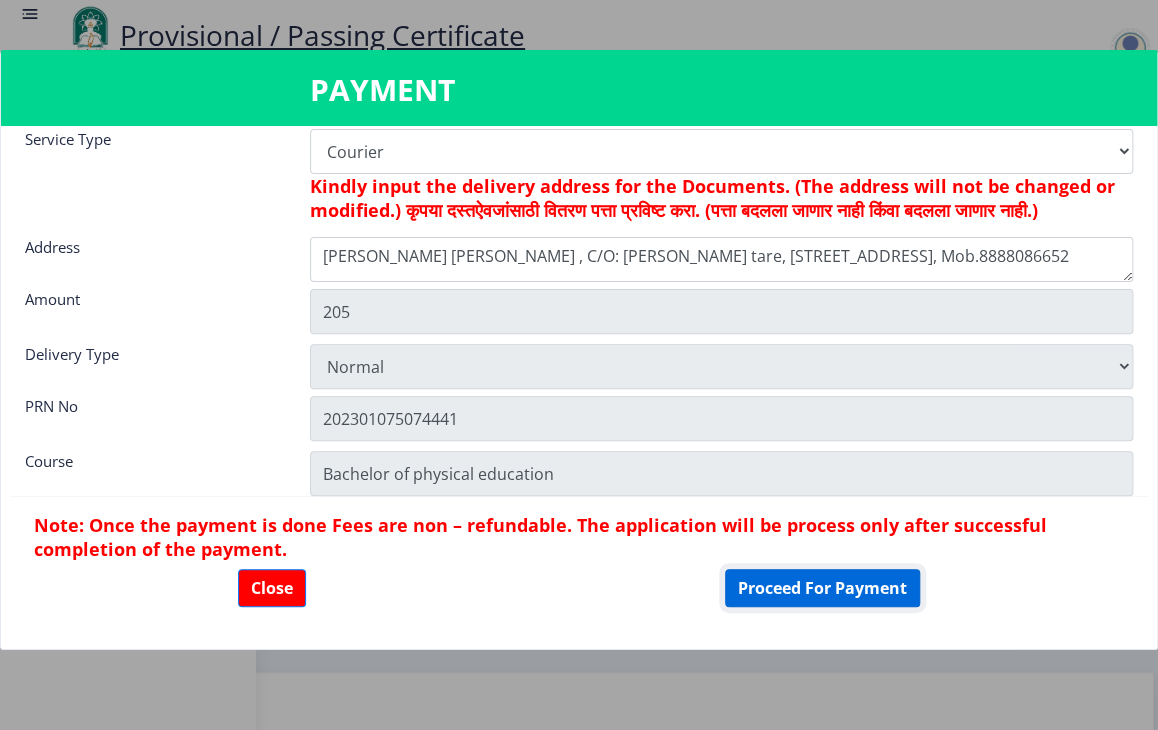 click on "Proceed For Payment" 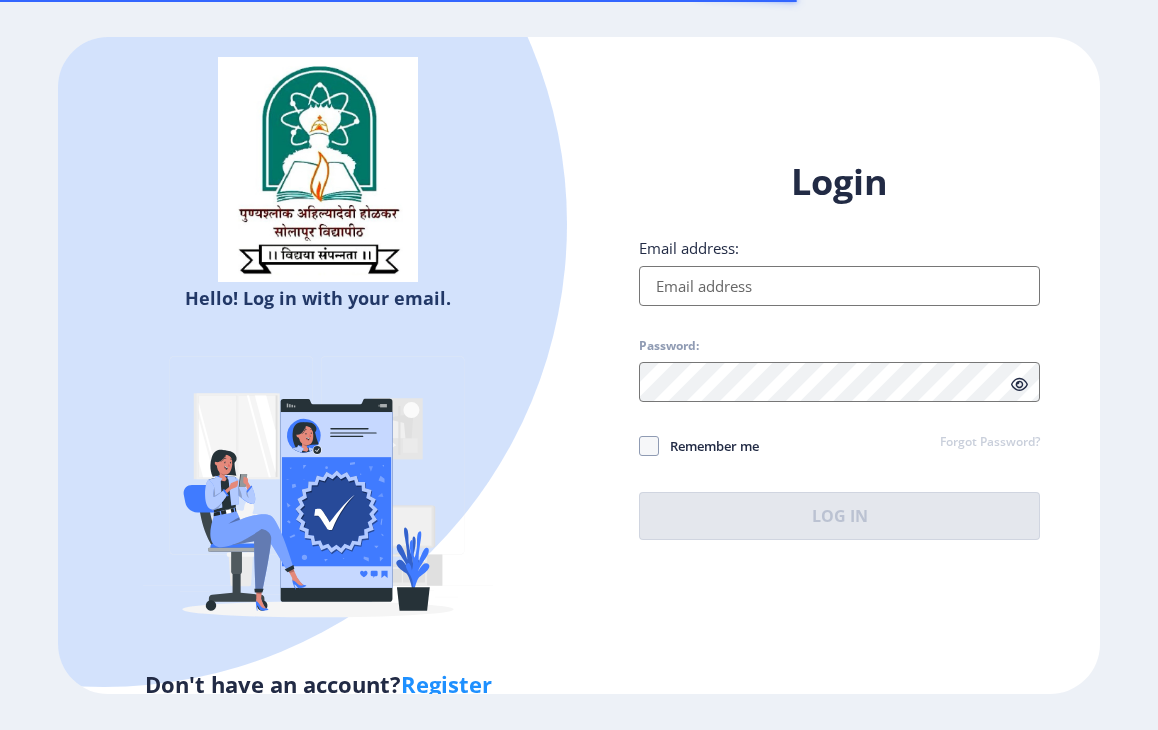 scroll, scrollTop: 0, scrollLeft: 0, axis: both 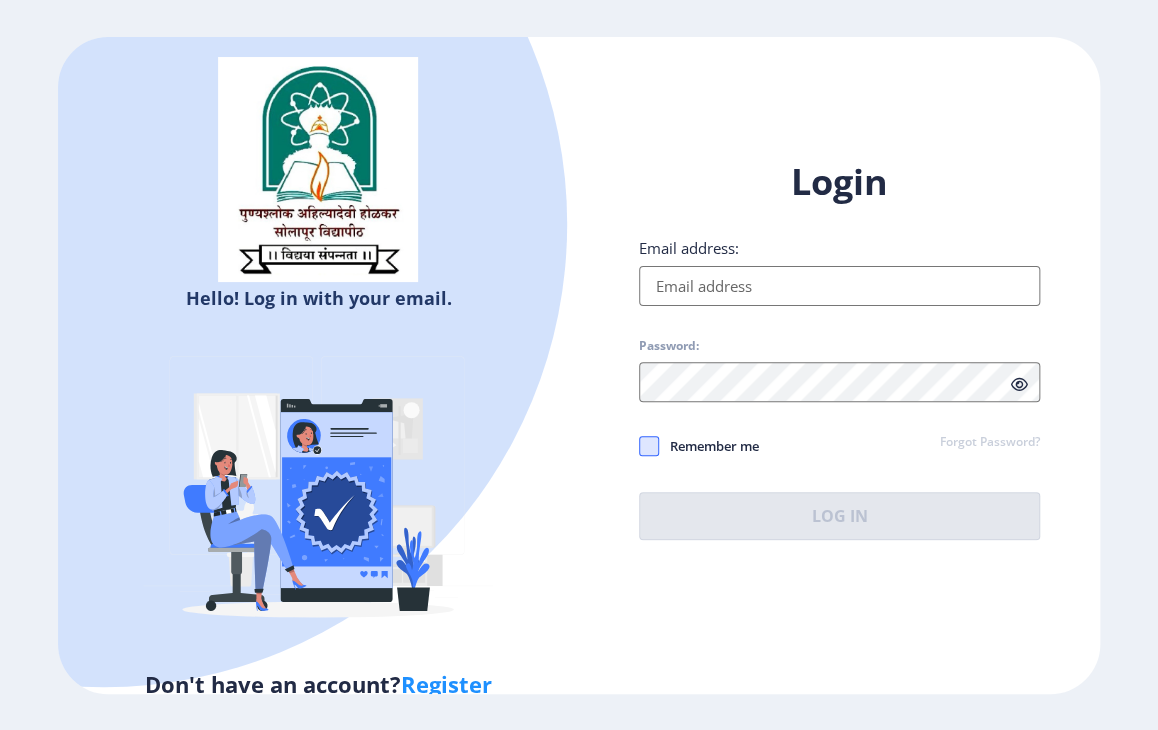 type on "[EMAIL_ADDRESS][DOMAIN_NAME]" 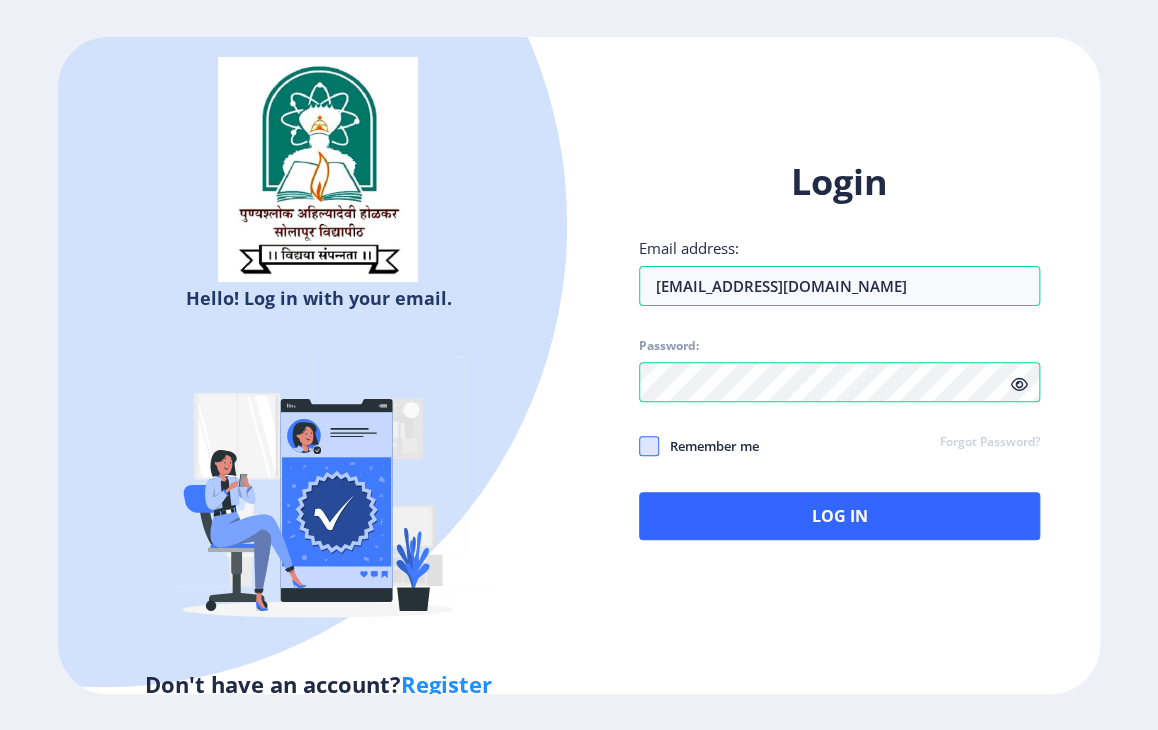 click 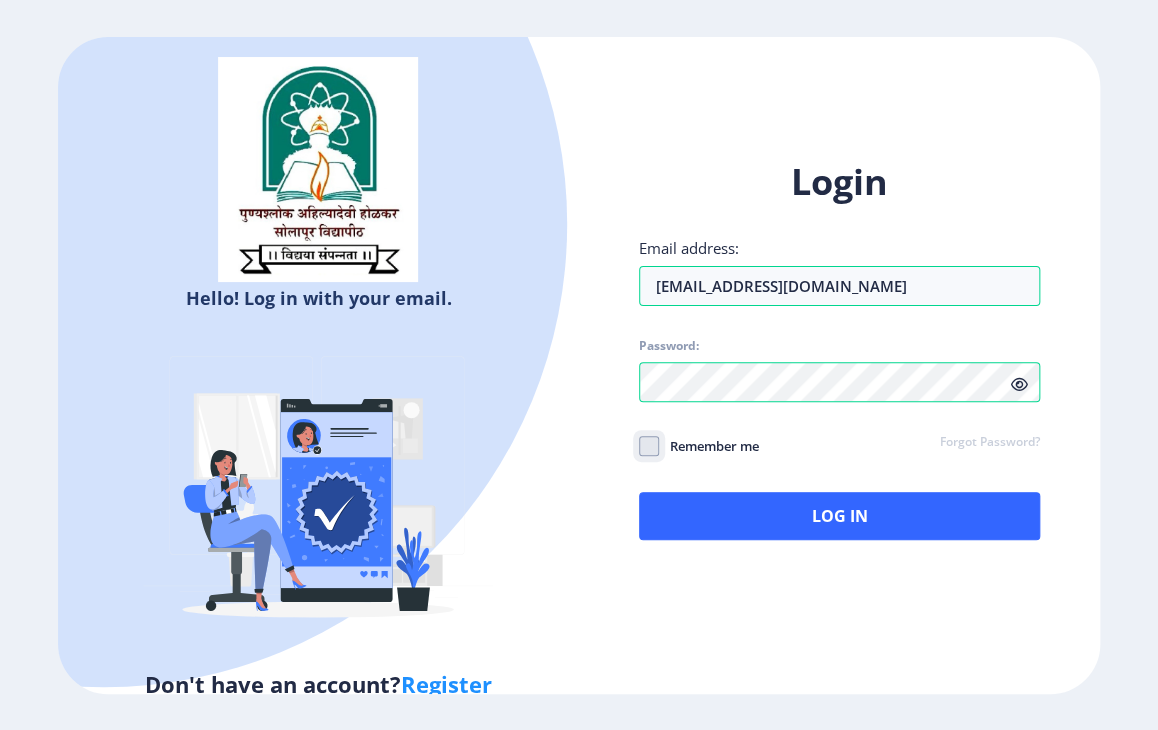 checkbox on "true" 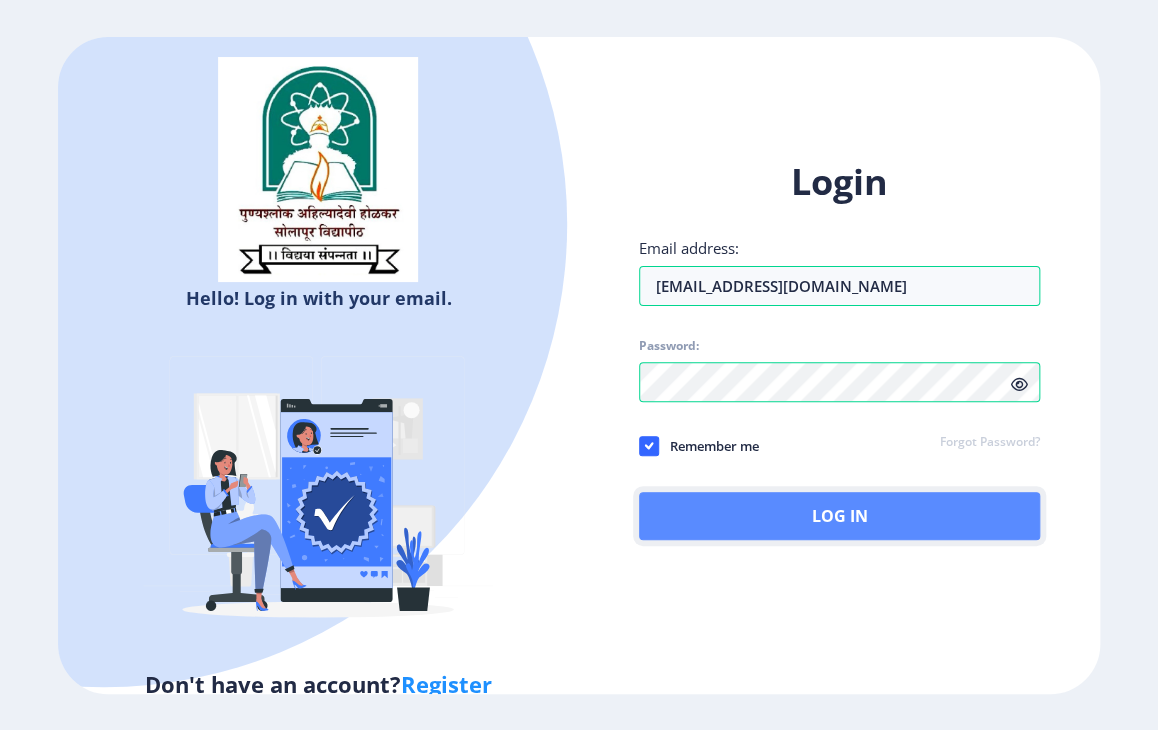 click on "Log In" 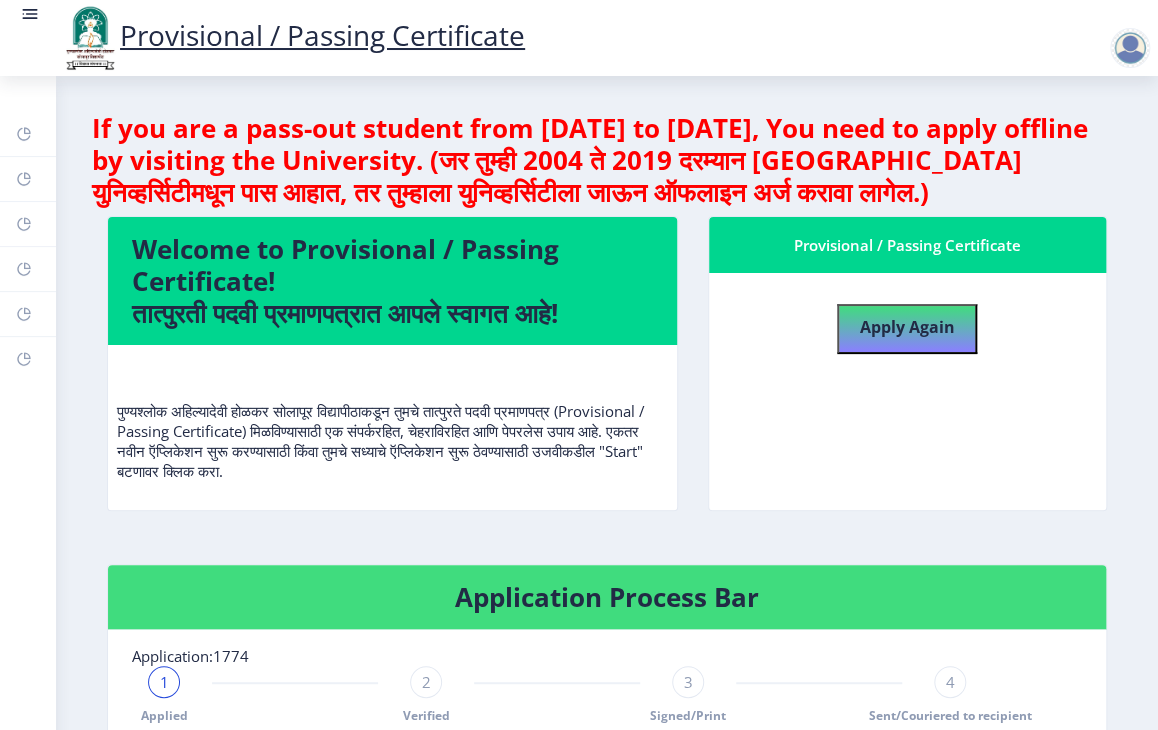 drag, startPoint x: 1151, startPoint y: 369, endPoint x: 1145, endPoint y: 429, distance: 60.299255 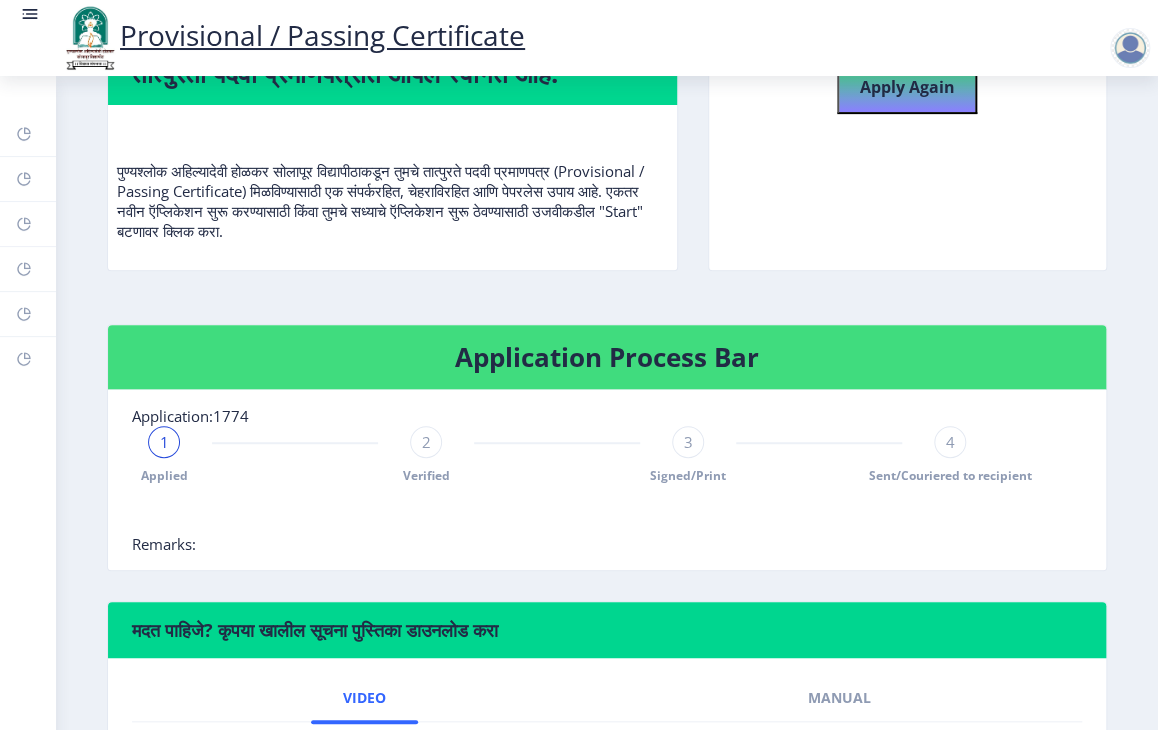 scroll, scrollTop: 0, scrollLeft: 0, axis: both 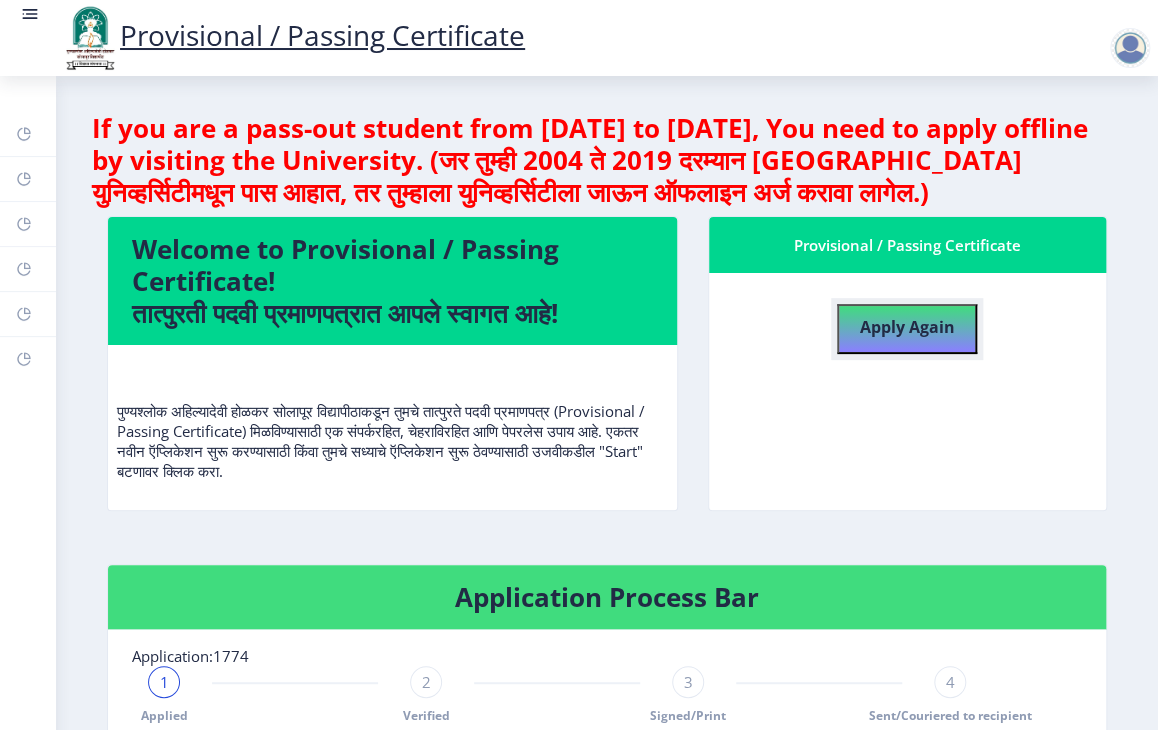 click on "Apply Again" 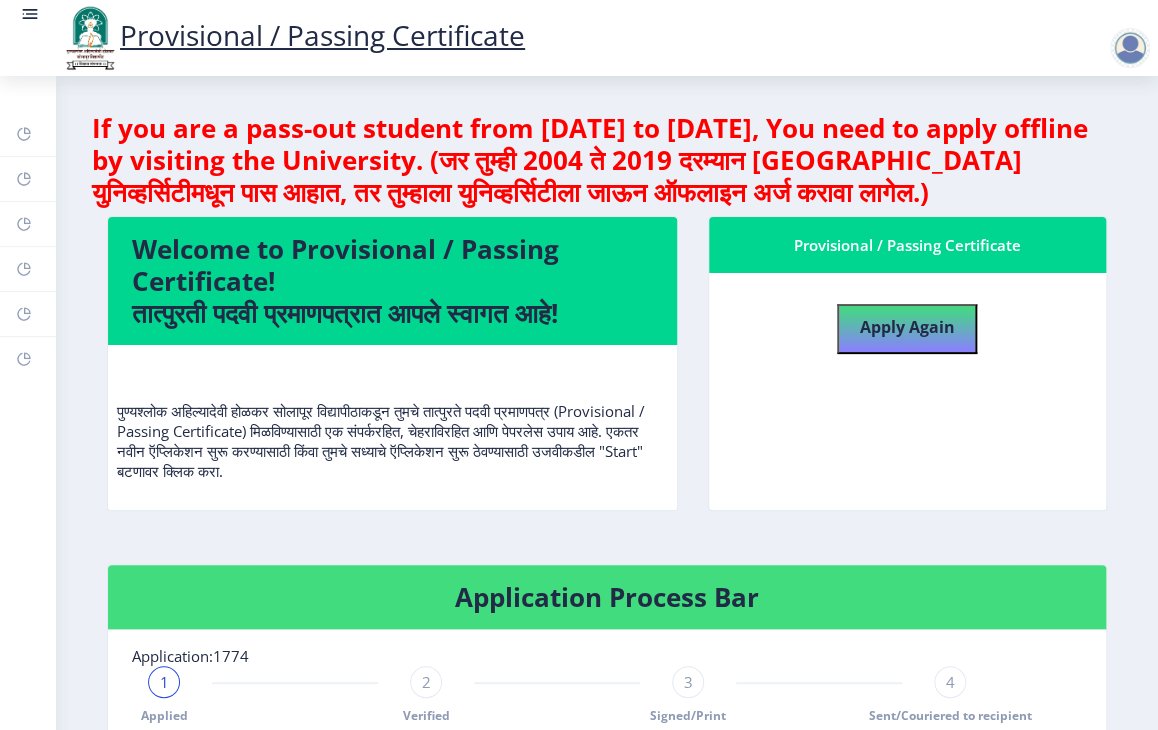 select 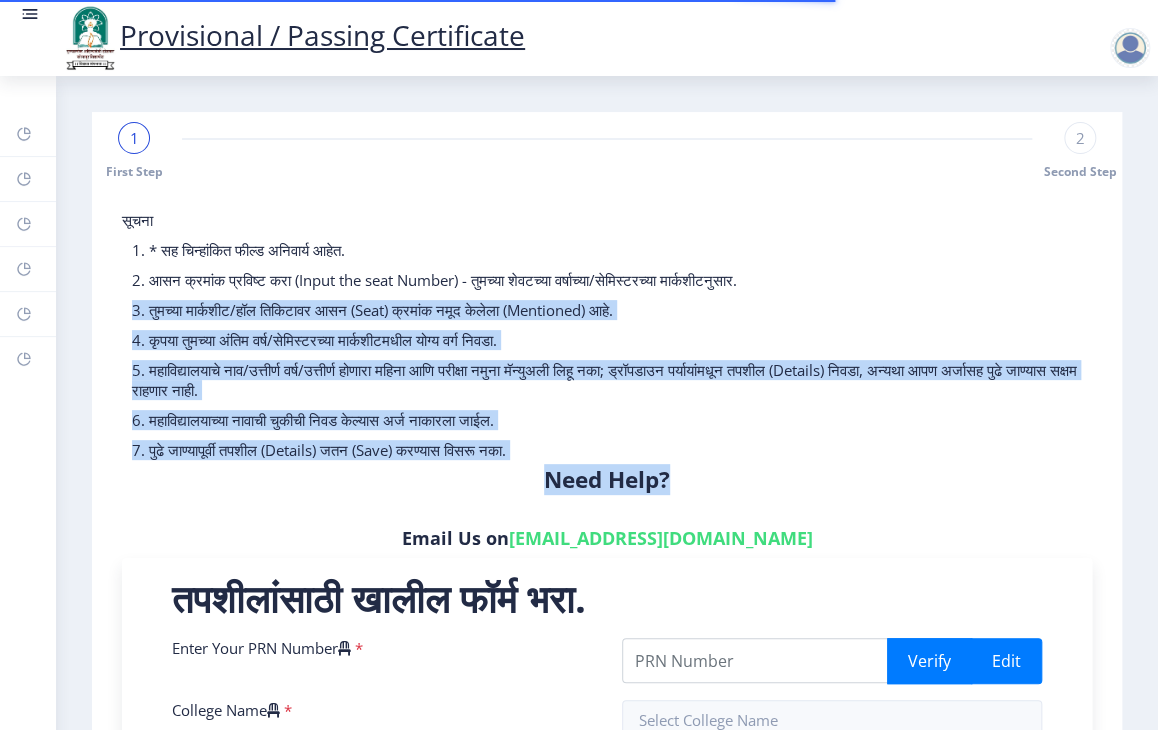 drag, startPoint x: 1152, startPoint y: 285, endPoint x: 1158, endPoint y: 471, distance: 186.09676 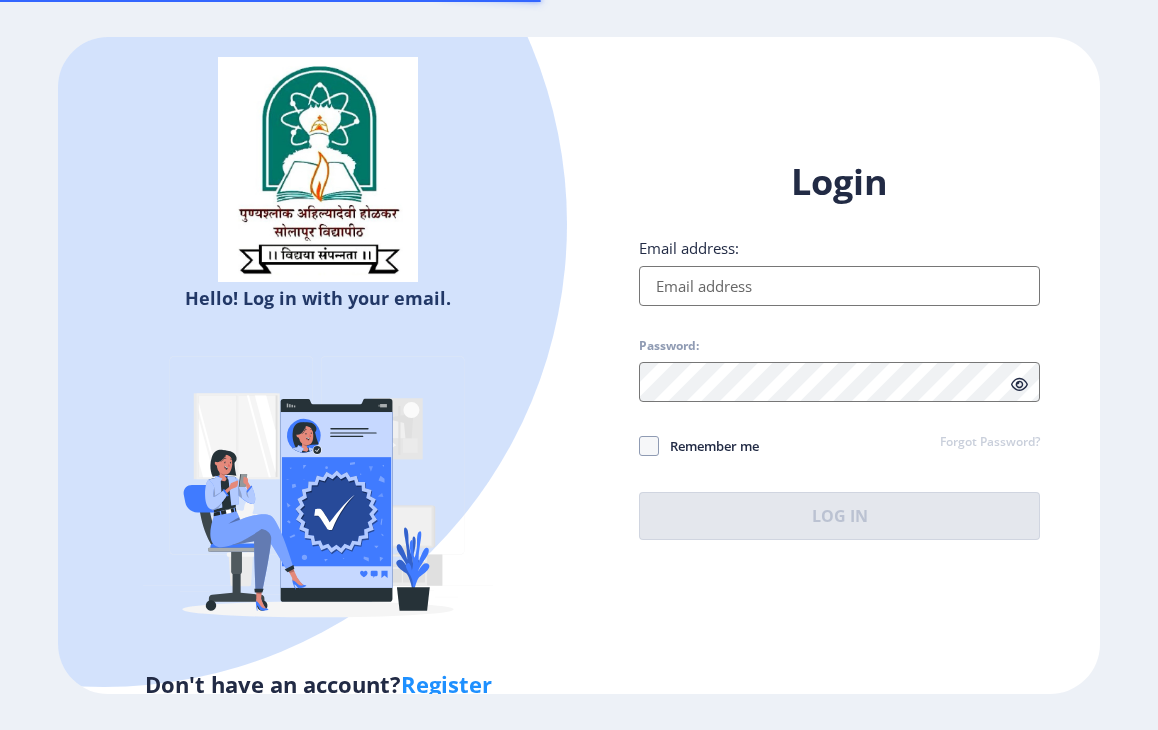 scroll, scrollTop: 0, scrollLeft: 0, axis: both 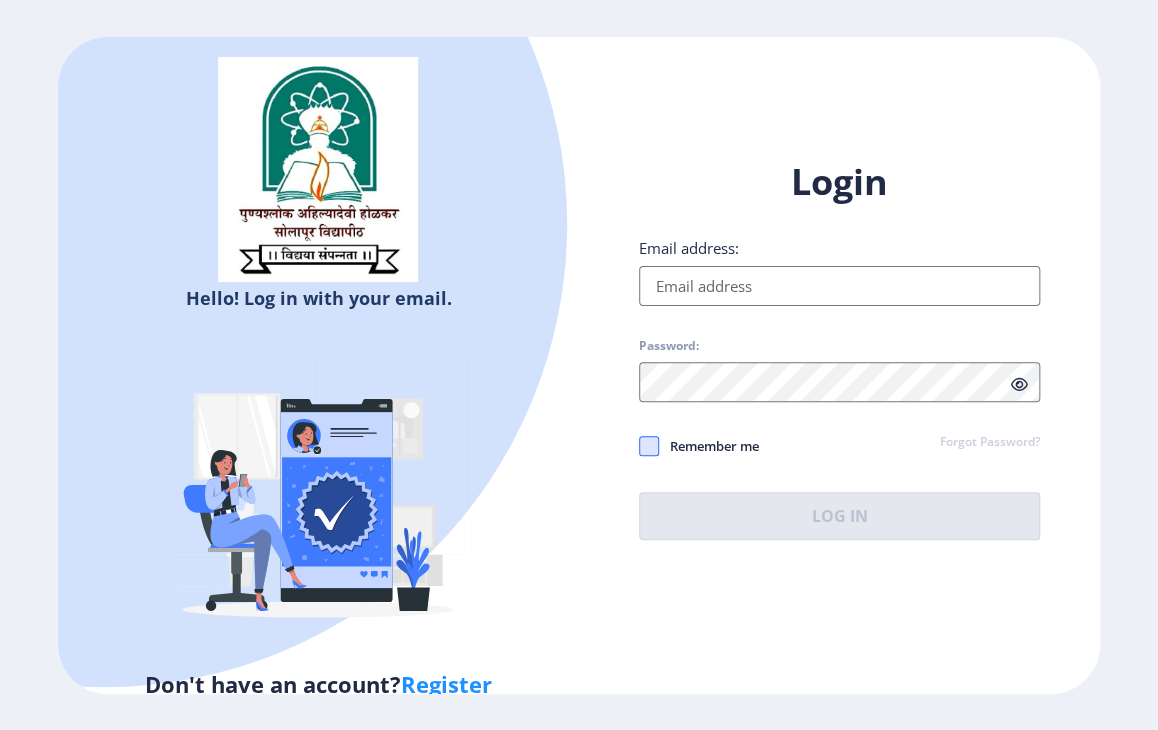 type on "[EMAIL_ADDRESS][DOMAIN_NAME]" 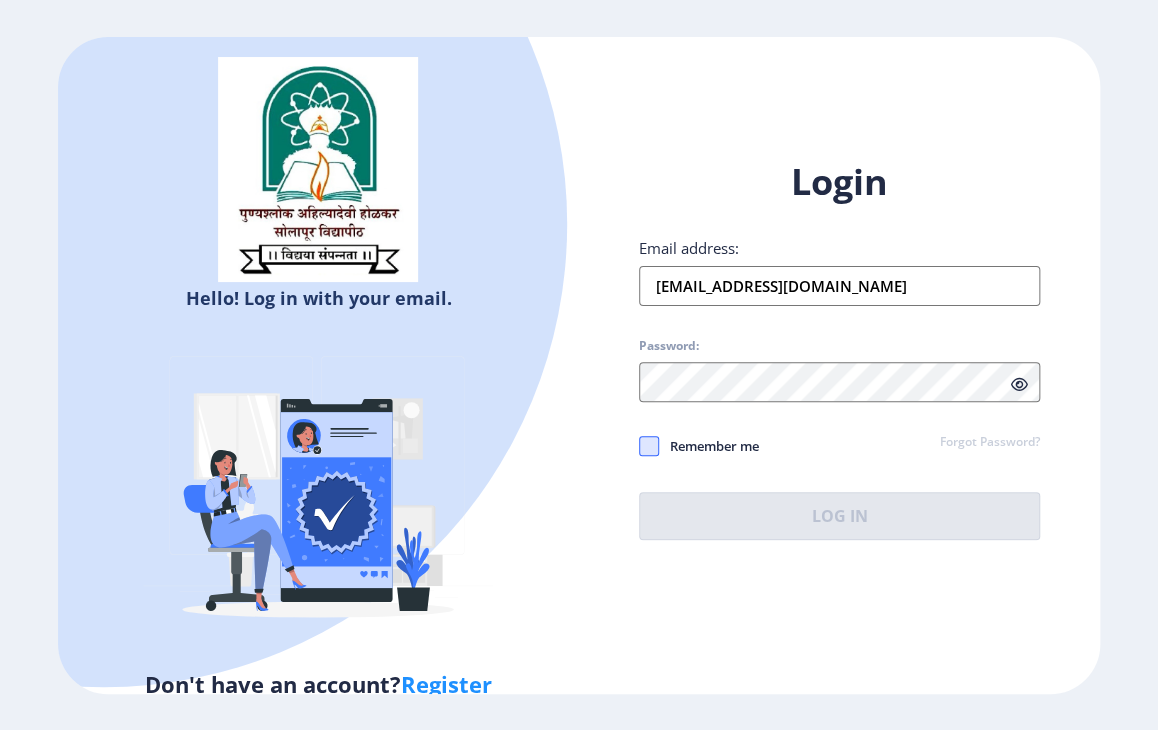 click 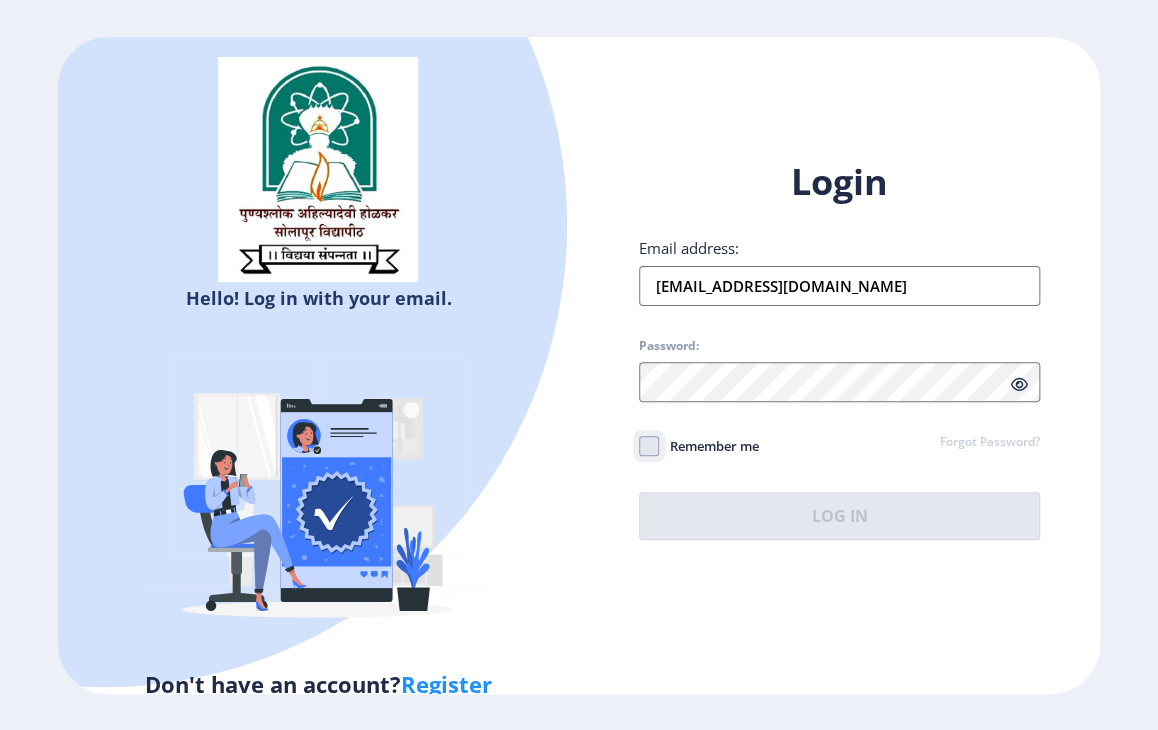 checkbox on "true" 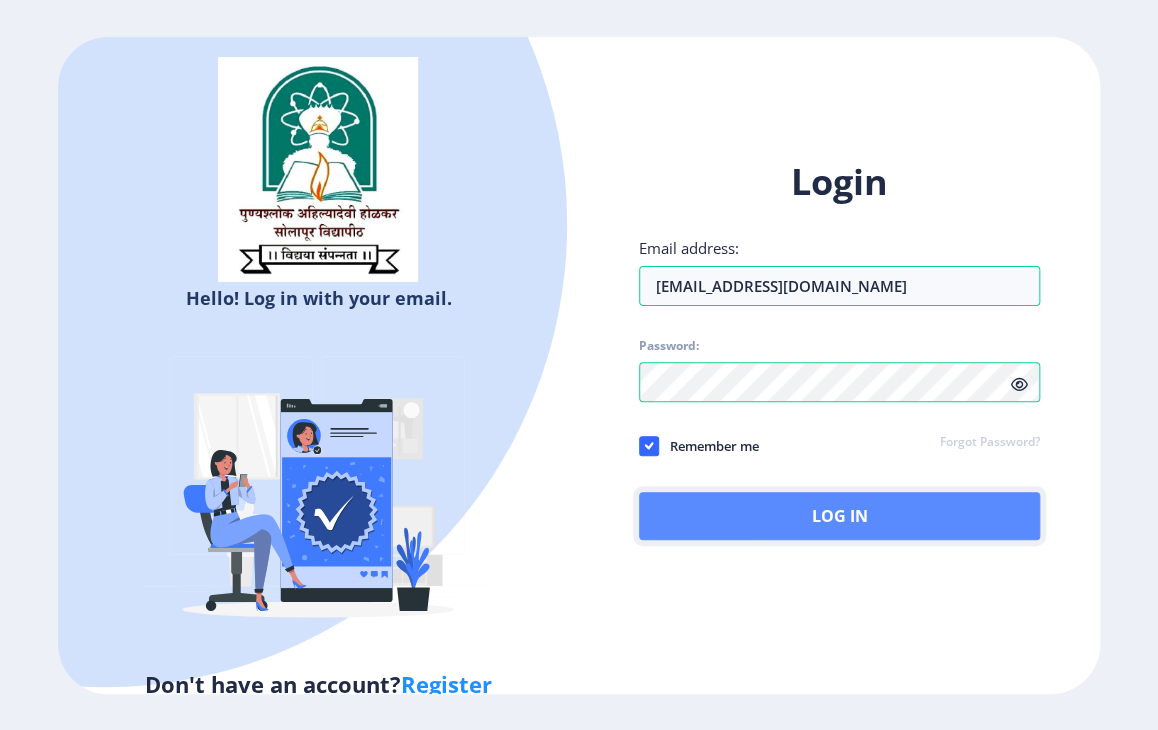 click on "Log In" 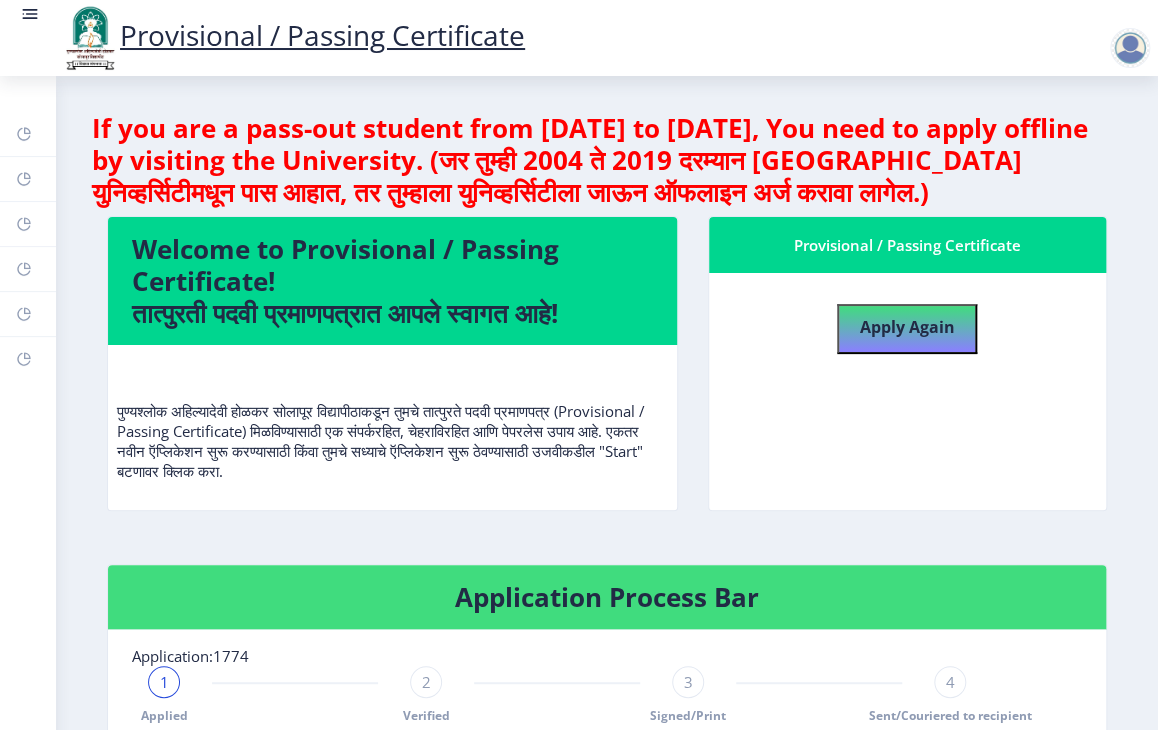 click 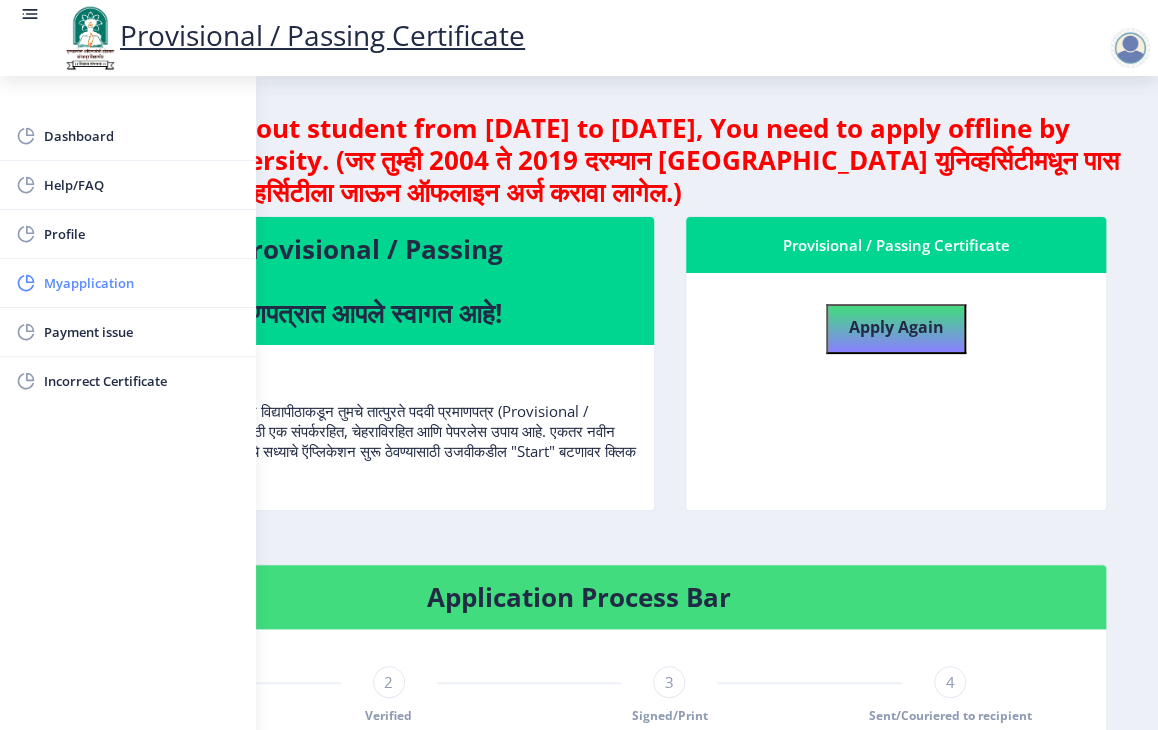 click on "Myapplication" 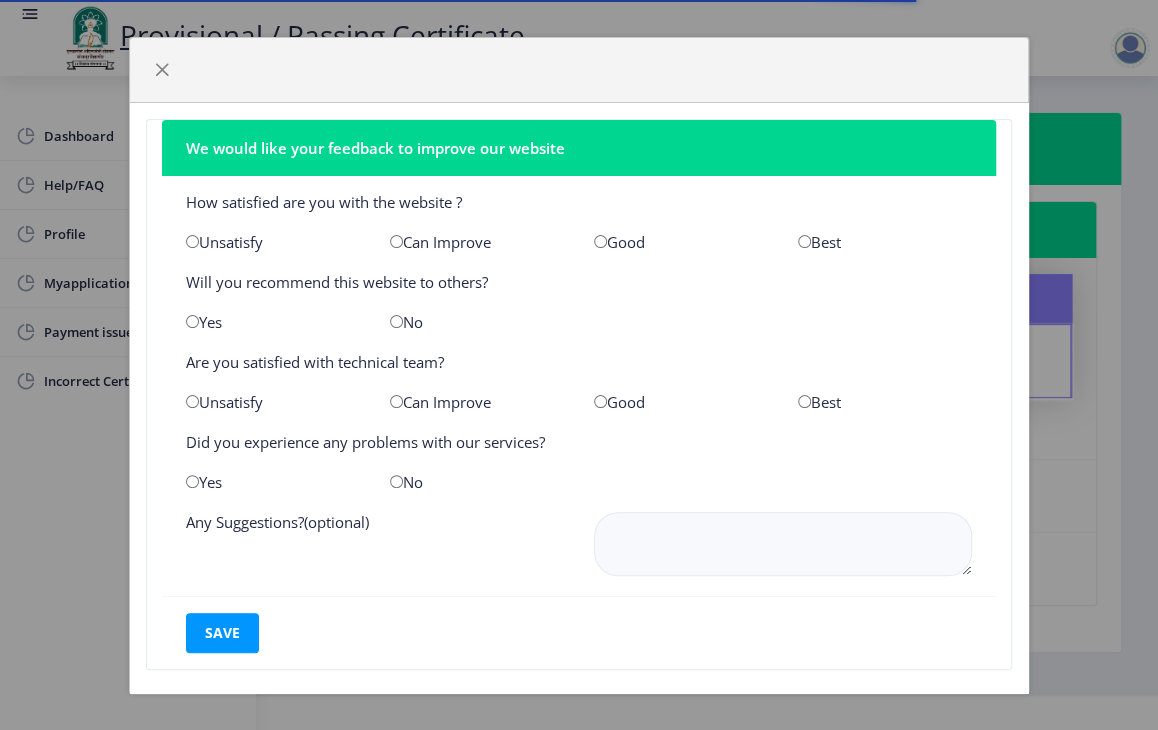 click on "We would like your feedback to improve our website  How satisfied are you with the website ?   Unsatisfy   Can Improve   Good   Best   Will you recommend this website to others?   Yes   No   Are you satisfied with technical team?   Unsatisfy   Can Improve   Good   Best   Did you experience any problems with our services?   Yes   No   Any Suggestions?(optional)  save" 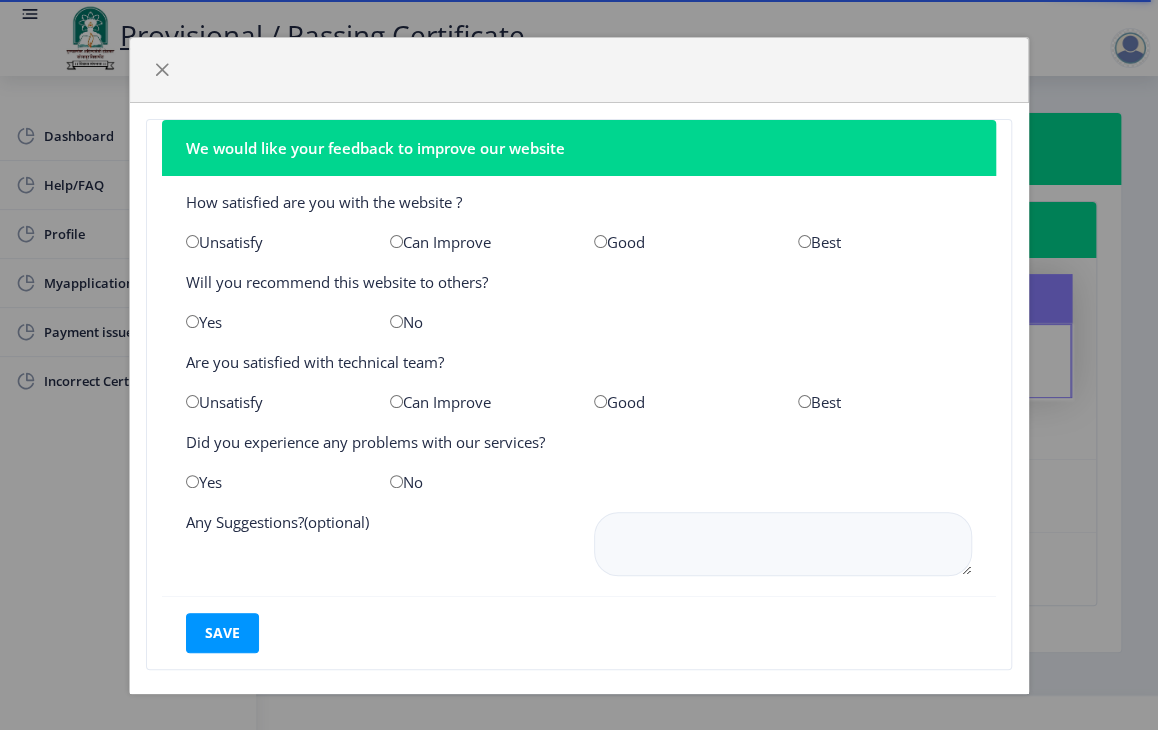 click at bounding box center [396, 241] 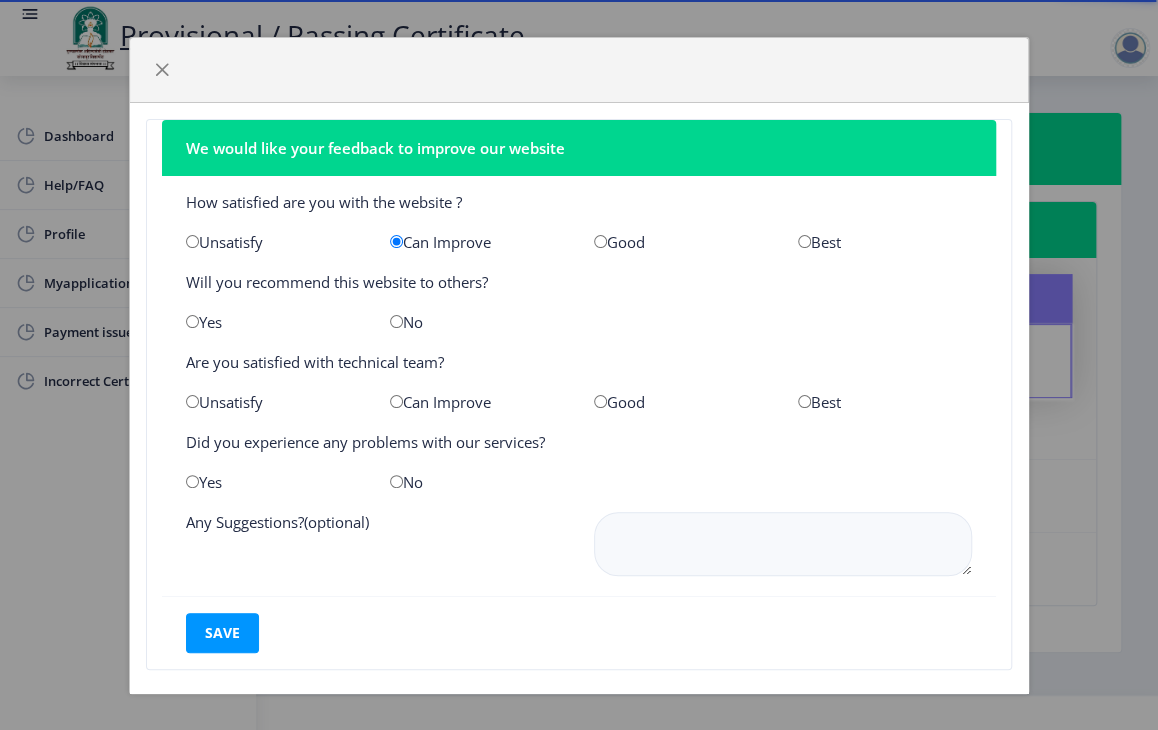 click at bounding box center [192, 321] 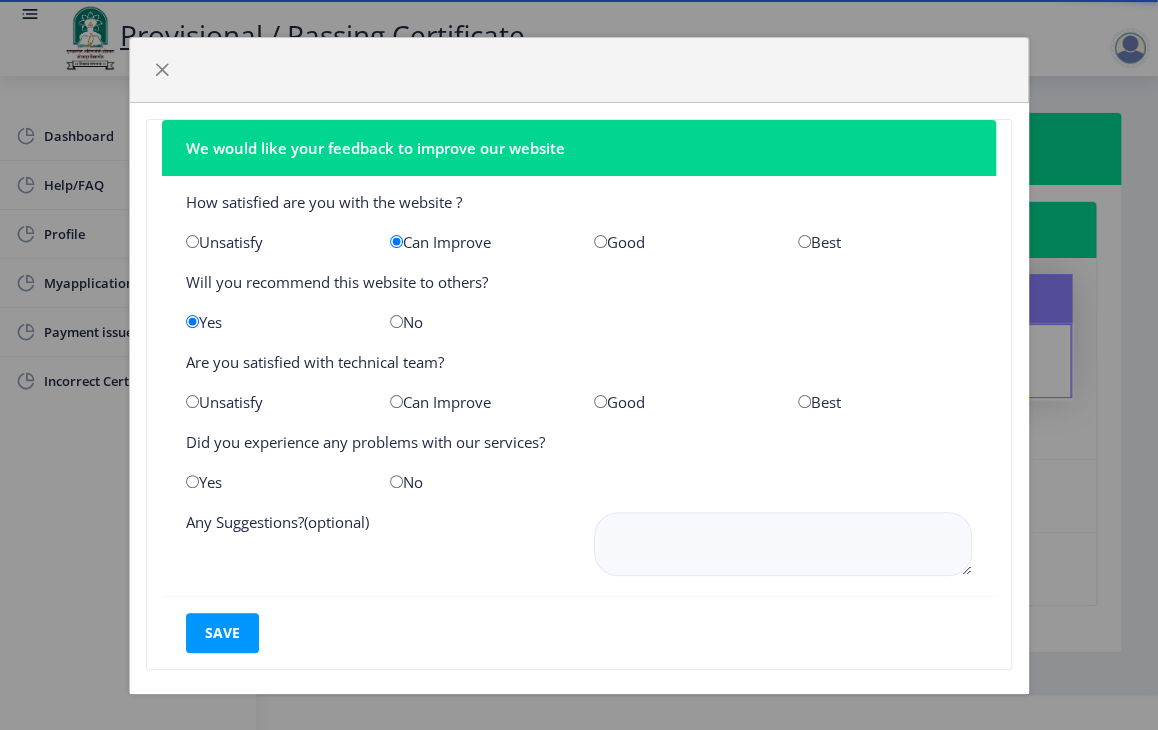 click at bounding box center (396, 401) 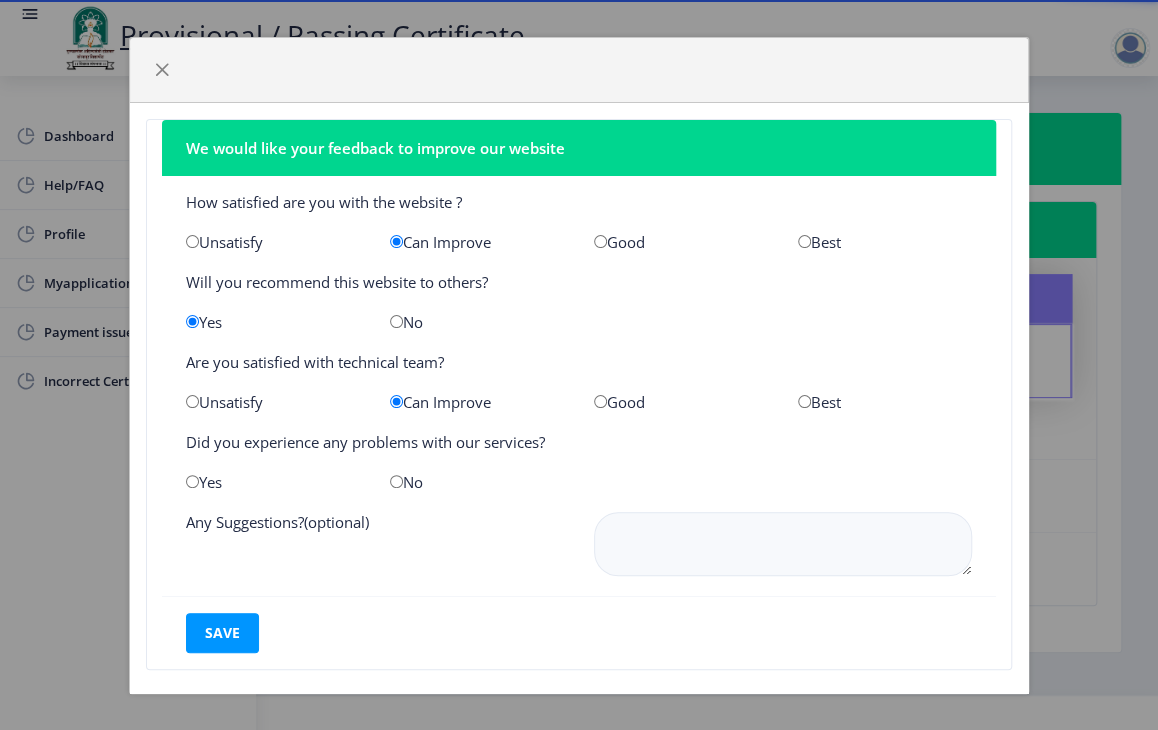 click at bounding box center [192, 481] 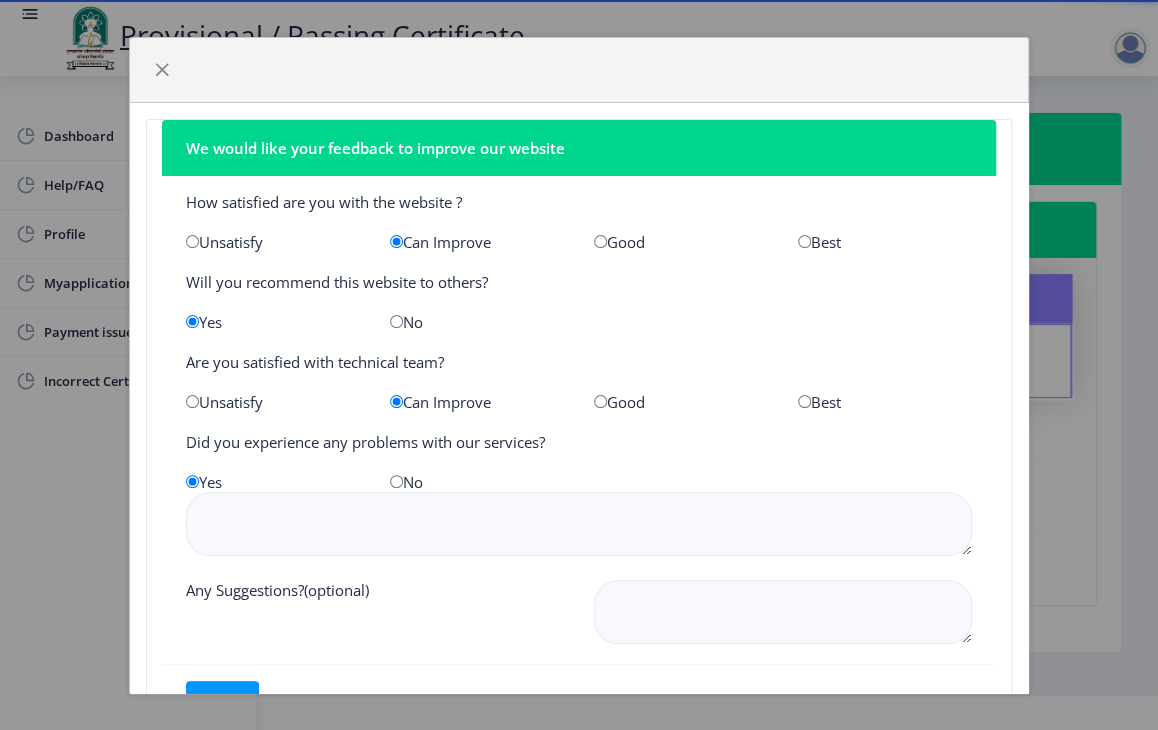 scroll, scrollTop: 75, scrollLeft: 0, axis: vertical 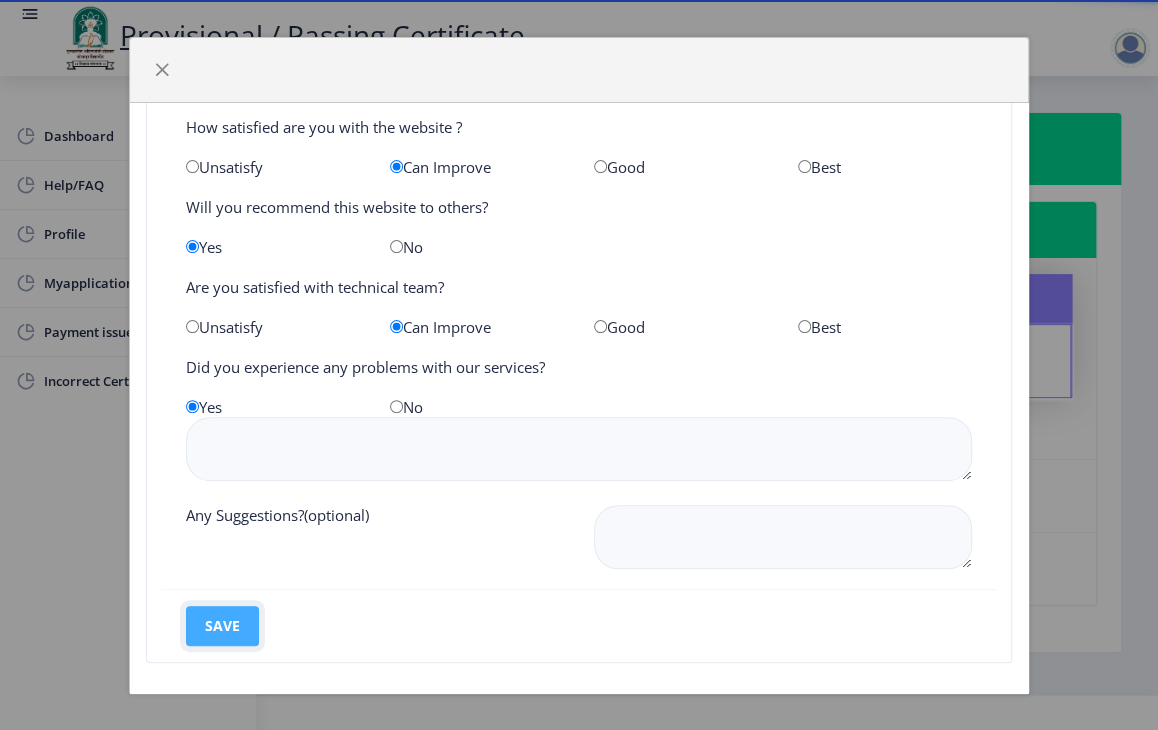 click on "save" 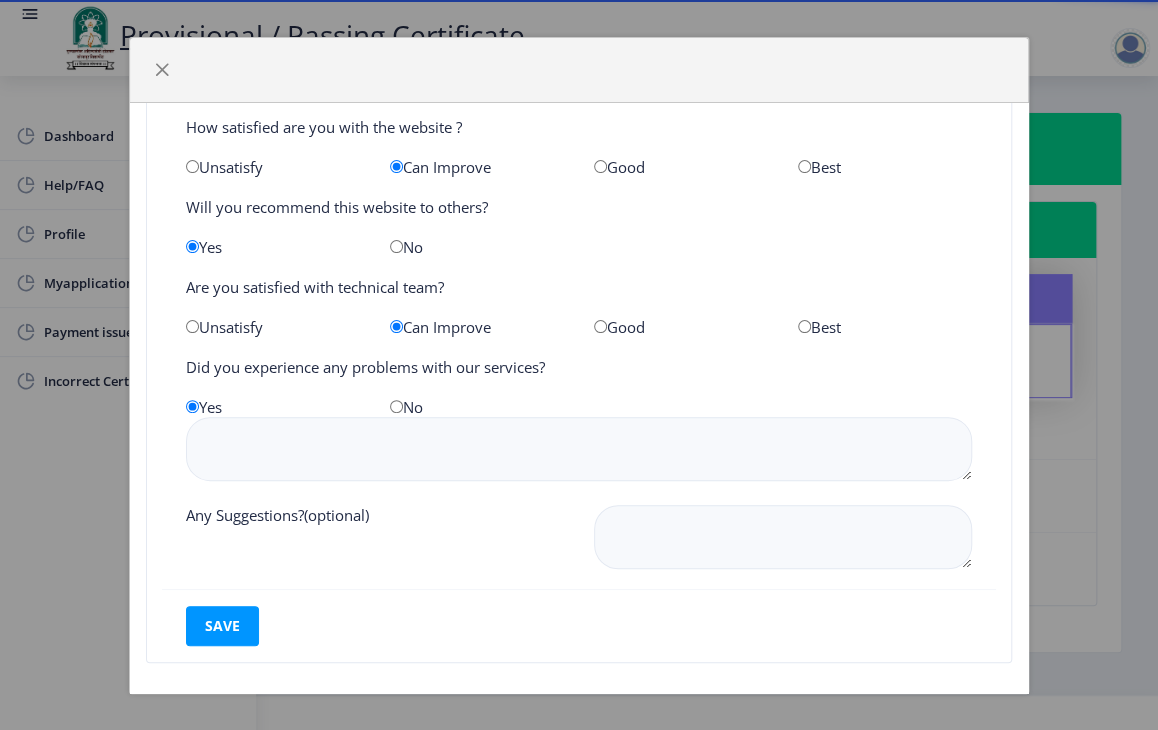 drag, startPoint x: 1012, startPoint y: 575, endPoint x: 1040, endPoint y: 652, distance: 81.9329 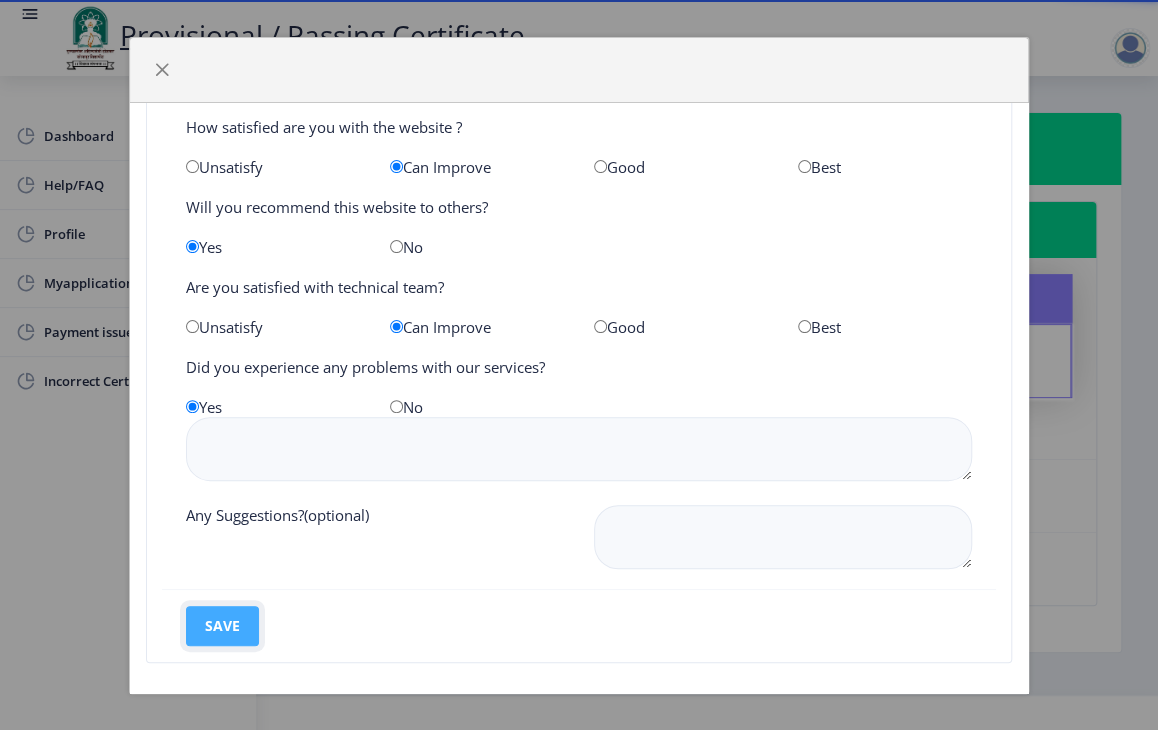 click on "save" 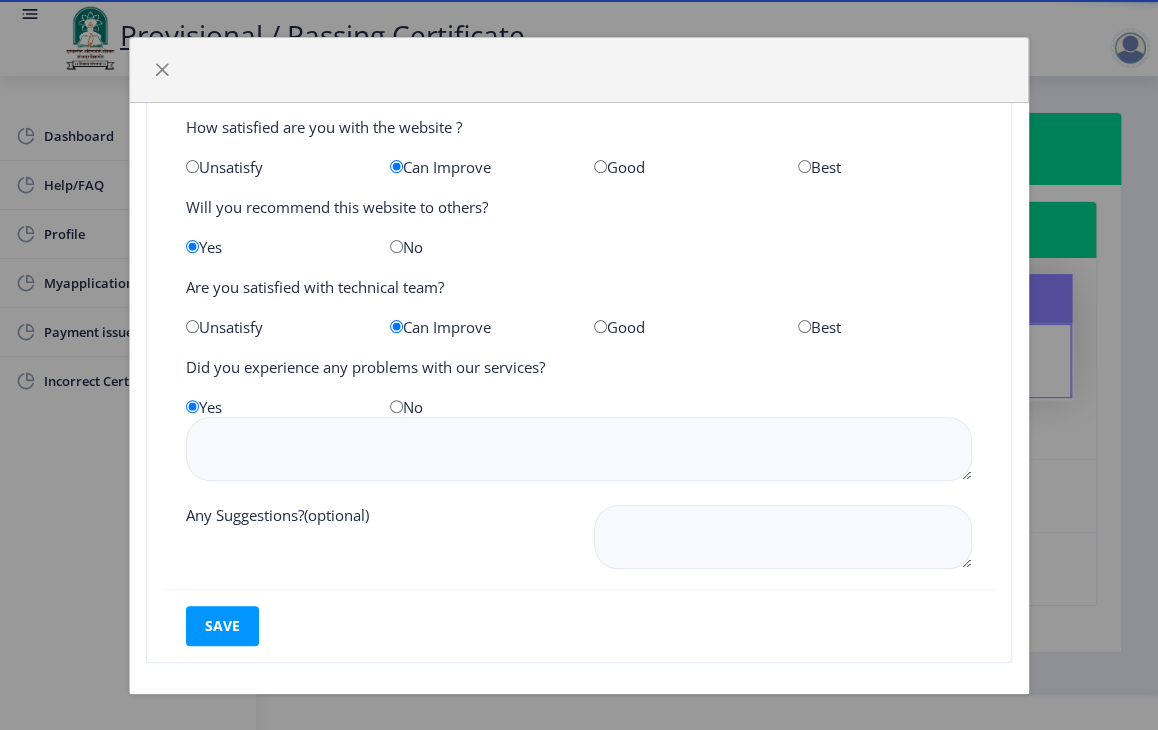 click at bounding box center (396, 406) 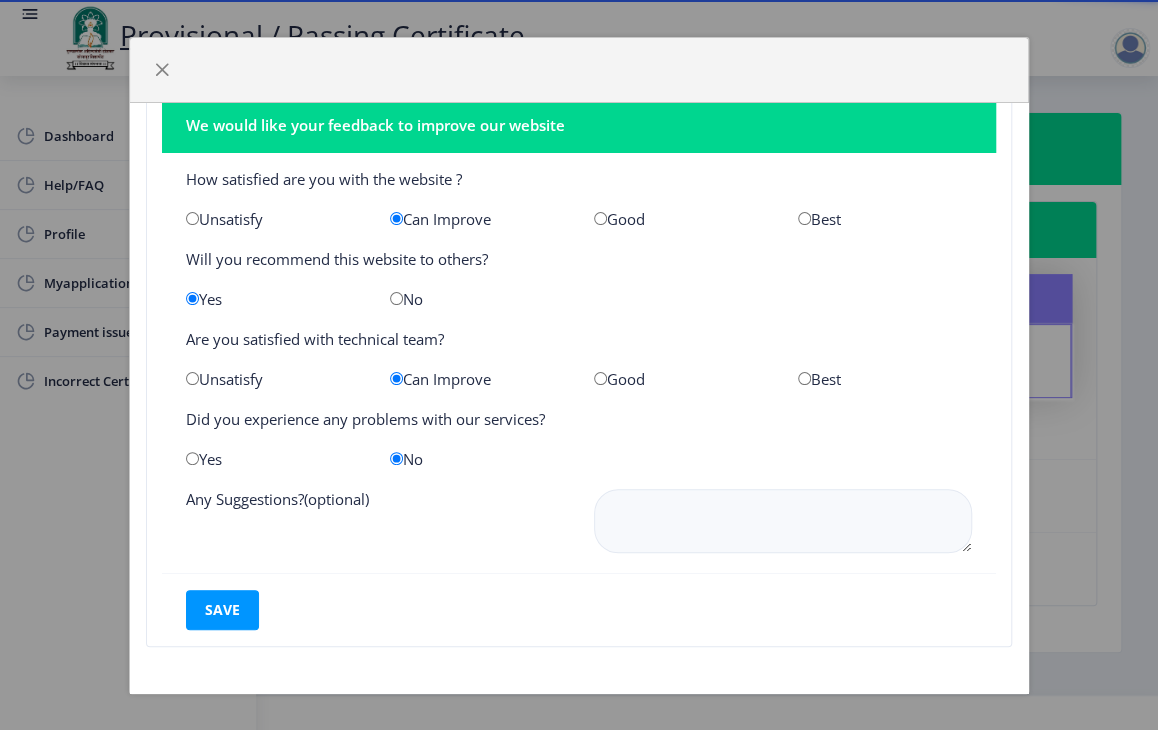 scroll, scrollTop: 21, scrollLeft: 0, axis: vertical 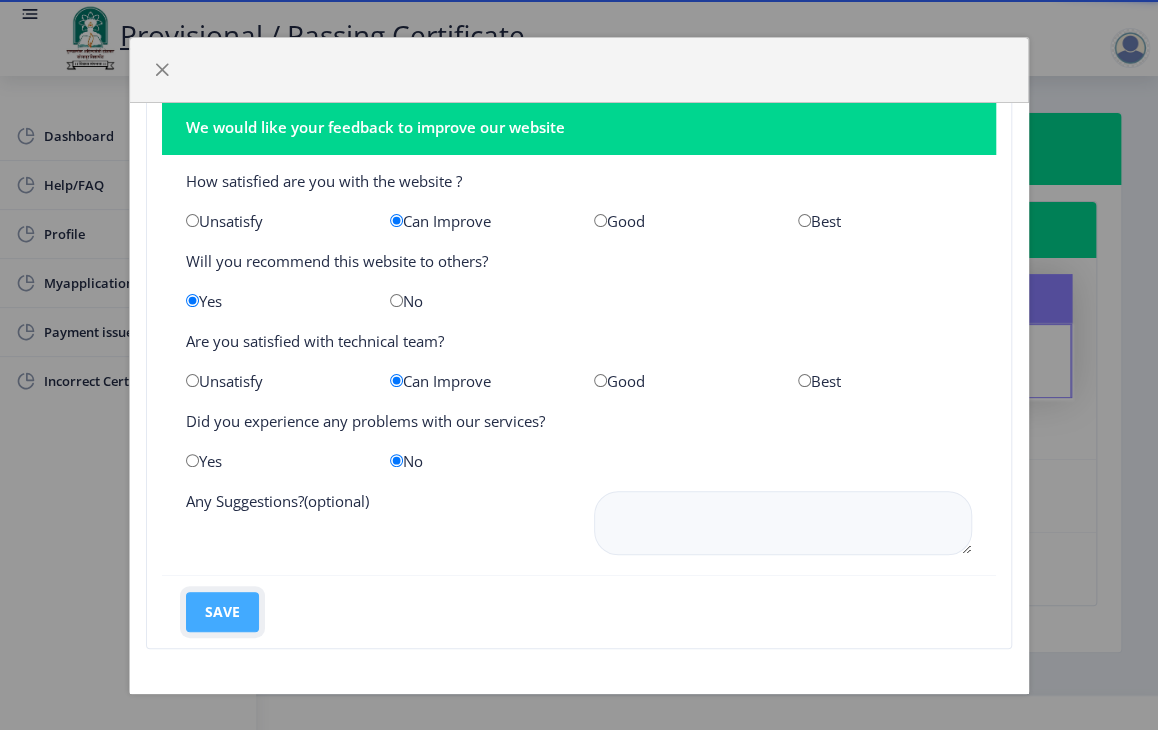 click on "save" 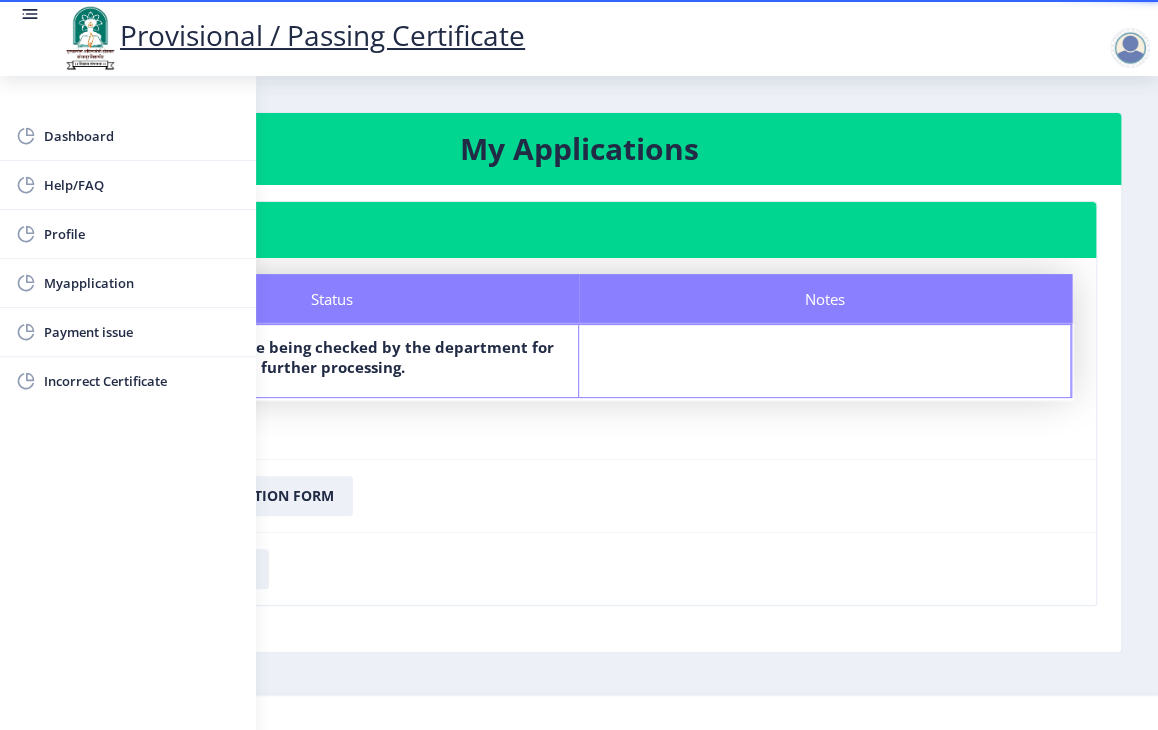 click on "Download Application Form" 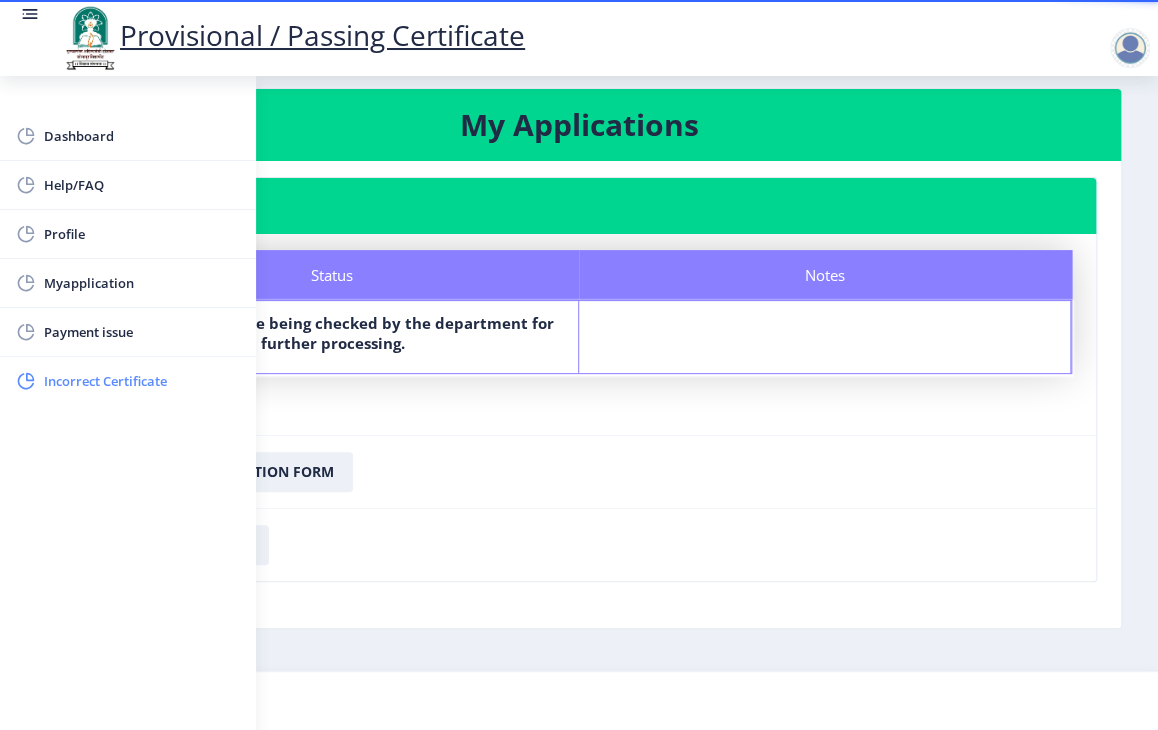 click on "Incorrect Certificate" 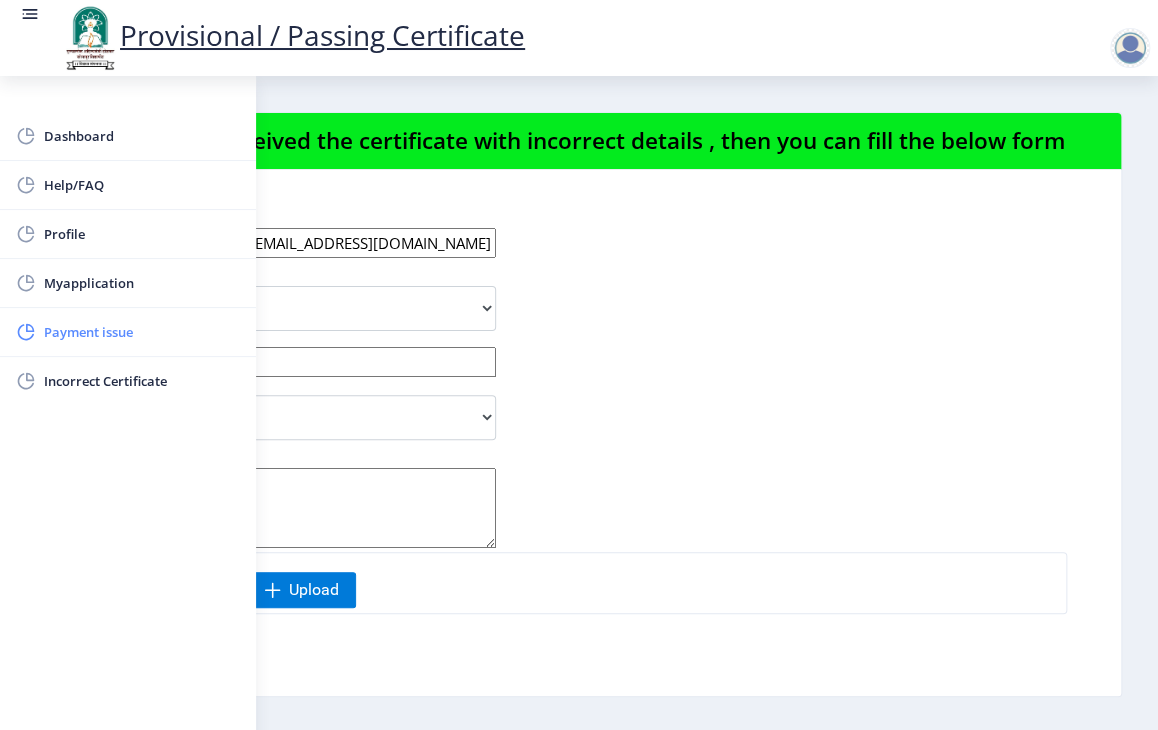 click on "Payment issue" 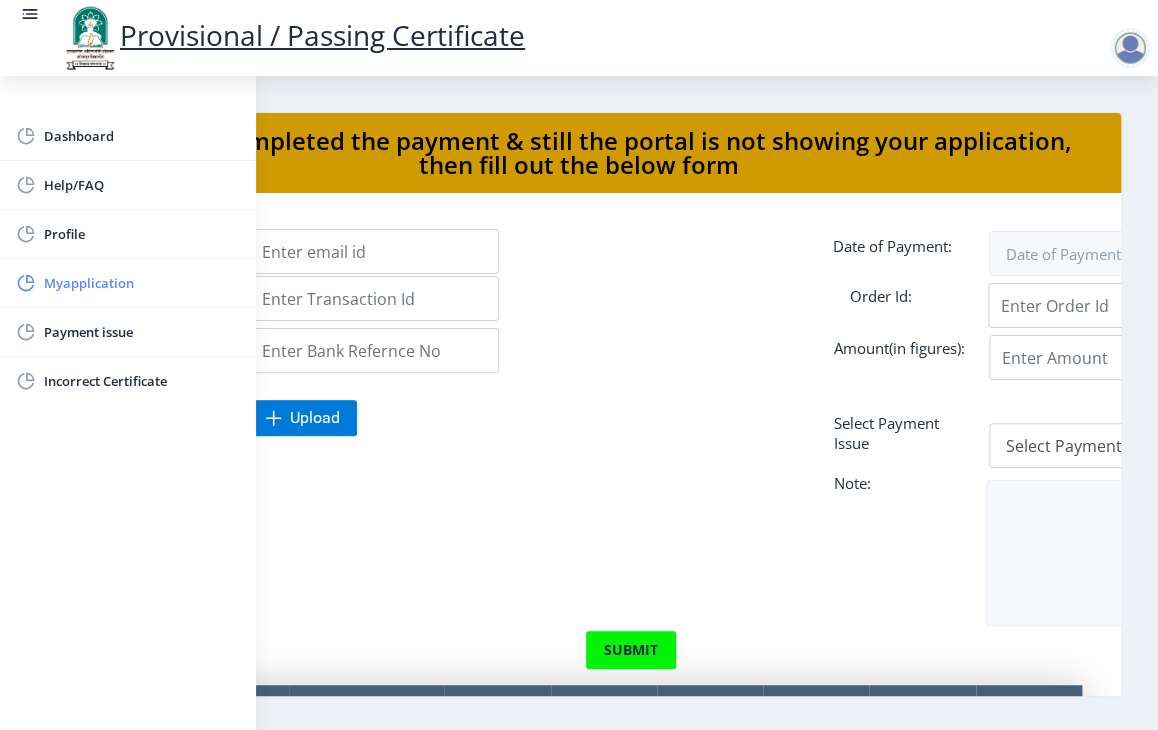 click on "Myapplication" 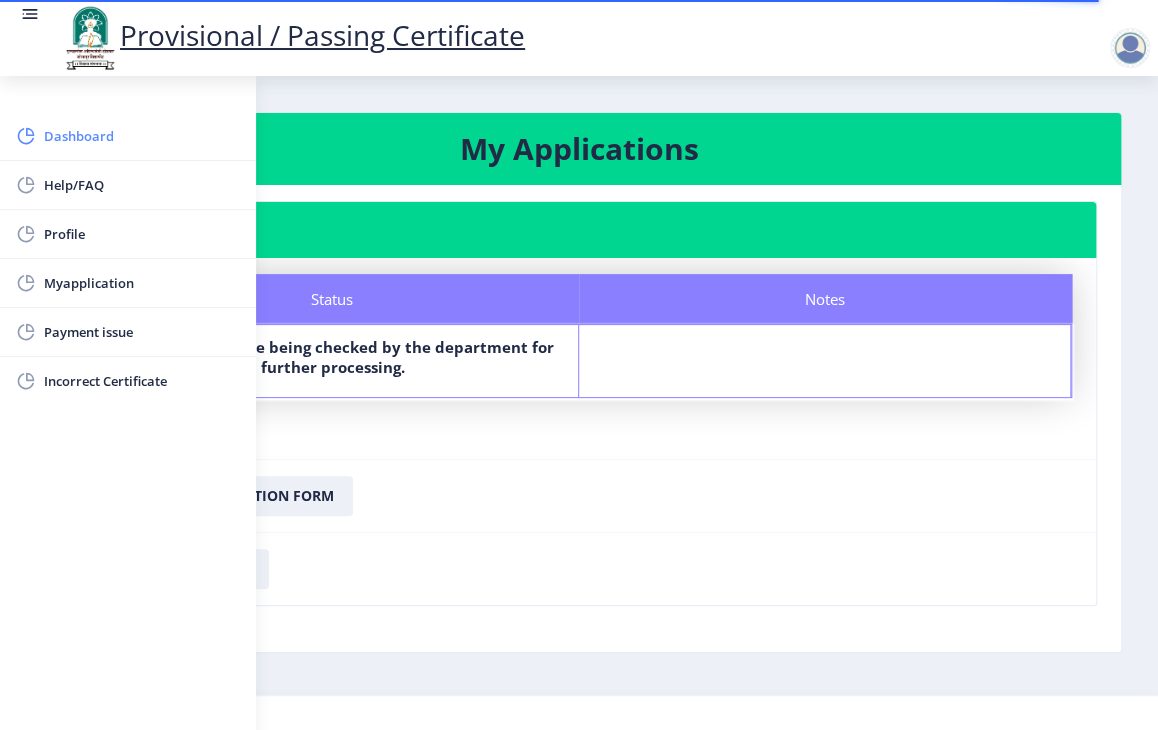 click on "Dashboard" 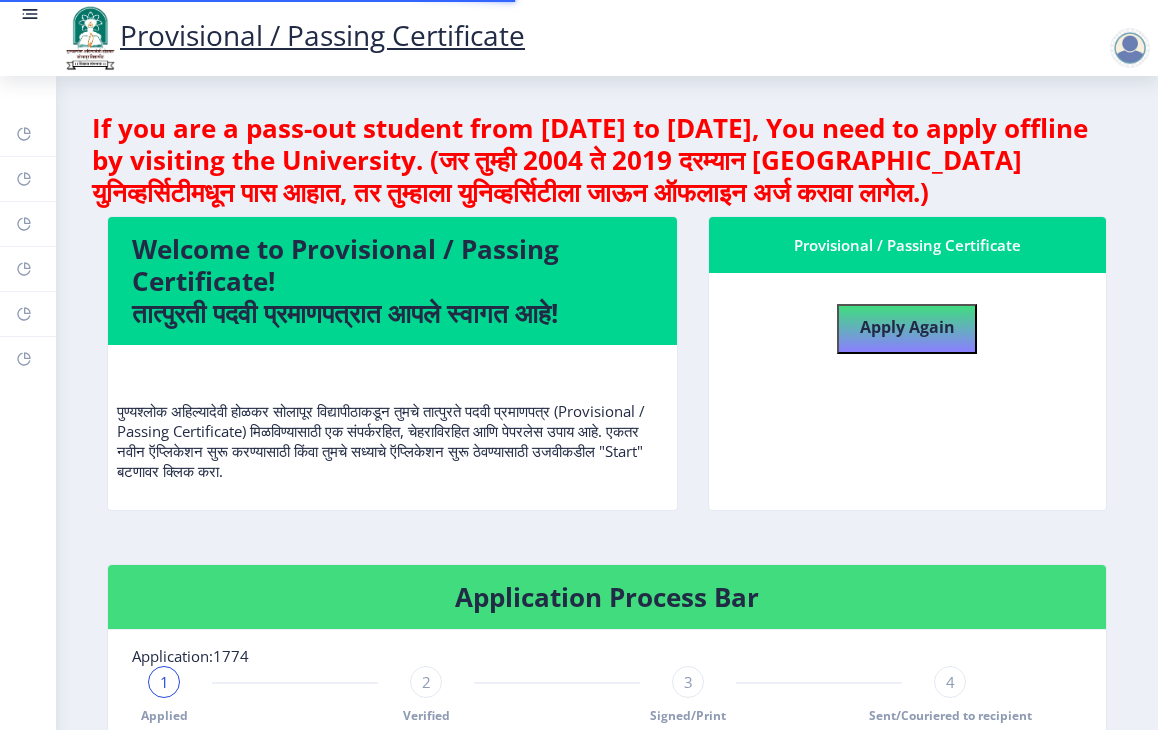 scroll, scrollTop: 0, scrollLeft: 0, axis: both 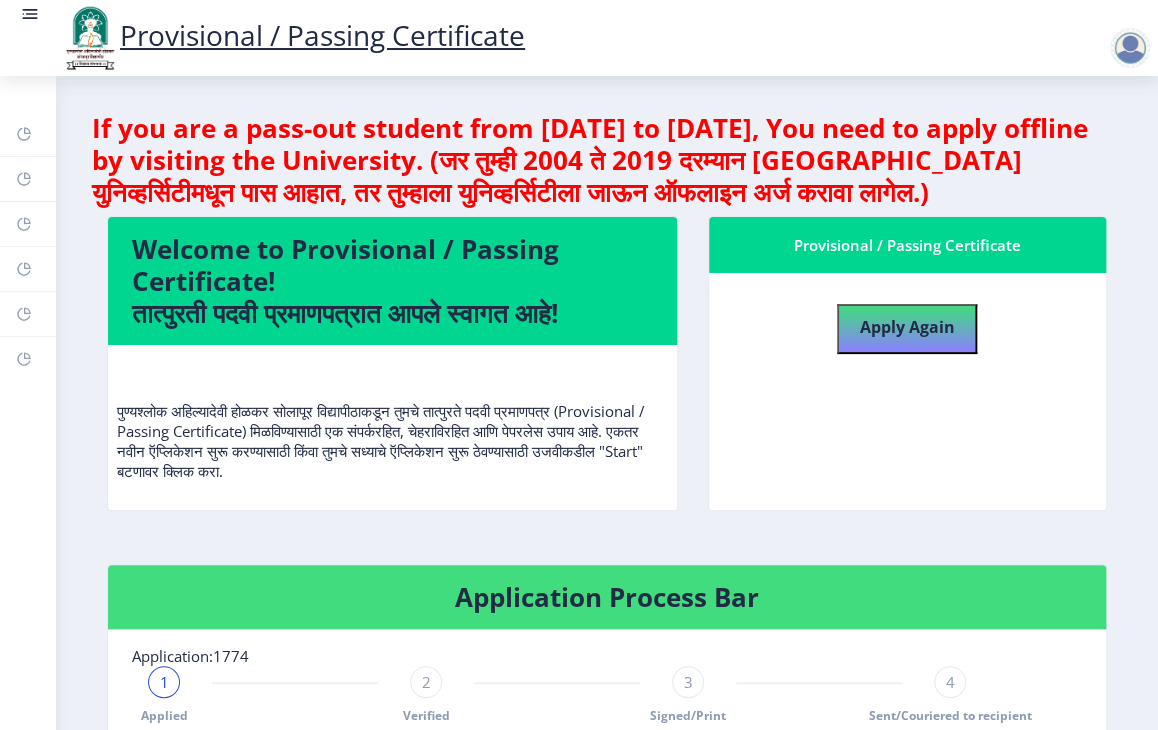 click 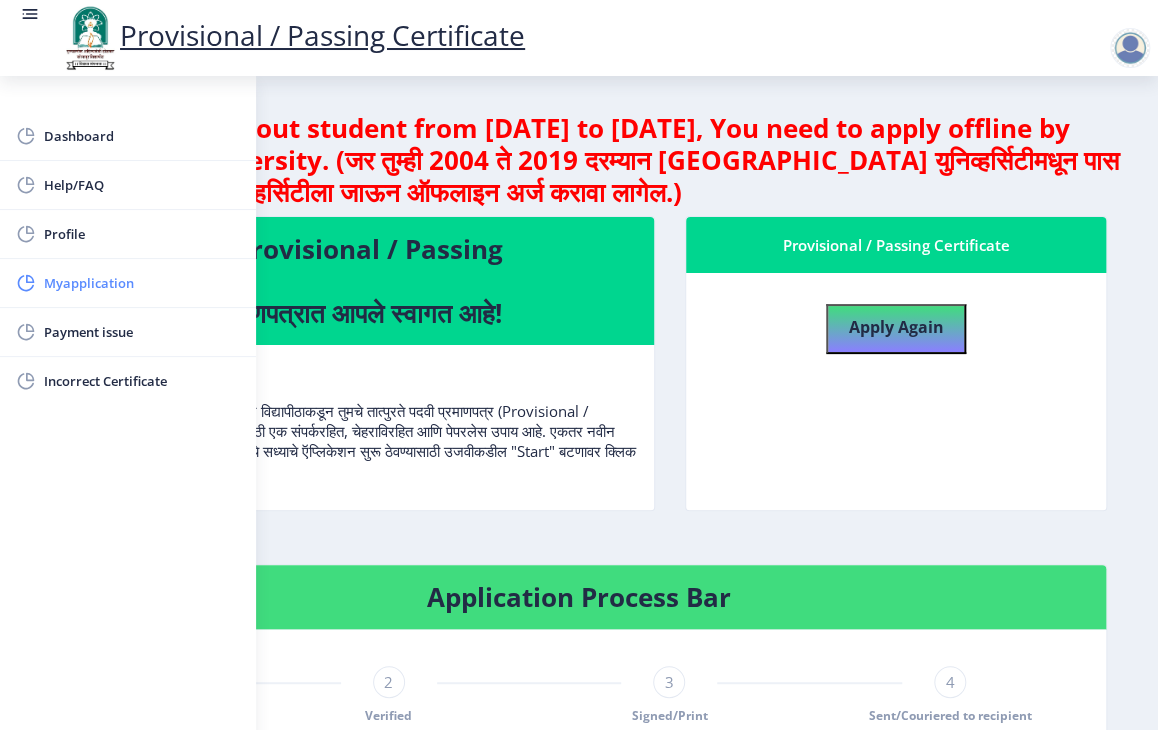 click on "Myapplication" 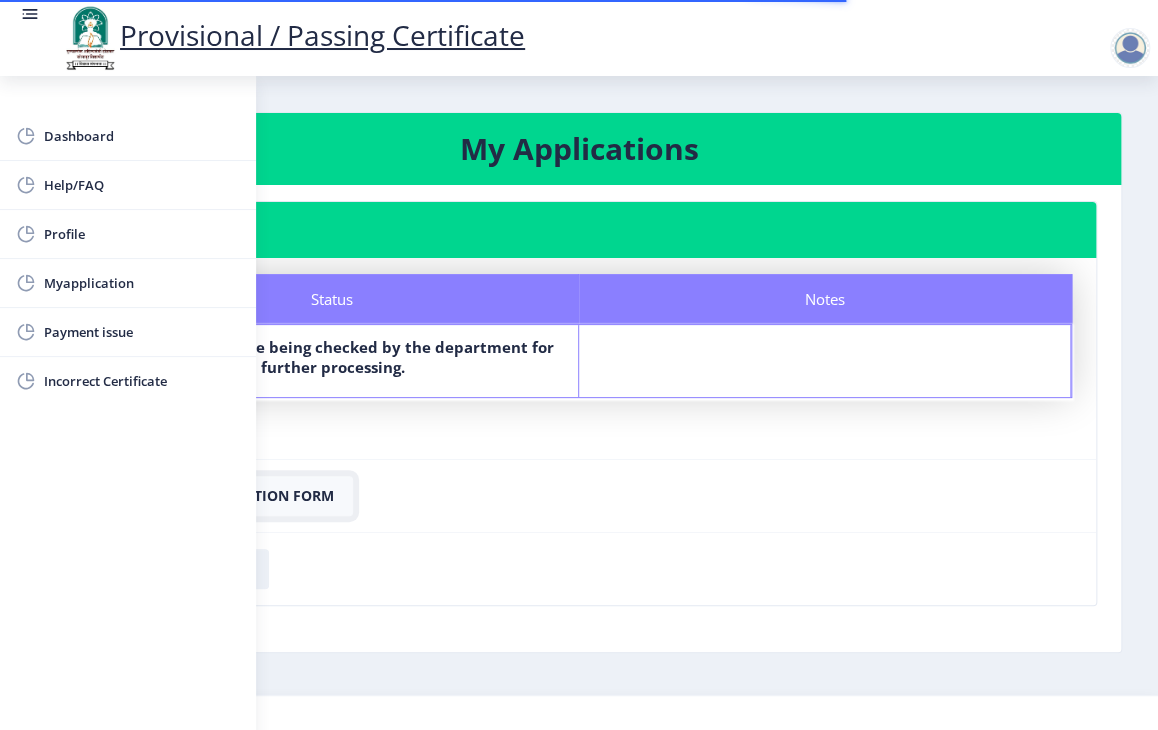 click on "Download Application Form" 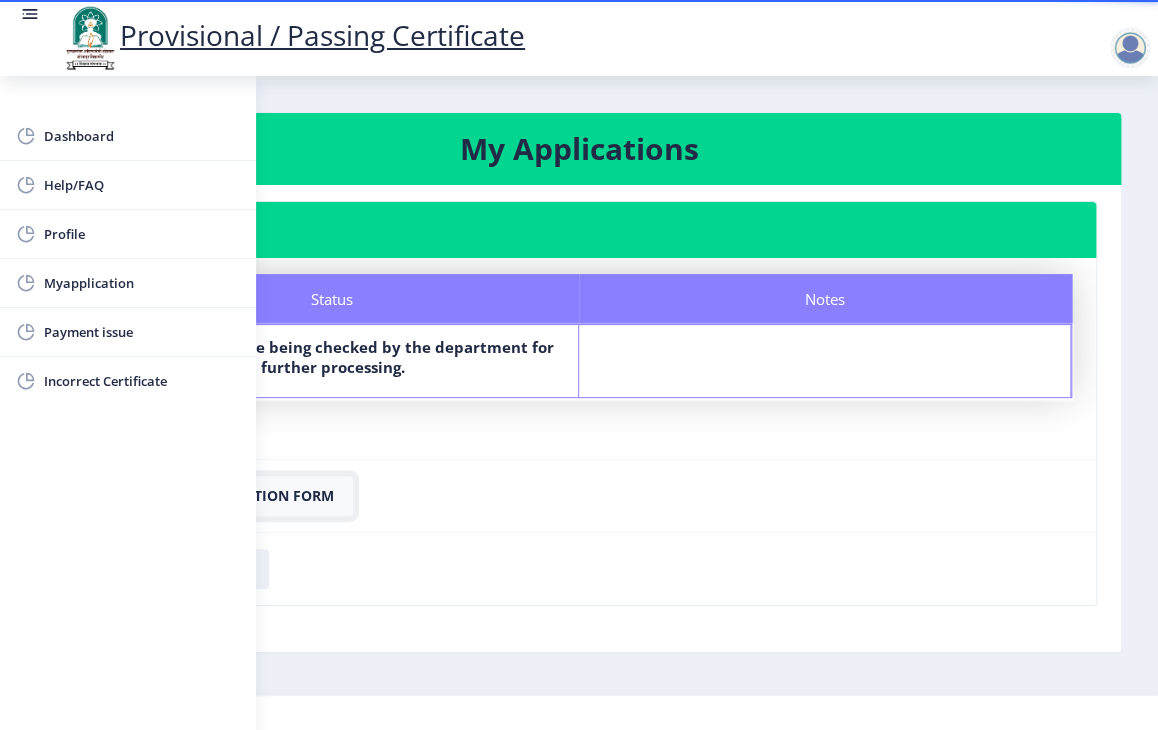 click on "Download Application Form" 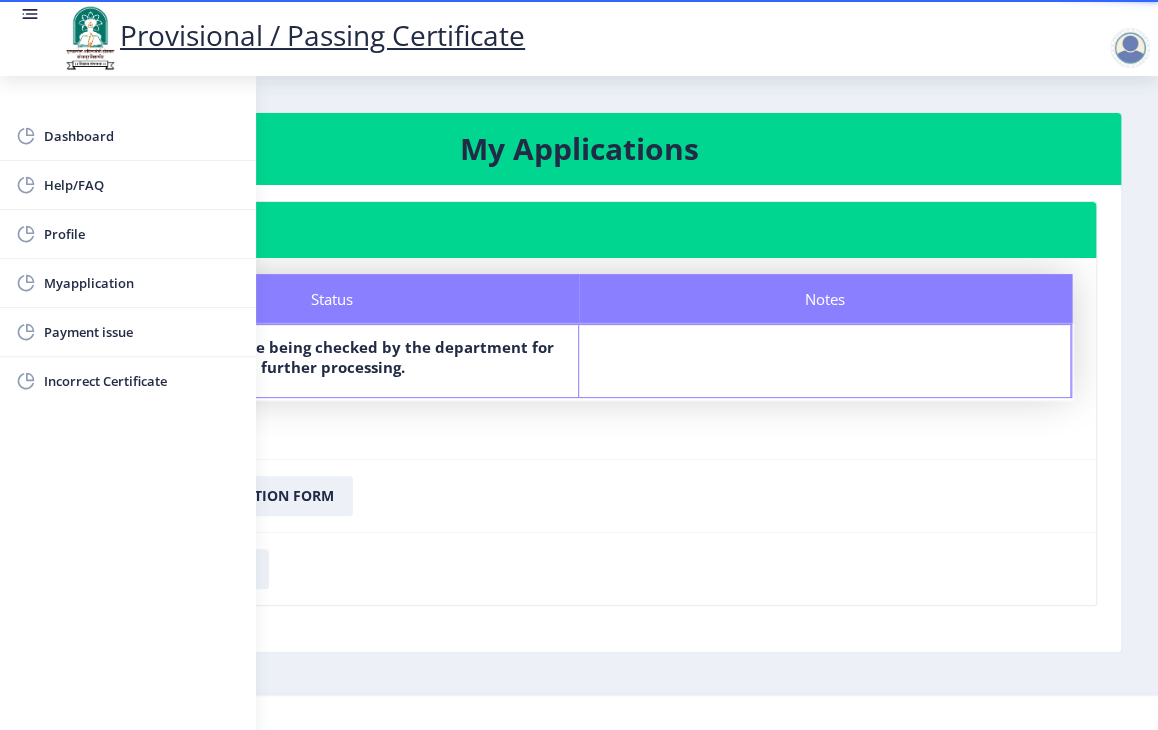 click 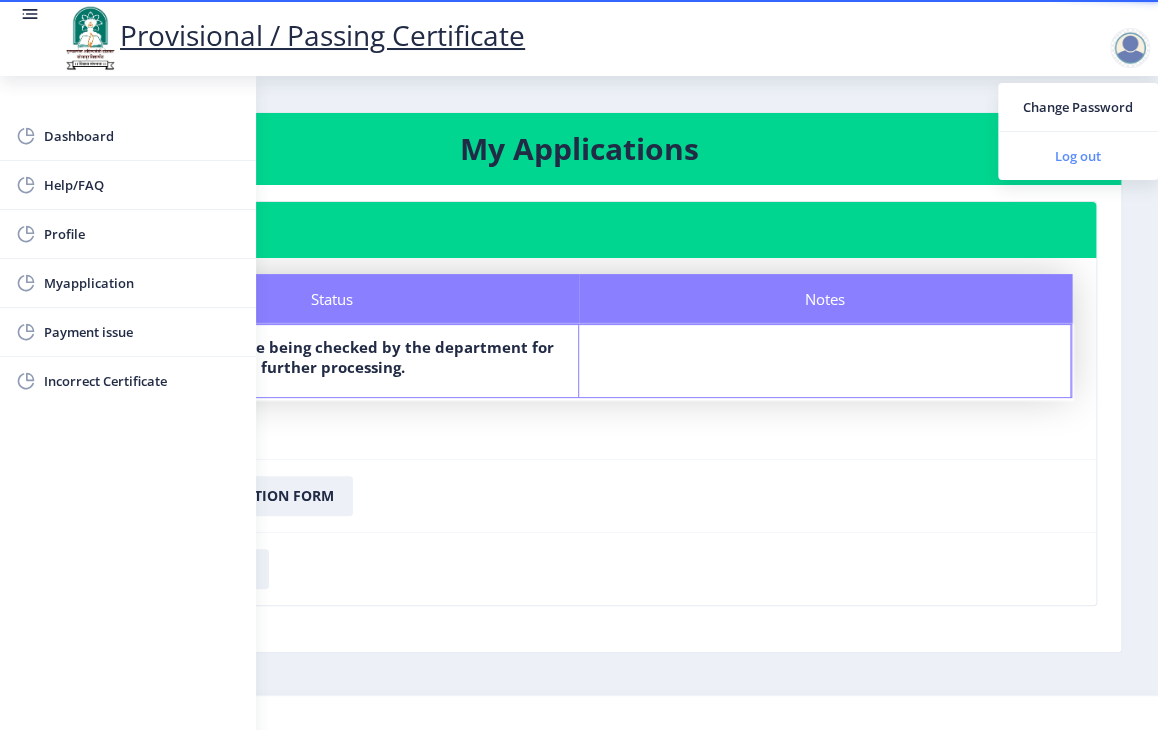 click on "Log out" at bounding box center (1078, 156) 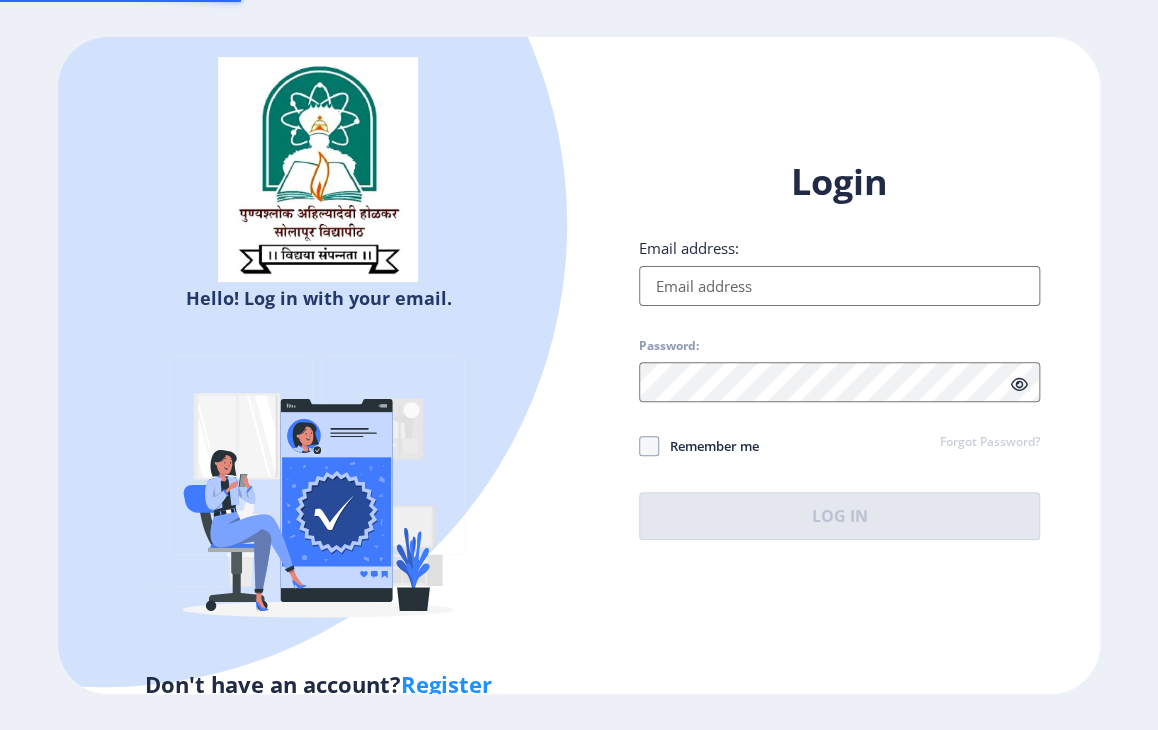 type on "[EMAIL_ADDRESS][DOMAIN_NAME]" 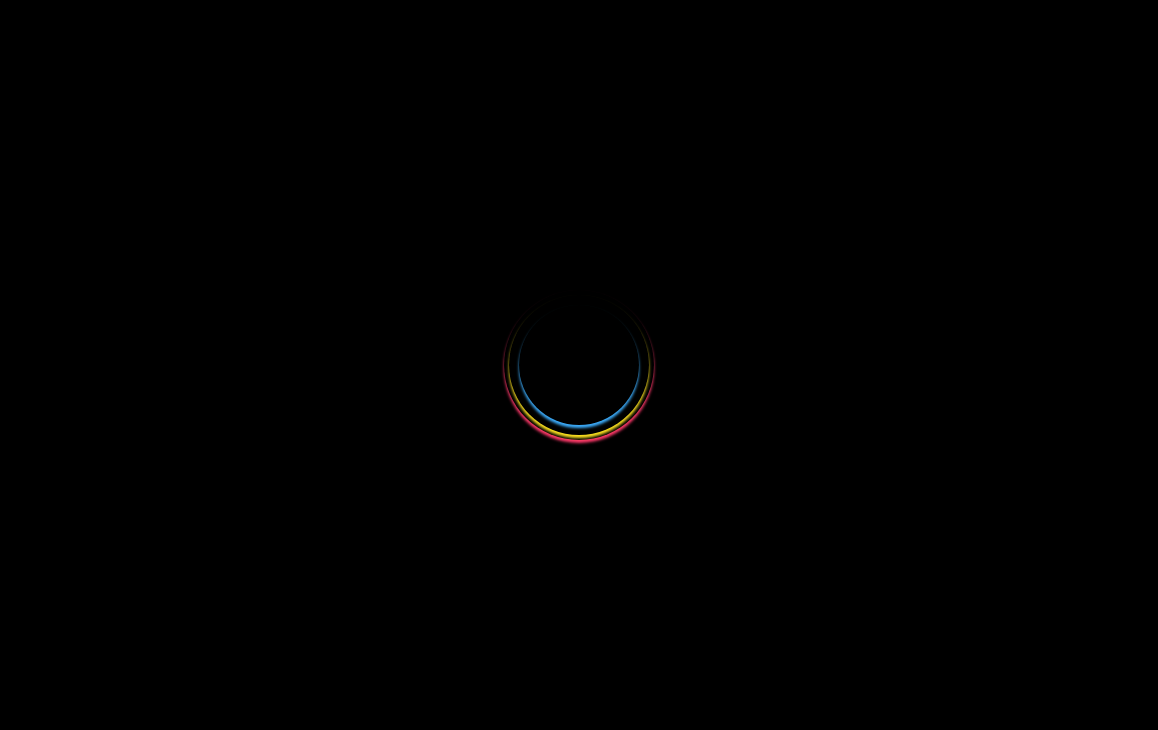scroll, scrollTop: 0, scrollLeft: 0, axis: both 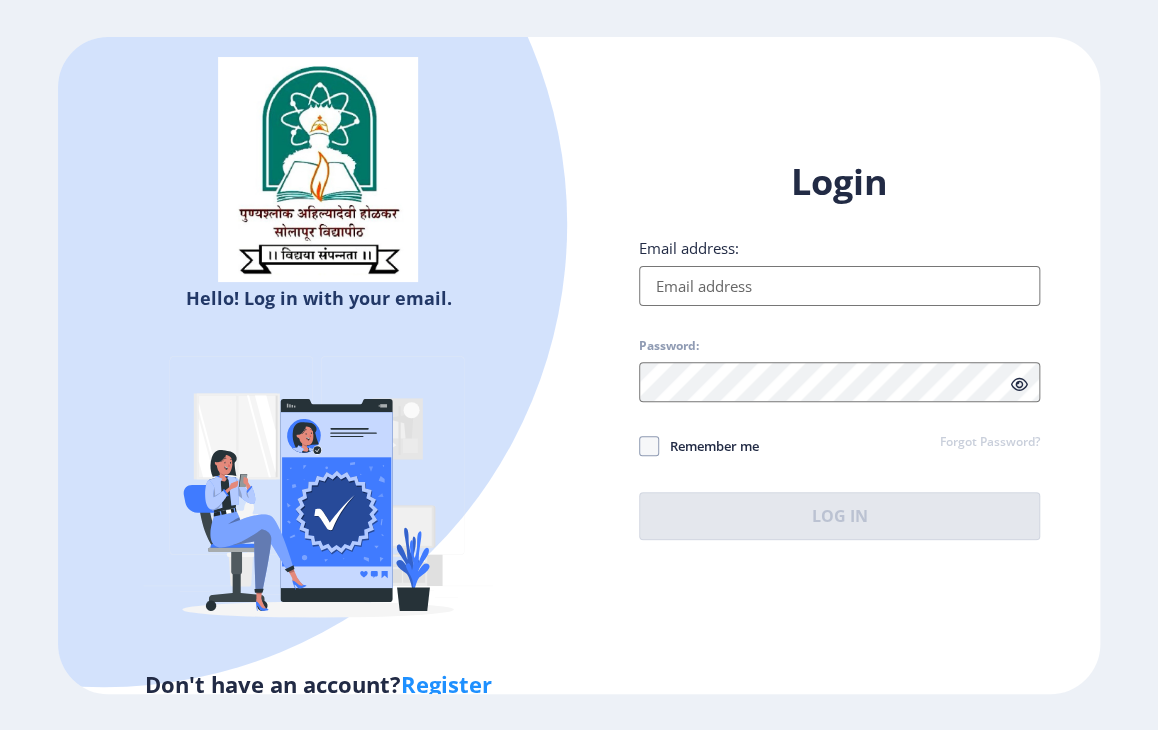 click on "Email address:" at bounding box center (839, 286) 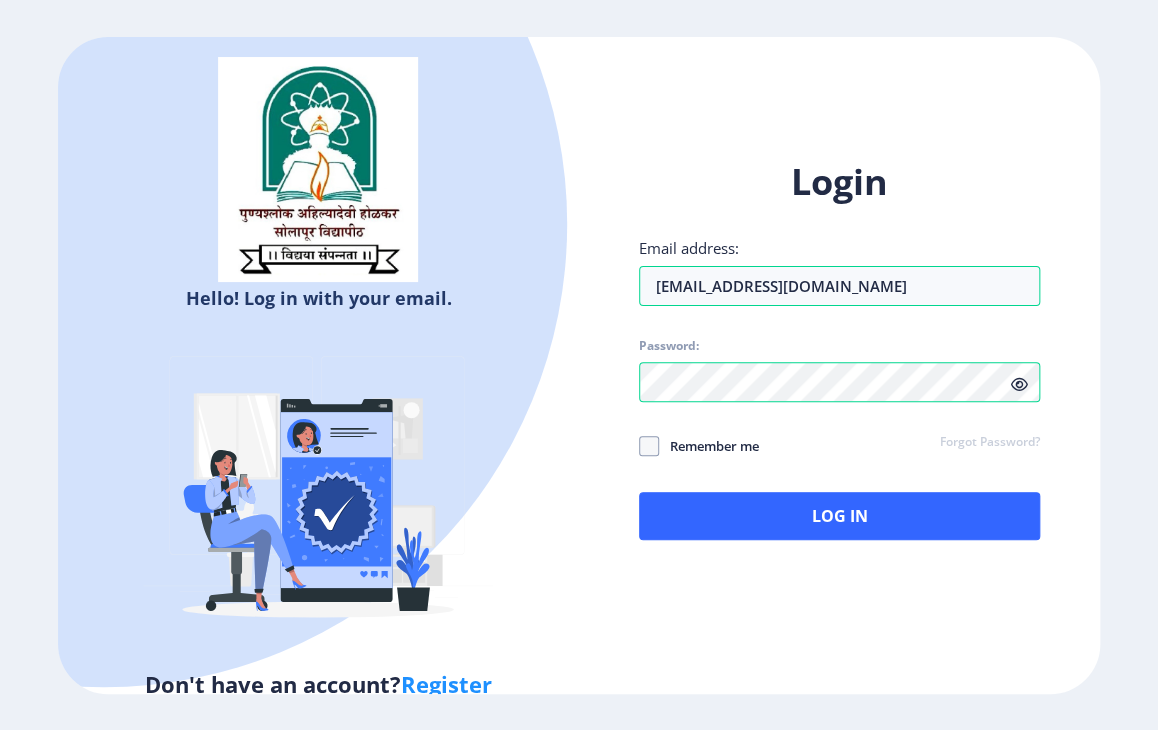 click 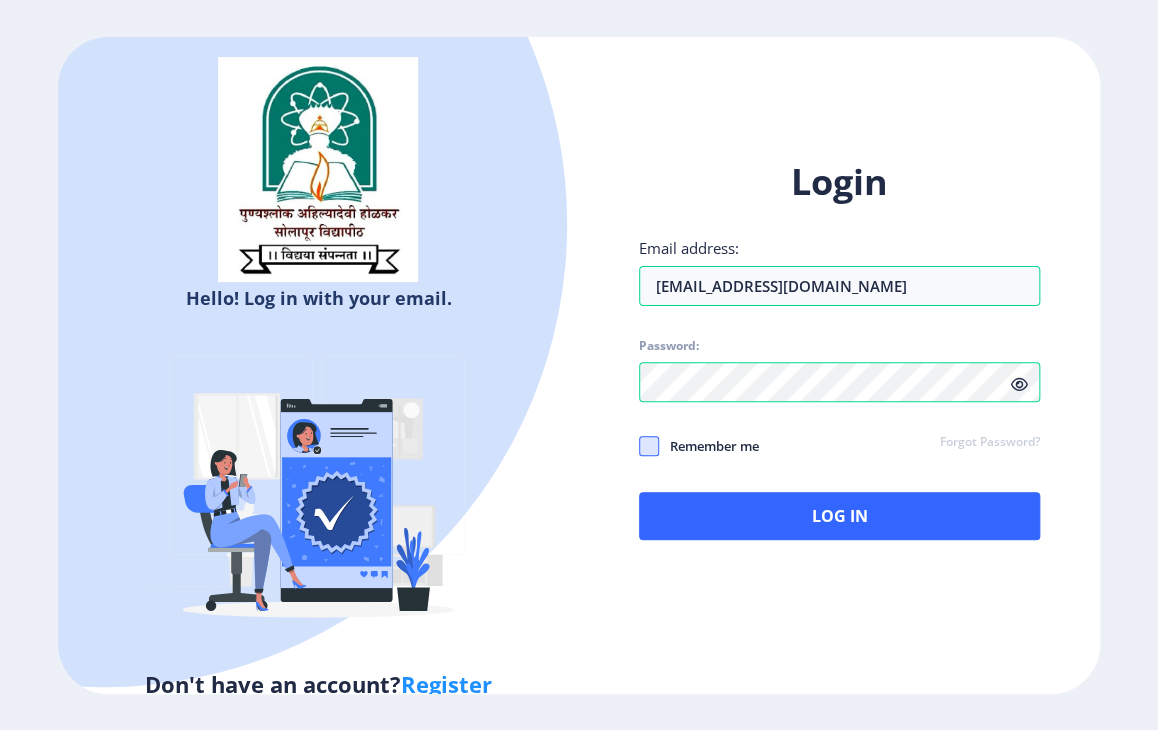 click 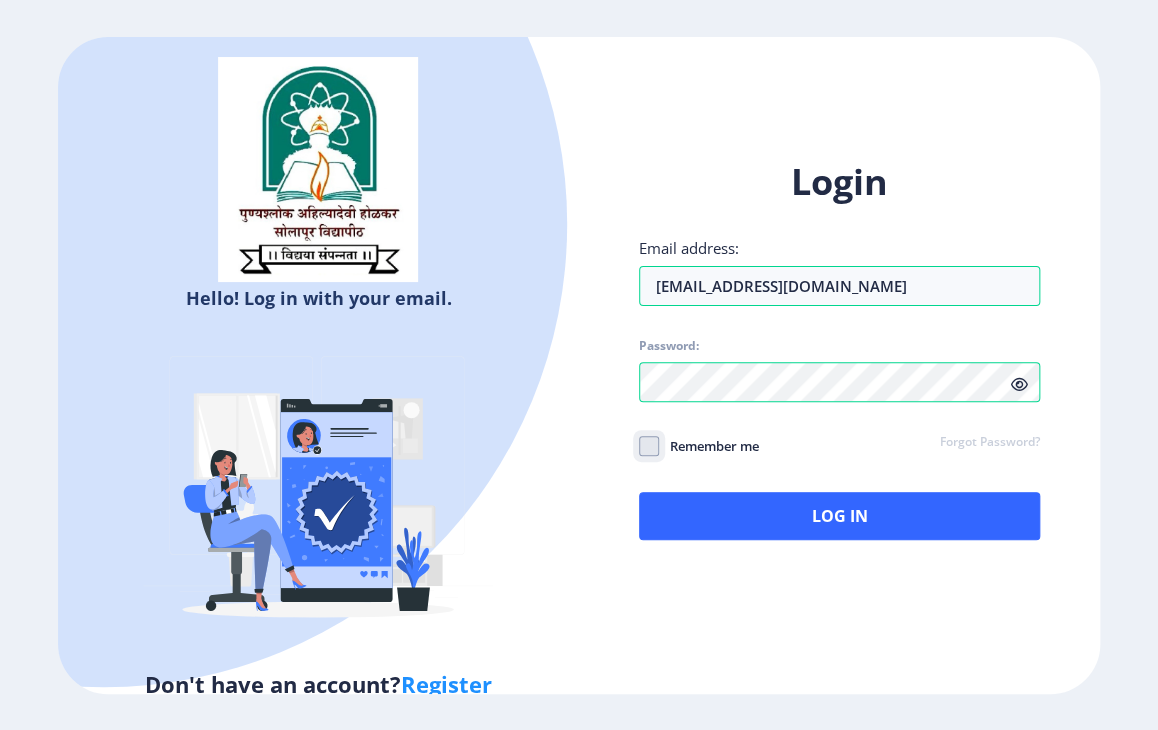 checkbox on "true" 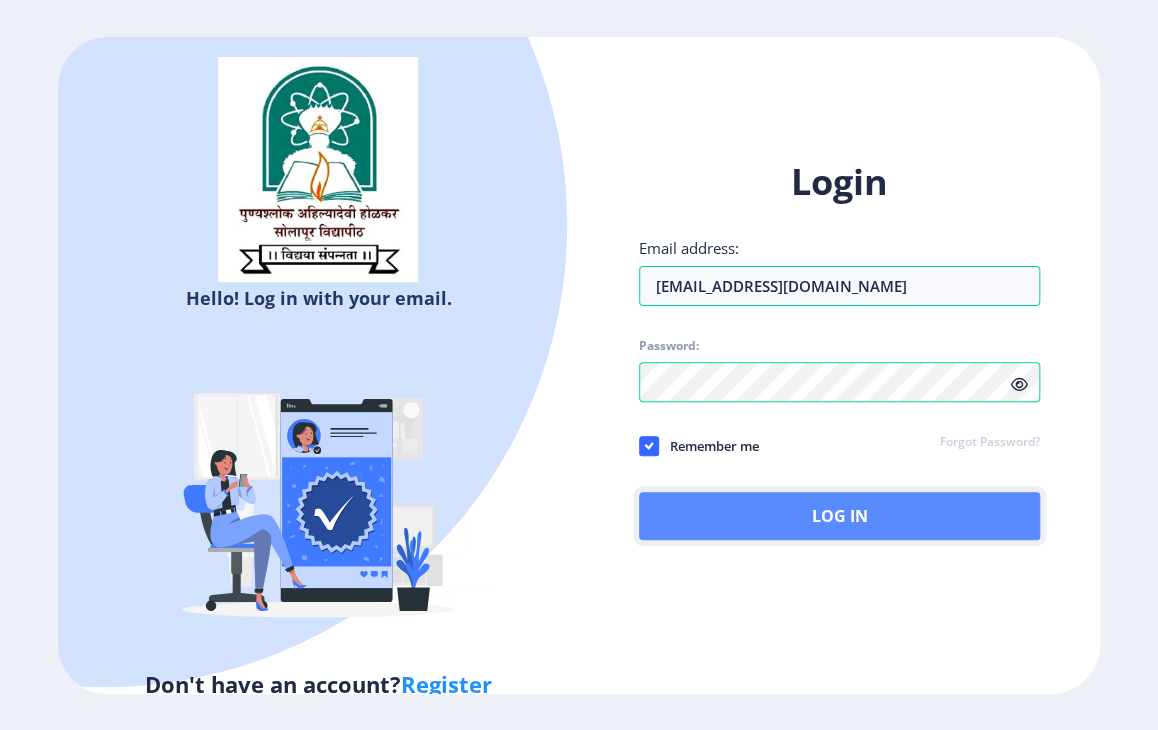 click on "Log In" 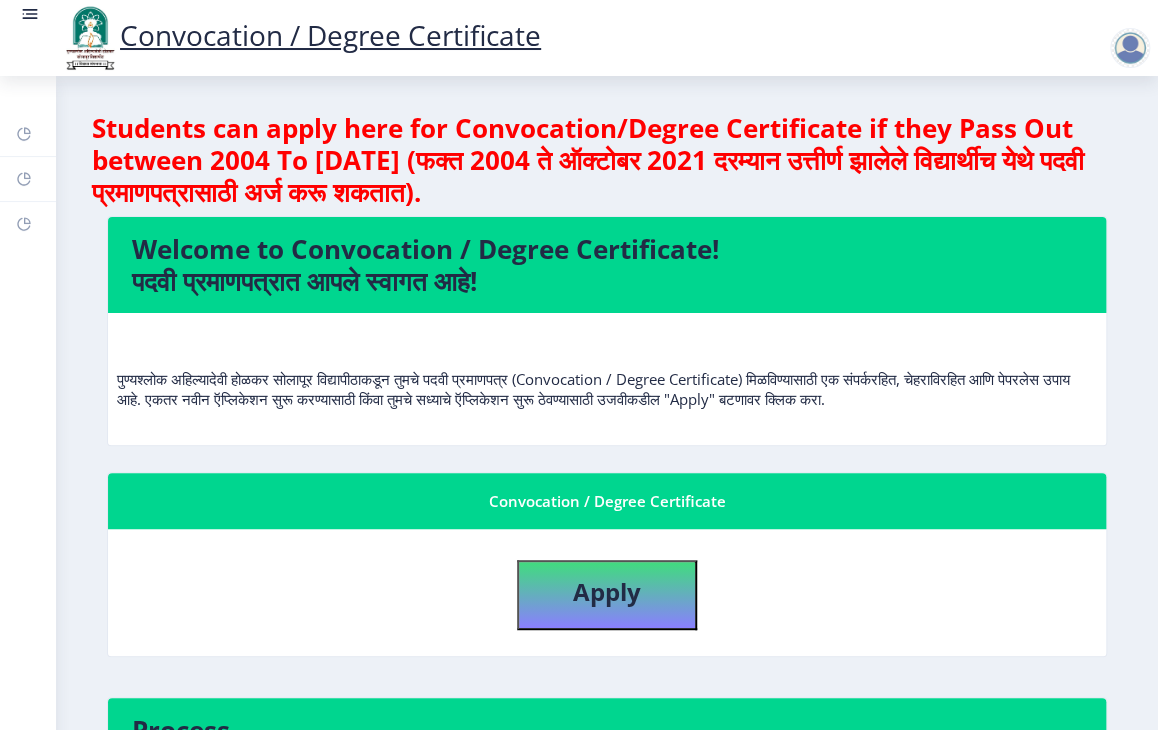 click on "Welcome to Convocation / Degree Certificate!  पदवी प्रमाणपत्रात आपले स्वागत आहे!   पुण्यश्लोक अहिल्यादेवी होळकर सोलापूर विद्यापीठाकडून तुमचे पदवी प्रमाणपत्र (Convocation / Degree Certificate) मिळविण्यासाठी एक संपर्करहित, चेहराविरहित आणि पेपरलेस उपाय आहे. एकतर नवीन ऍप्लिकेशन सुरू करण्यासाठी किंवा तुमचे सध्याचे ऍप्लिकेशन सुरू ठेवण्यासाठी उजवीकडील "Apply" बटणावर क्लिक करा." 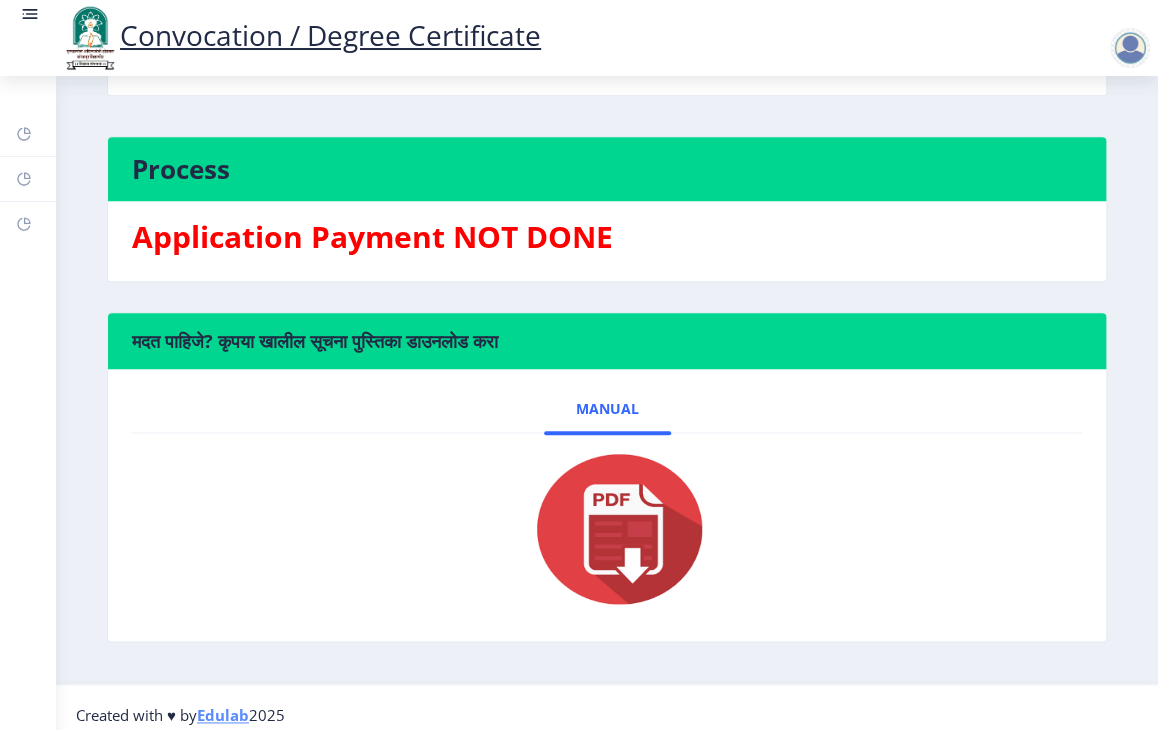 scroll, scrollTop: 574, scrollLeft: 0, axis: vertical 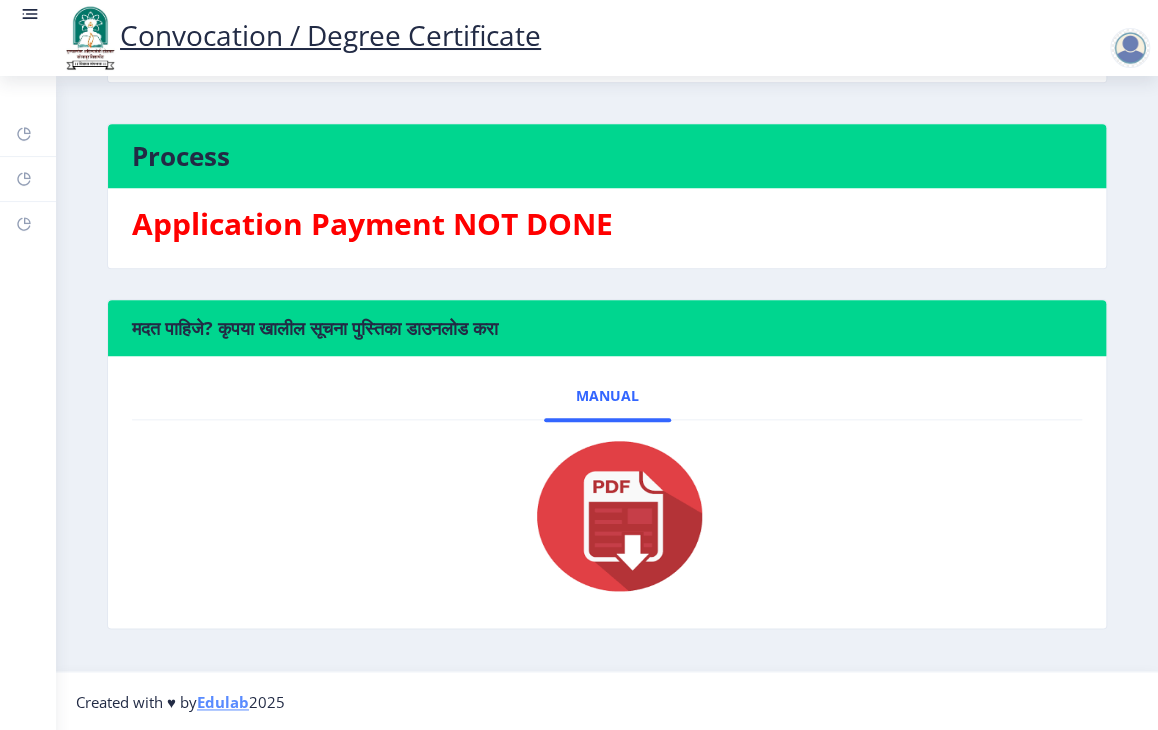 click 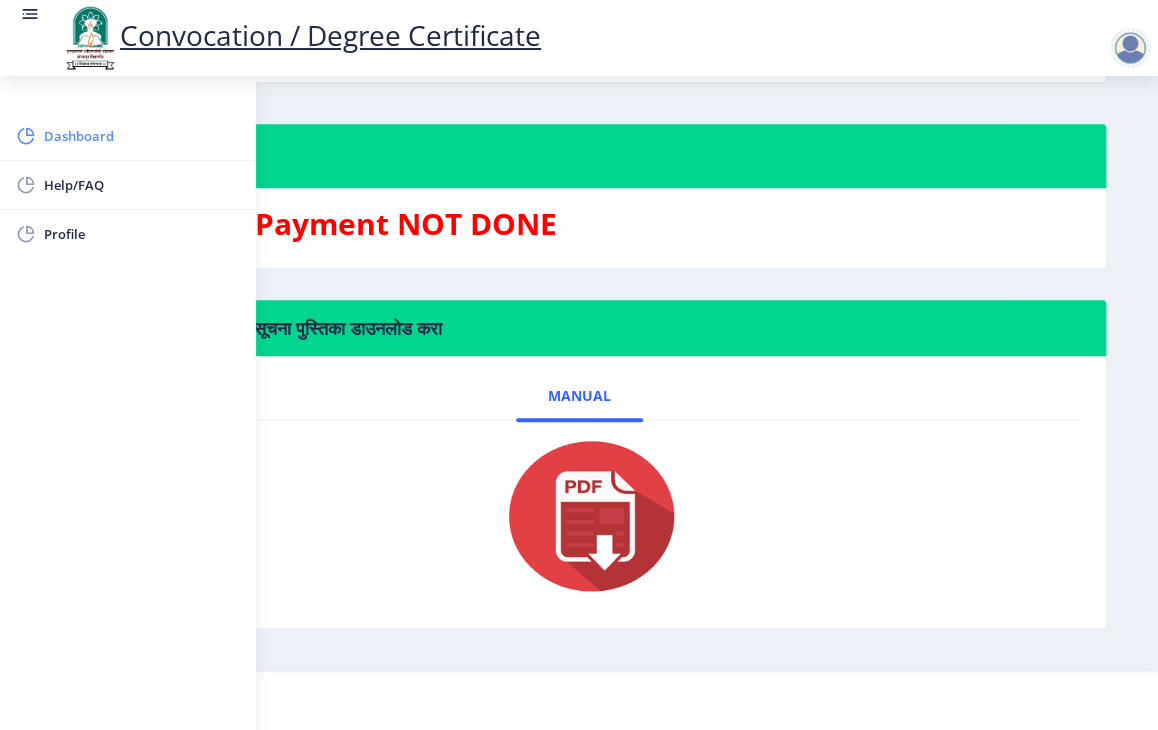click on "Dashboard" 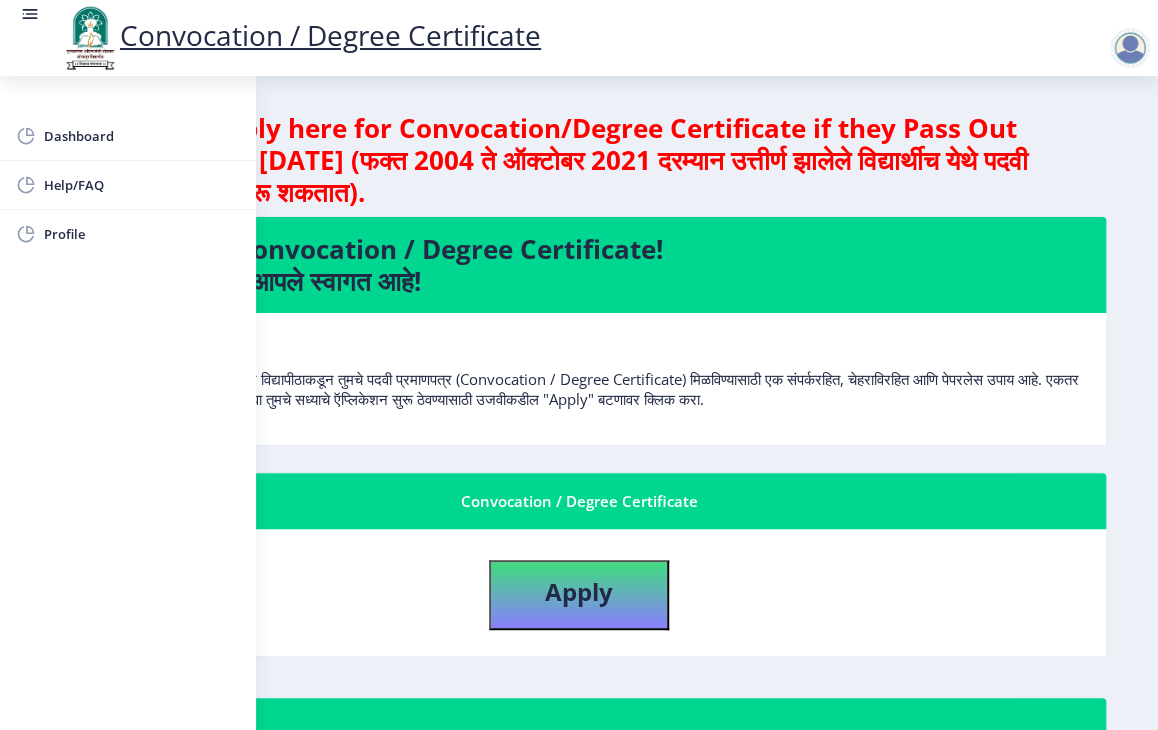 click on "Welcome to Convocation / Degree Certificate!  पदवी प्रमाणपत्रात आपले स्वागत आहे!" 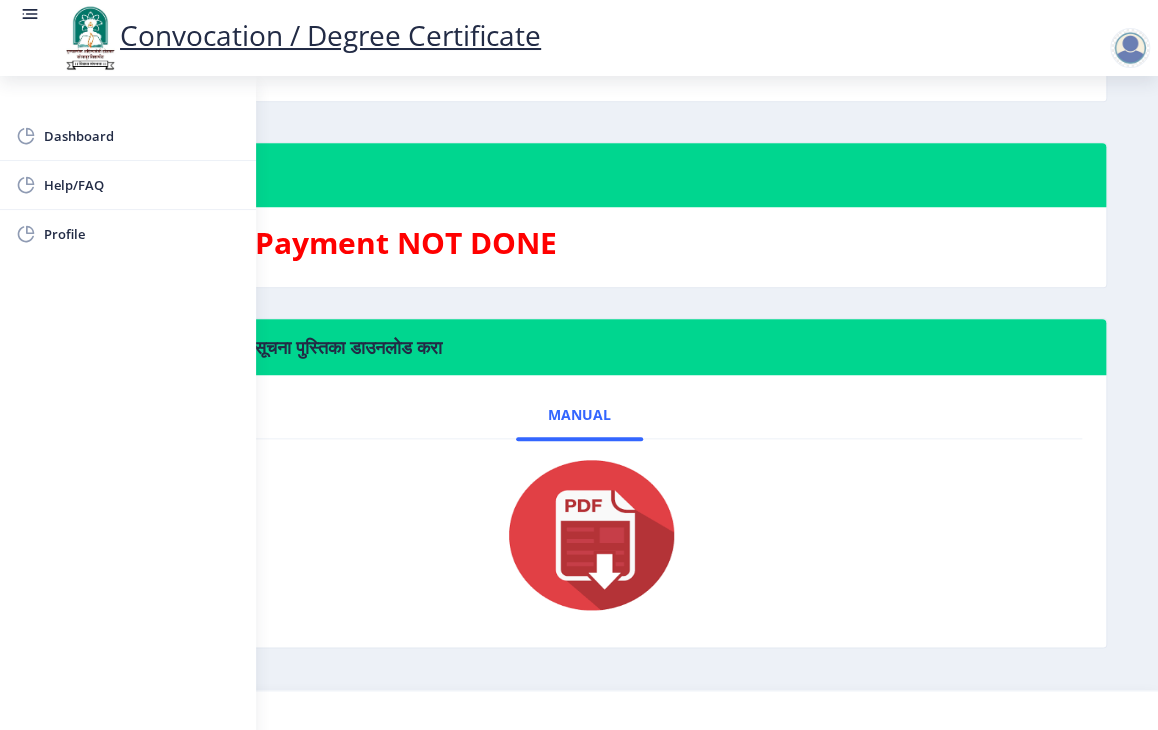 scroll, scrollTop: 574, scrollLeft: 0, axis: vertical 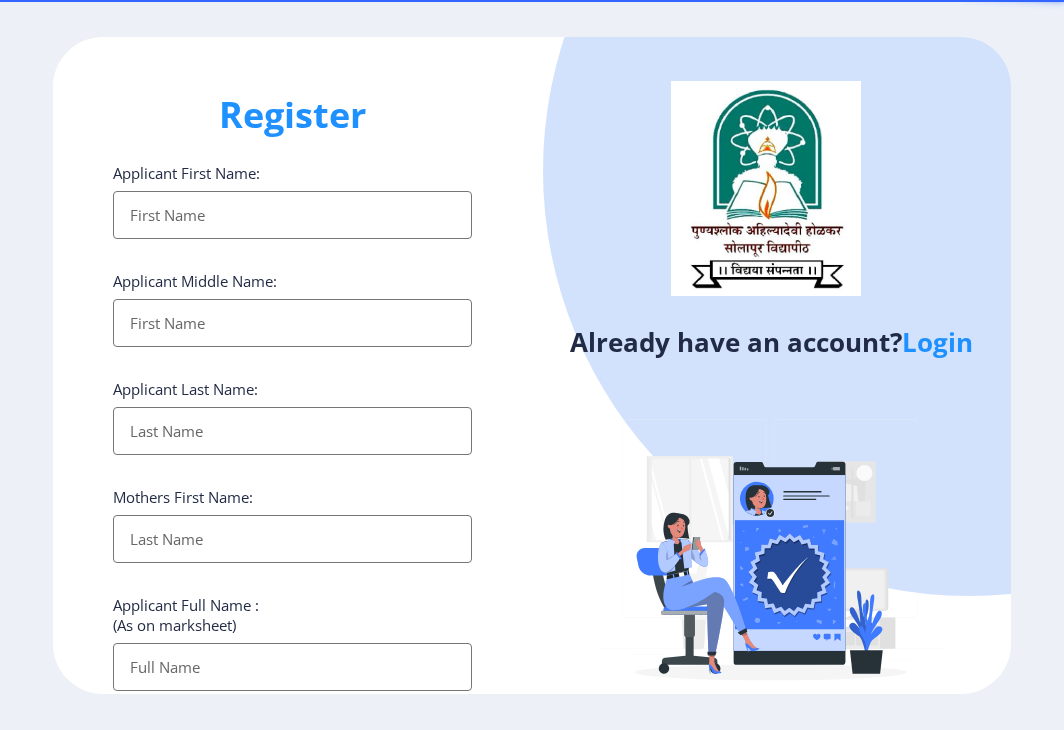 select 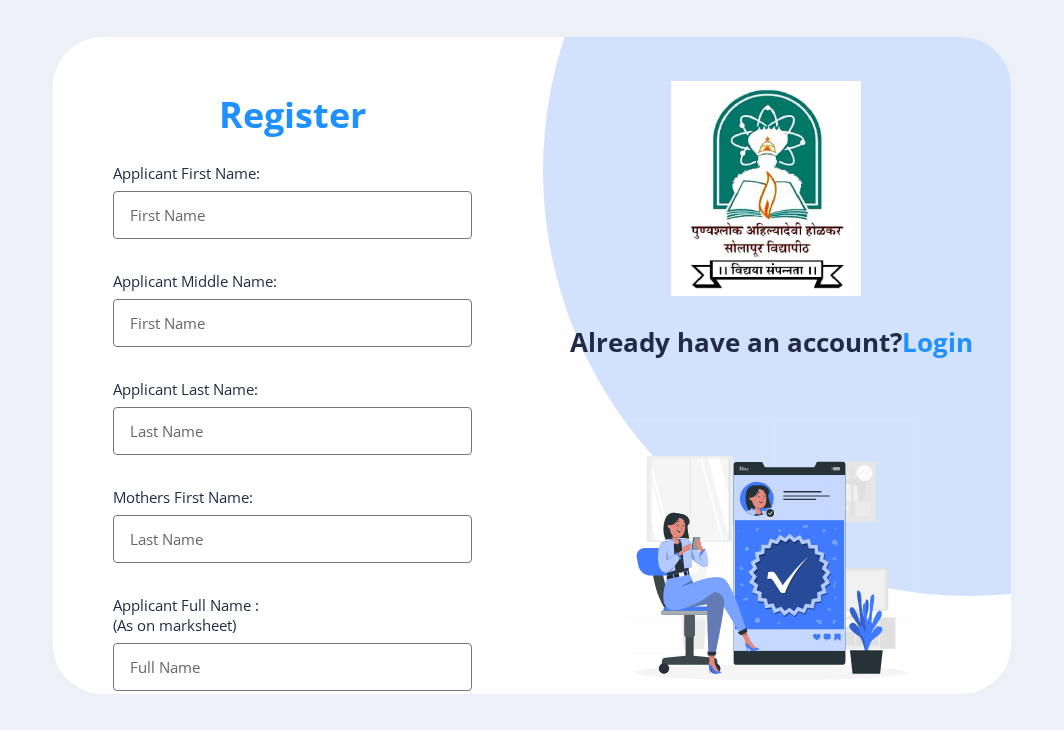 click on "Applicant First Name:" at bounding box center (292, 215) 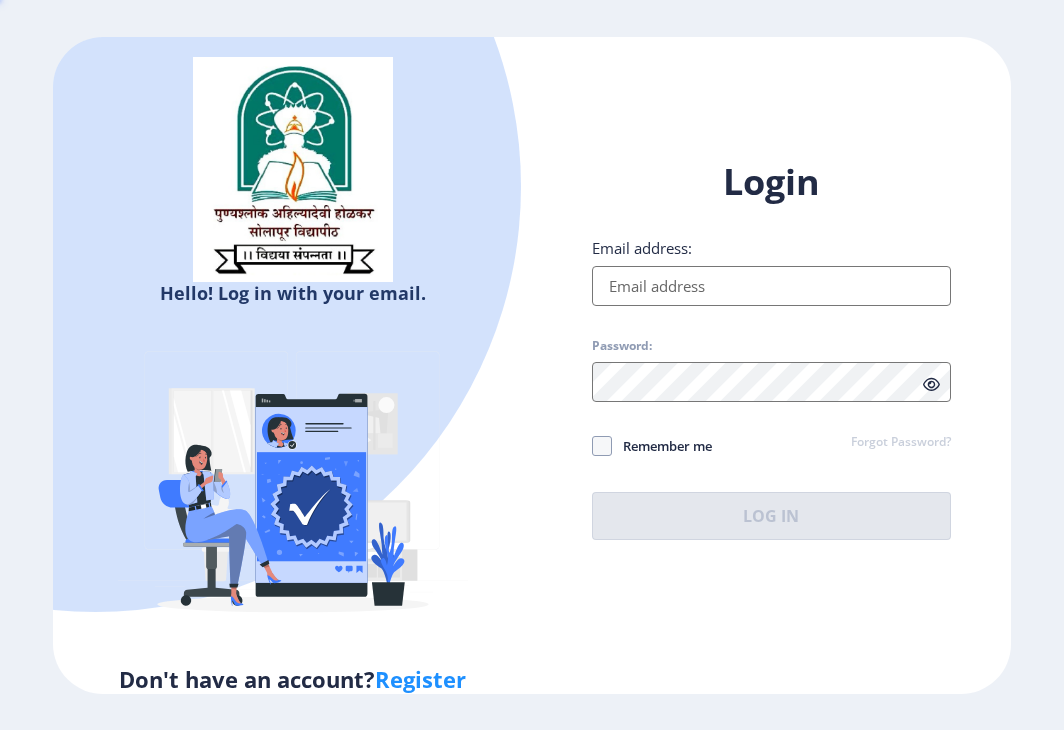 type on "[EMAIL_ADDRESS][DOMAIN_NAME]" 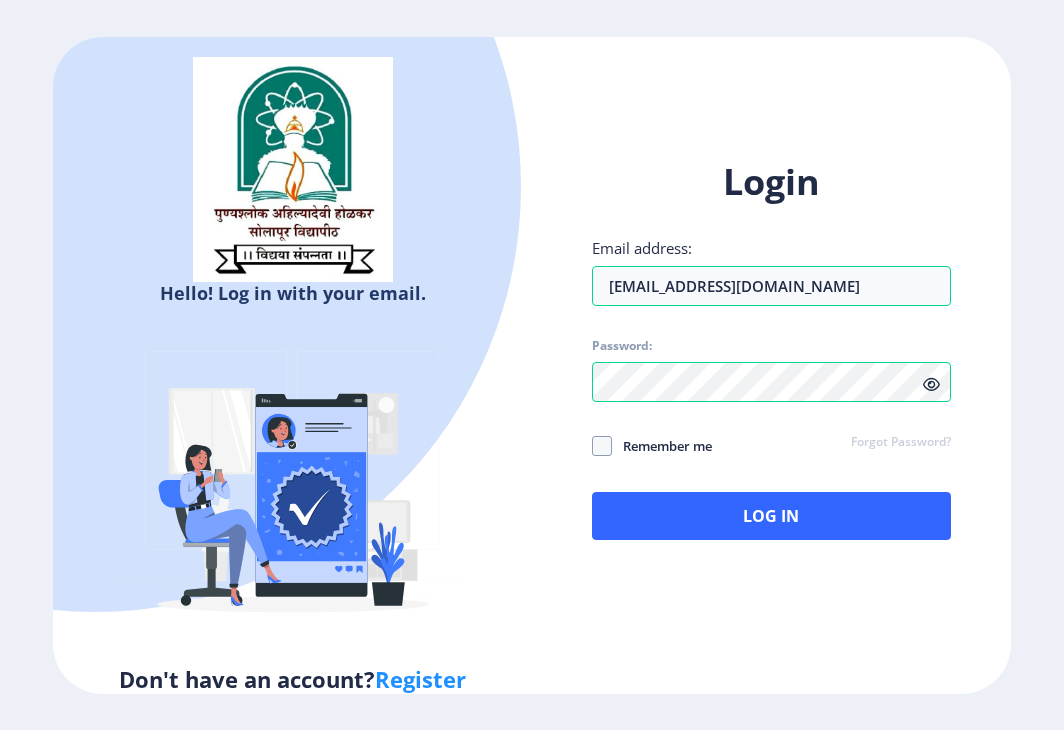 click on "Remember me" 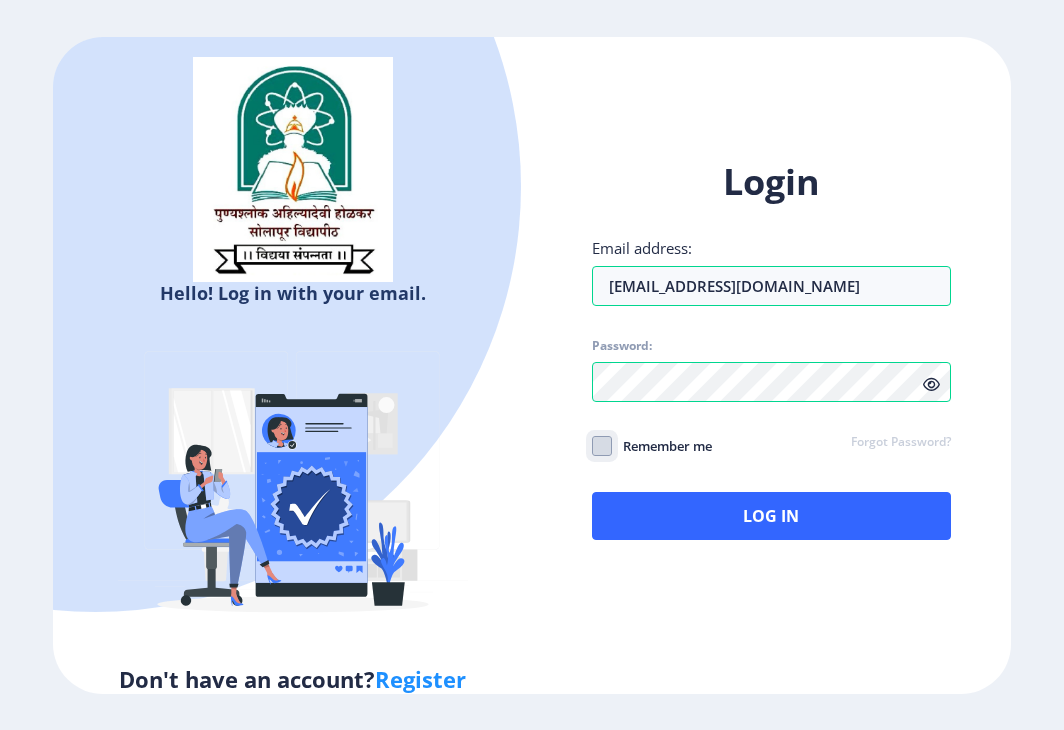 click on "Remember me" 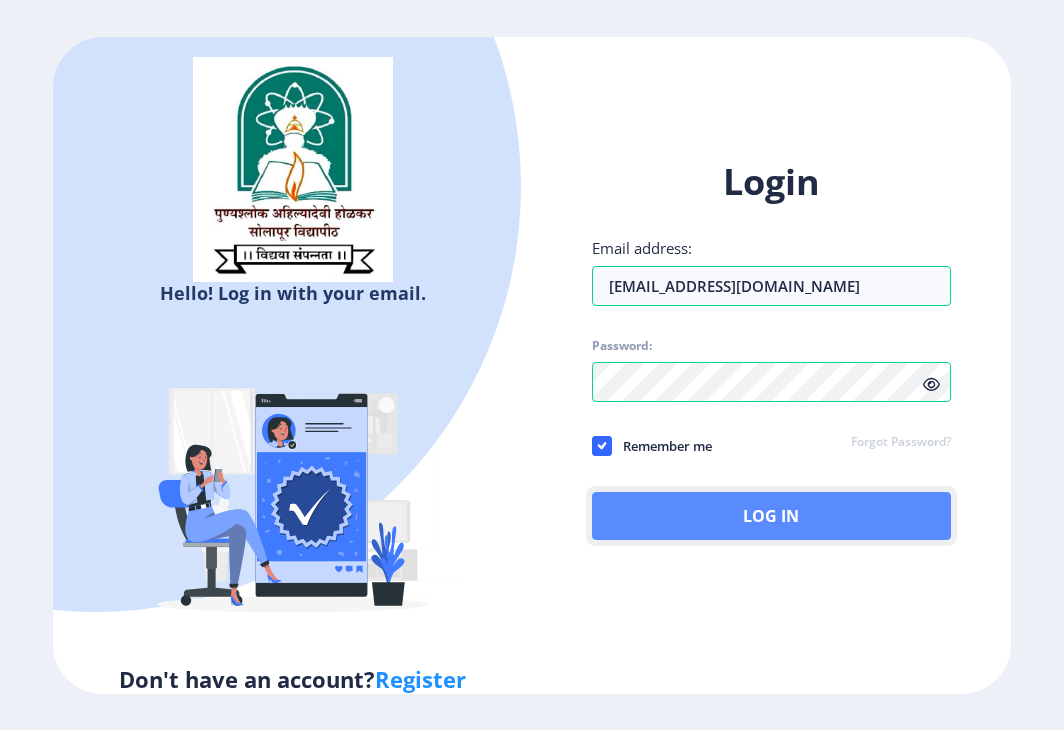 click on "Log In" 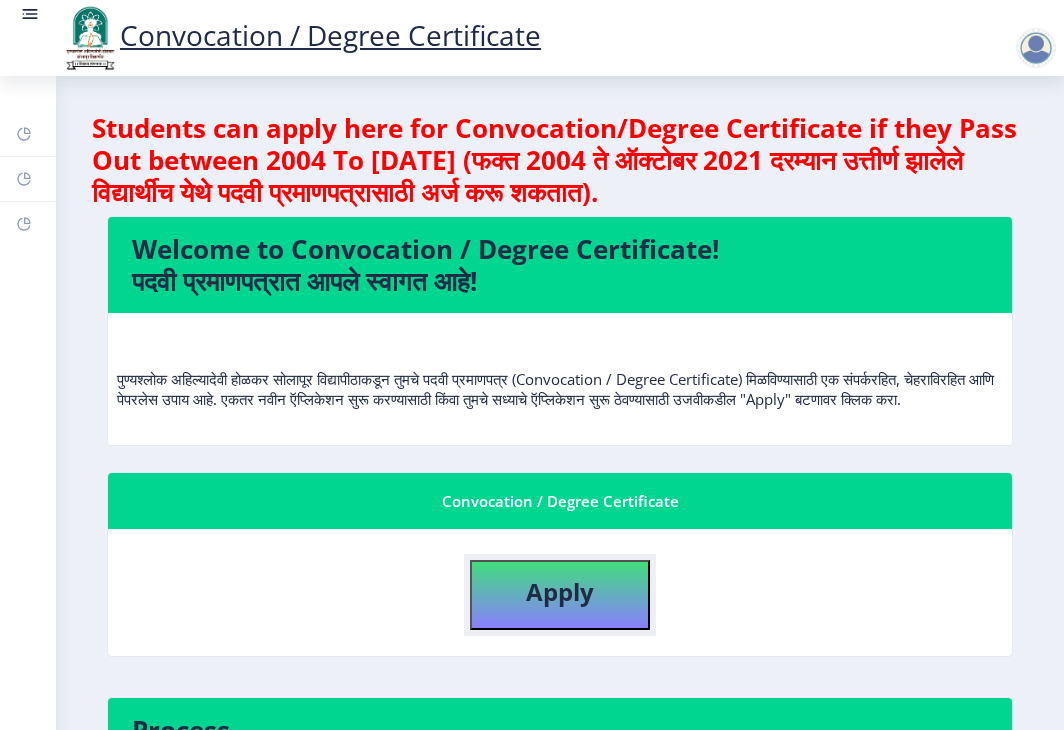 click on "Apply" 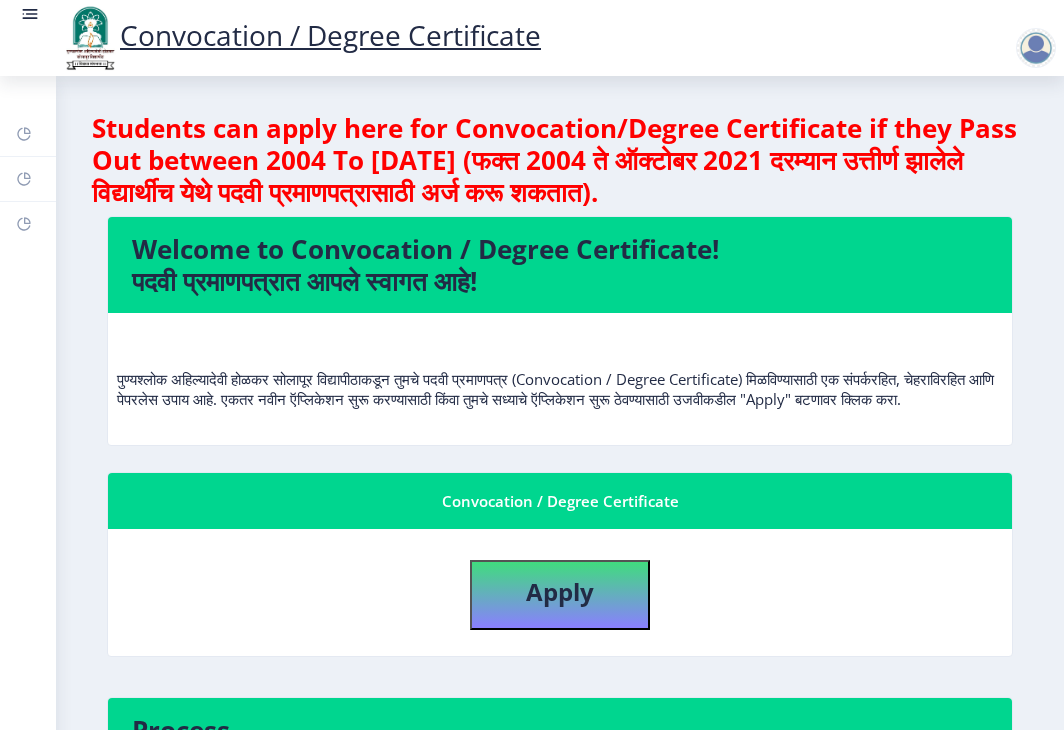 select 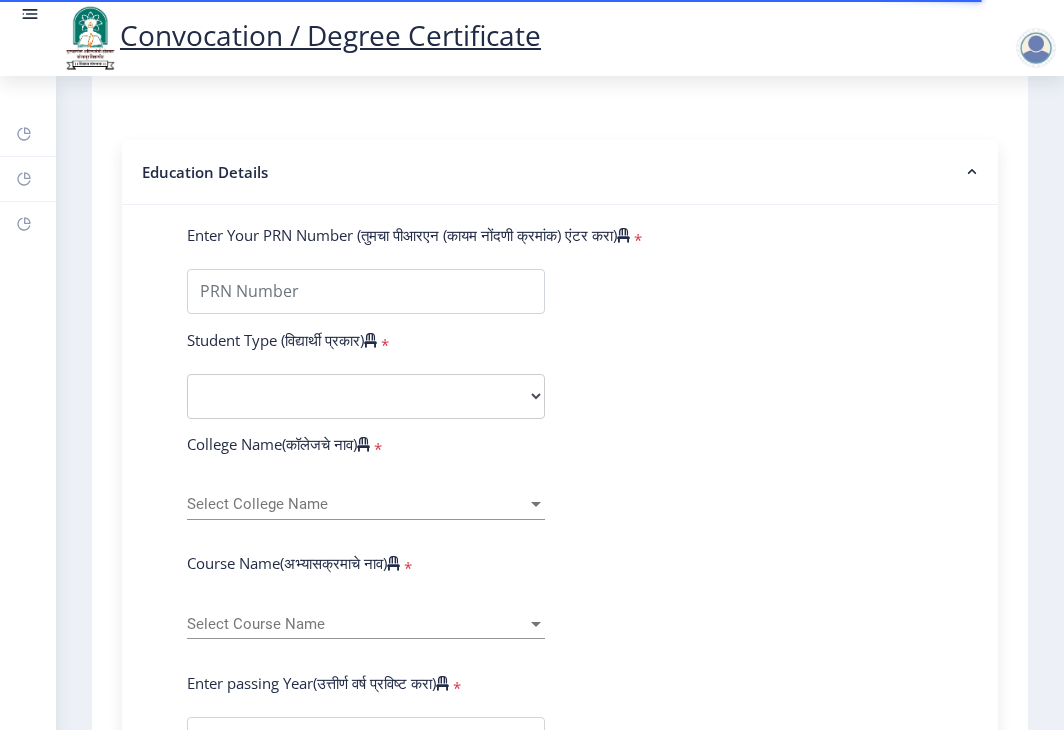 scroll, scrollTop: 520, scrollLeft: 0, axis: vertical 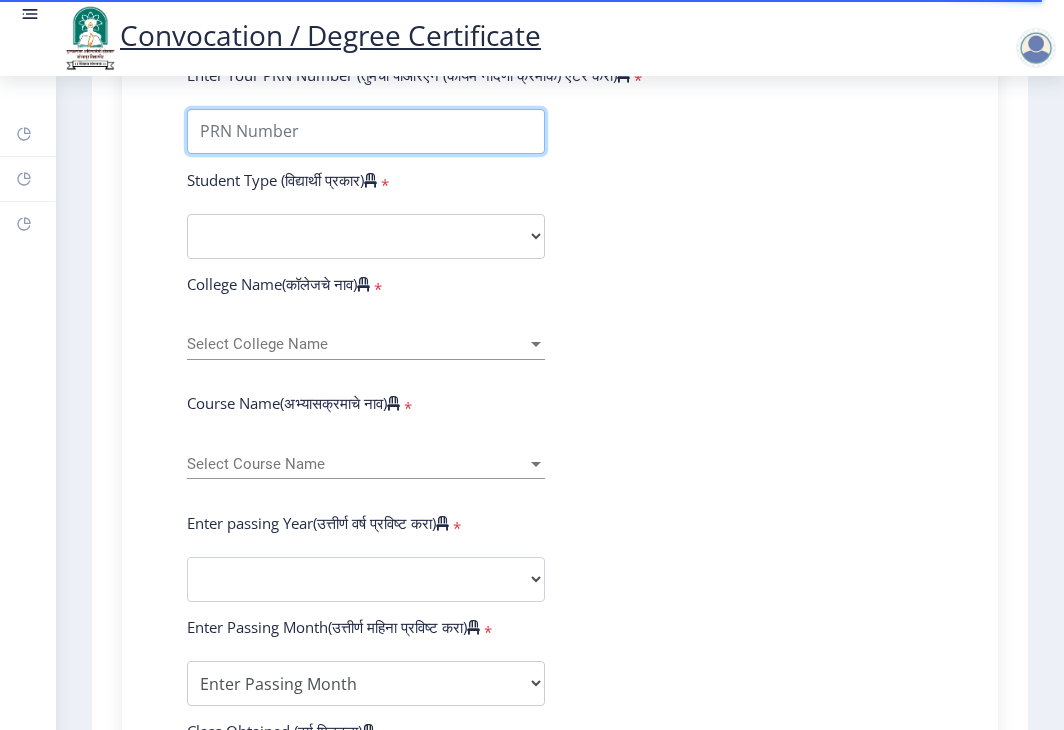 click on "Enter Your PRN Number (तुमचा पीआरएन (कायम नोंदणी क्रमांक) एंटर करा)" at bounding box center [366, 131] 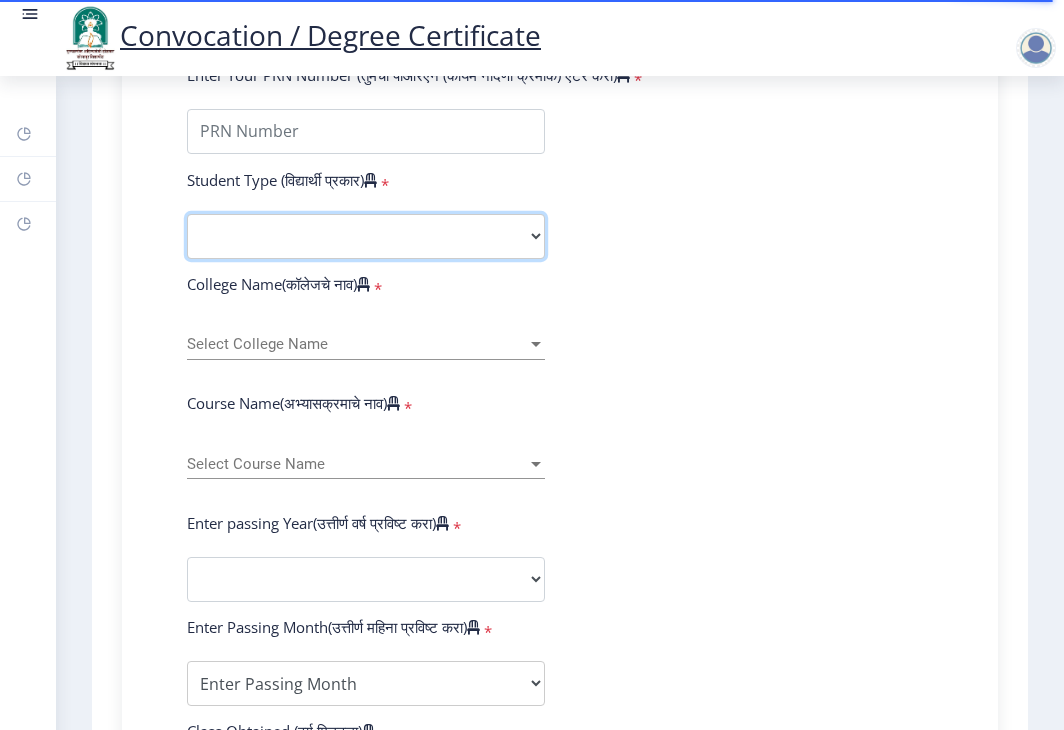 click on "Select Student Type Regular External" at bounding box center [366, 236] 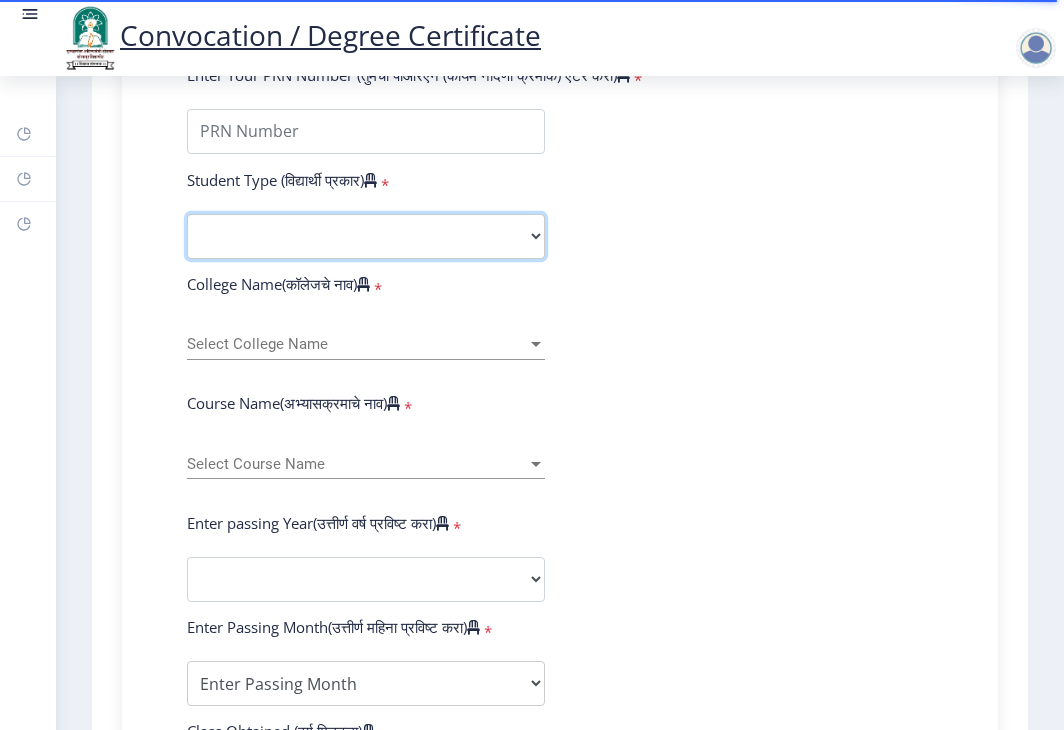 select on "Regular" 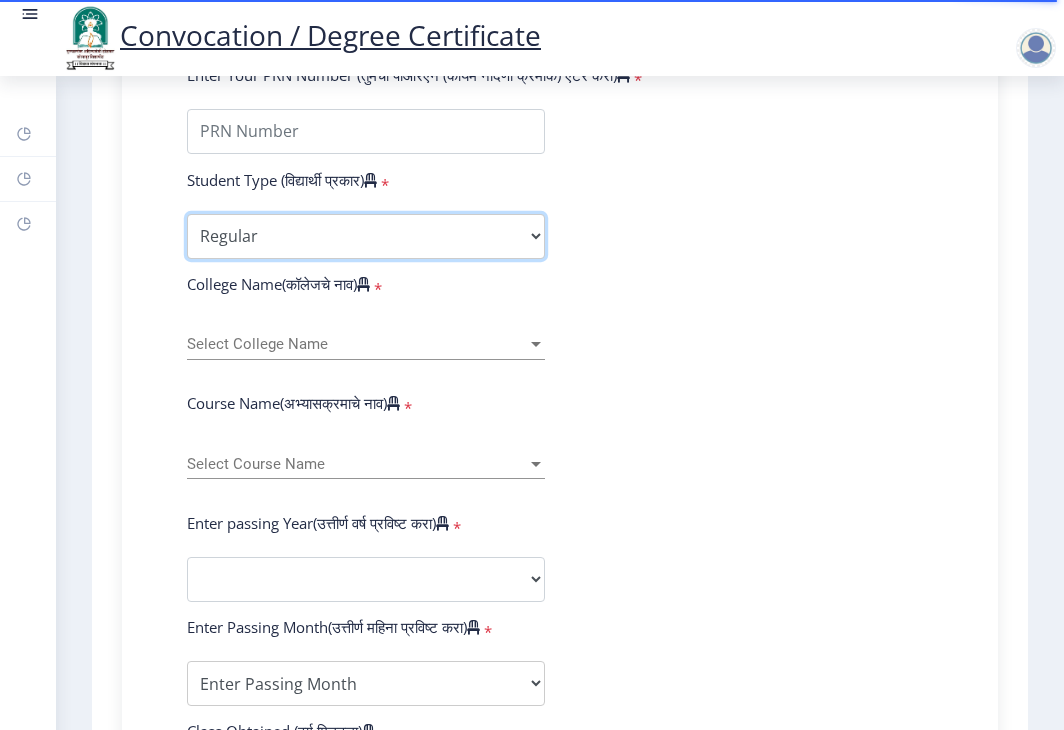 click on "Select Student Type Regular External" at bounding box center [366, 236] 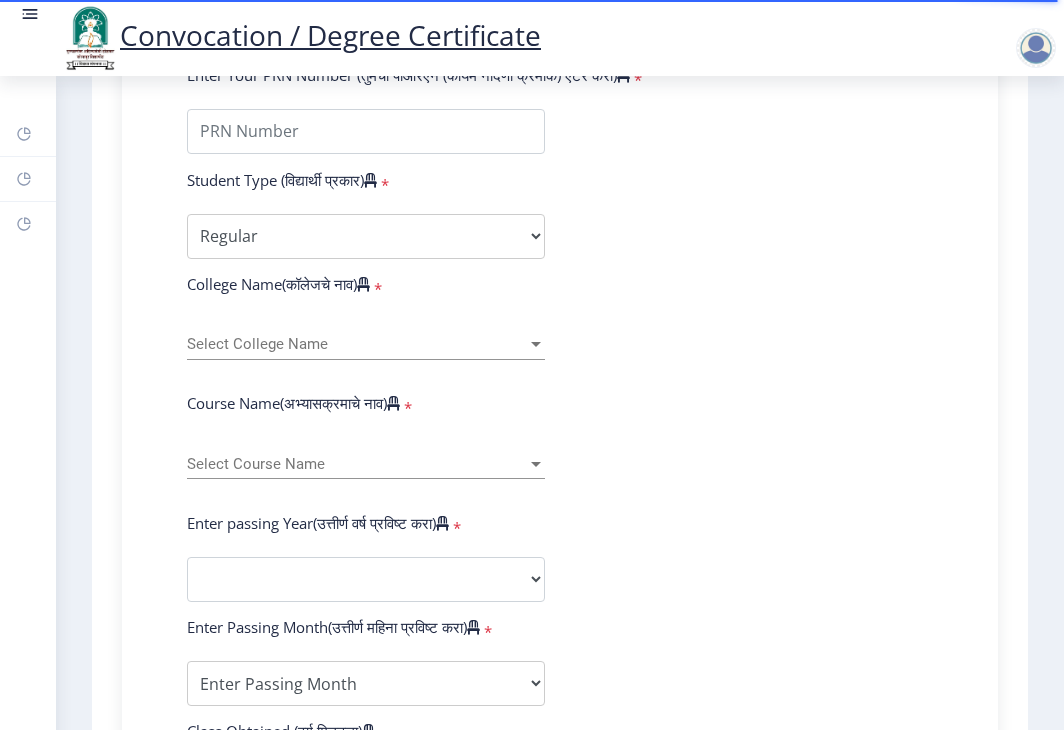 click on "Enter Your PRN Number (तुमचा पीआरएन (कायम नोंदणी क्रमांक) एंटर करा)   * Student Type (विद्यार्थी प्रकार)    * Select Student Type Regular External College Name(कॉलेजचे नाव)   * Select College Name Select College Name Course Name(अभ्यासक्रमाचे नाव)   * Select Course Name Select Course Name Enter passing Year(उत्तीर्ण वर्ष प्रविष्ट करा)   *  2025   2024   2023   2022   2021   2020   2019   2018   2017   2016   2015   2014   2013   2012   2011   2010   2009   2008   2007   2006   2005   2004   2003   2002   2001   2000   1999   1998   1997   1996   1995   1994   1993   1992   1991   1990   1989   1988   1987   1986   1985   1984   1983   1982   1981   1980   1979   1978   1977   1976  Enter Passing Month(उत्तीर्ण महिना प्रविष्ट करा)   * Enter Passing Month" 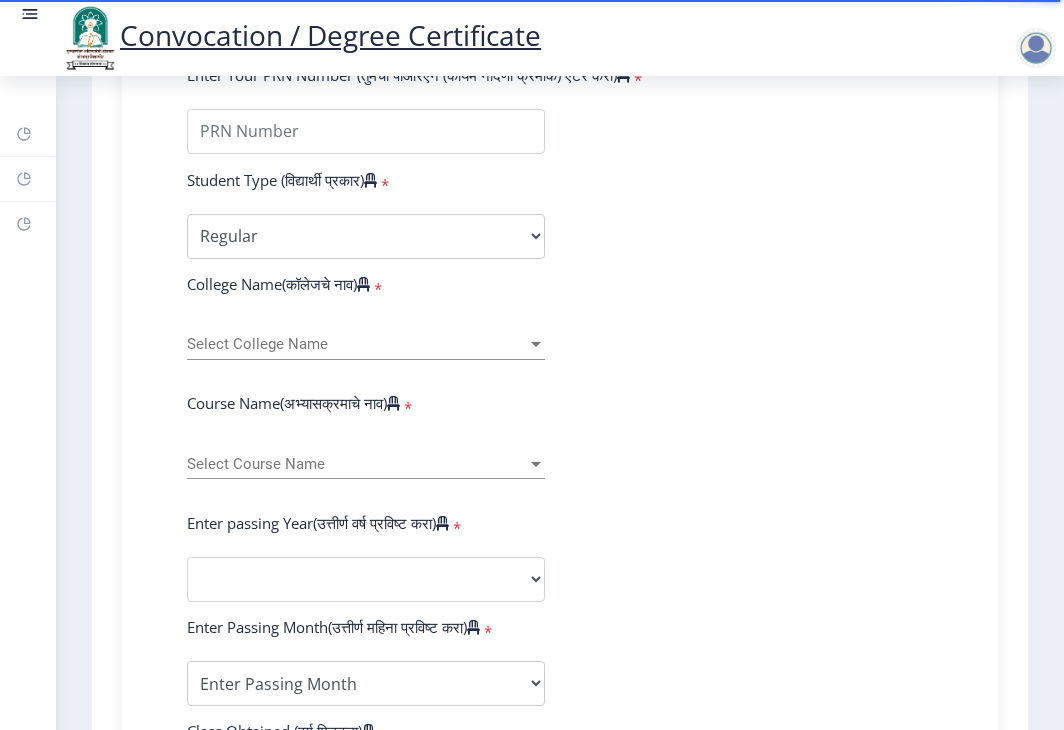 click on "Select College Name Select College Name" 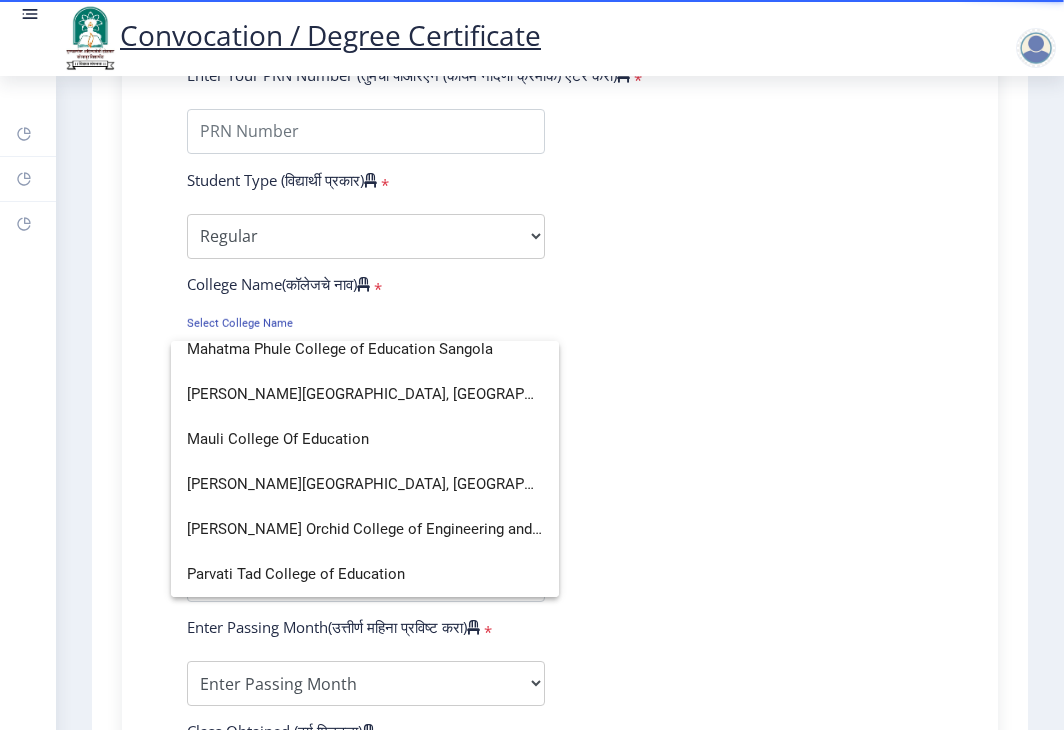 scroll, scrollTop: 12, scrollLeft: 0, axis: vertical 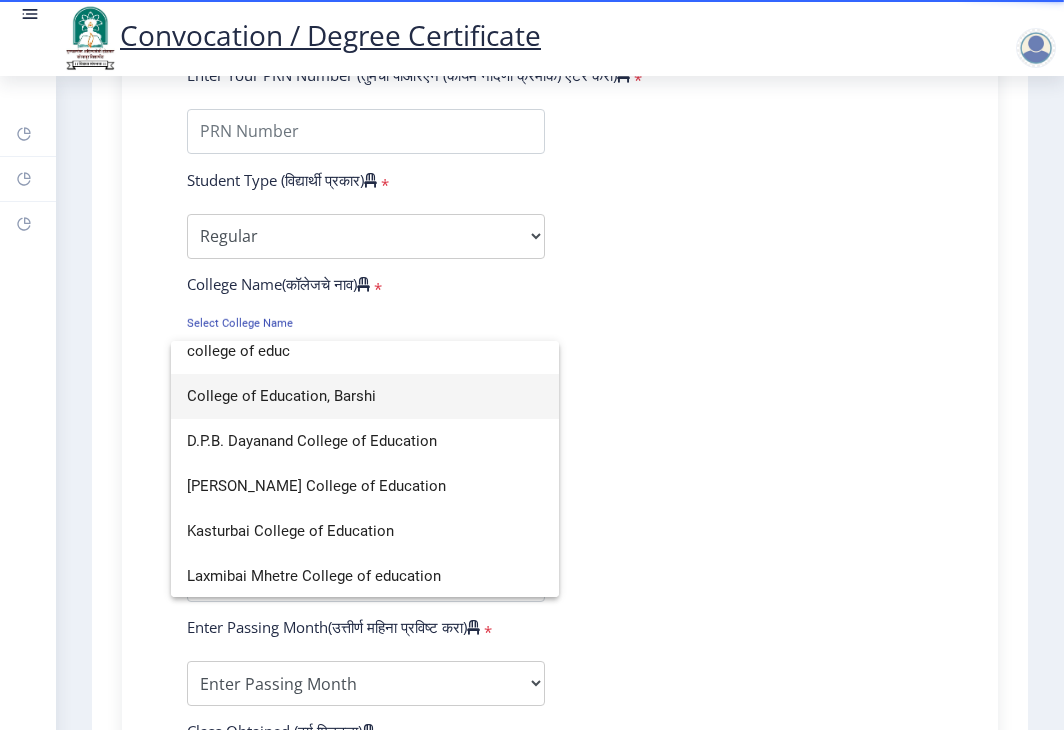 type on "college of educ" 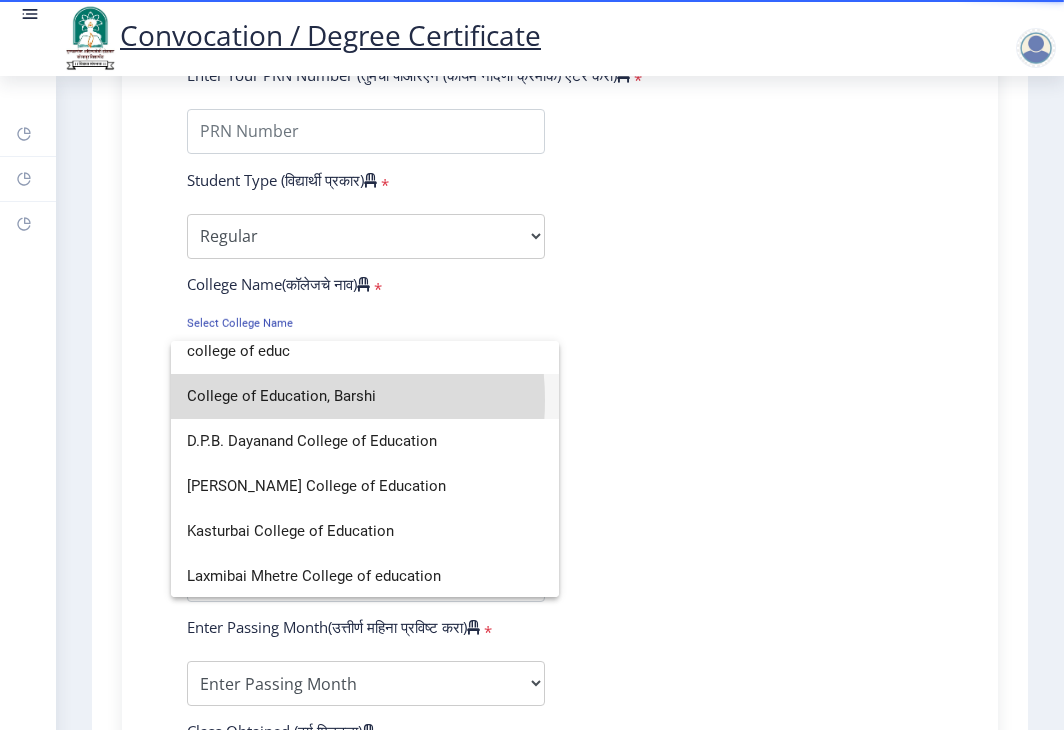 click on "College of Education, Barshi" at bounding box center [365, 396] 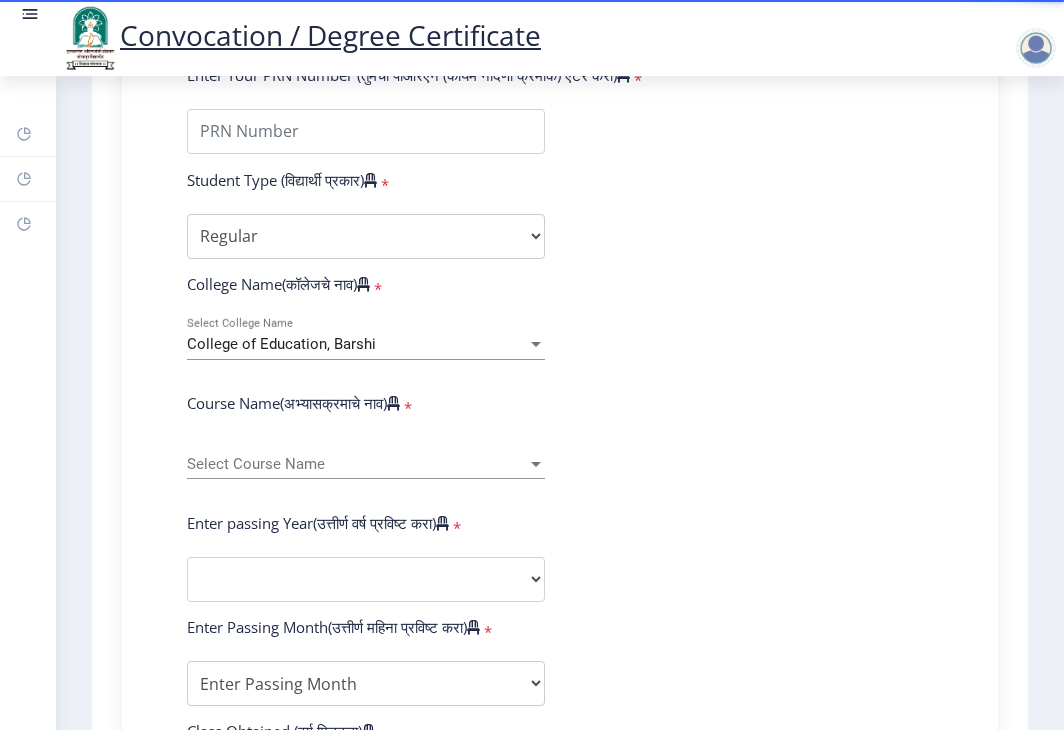 click on "Select Course Name Select Course Name" 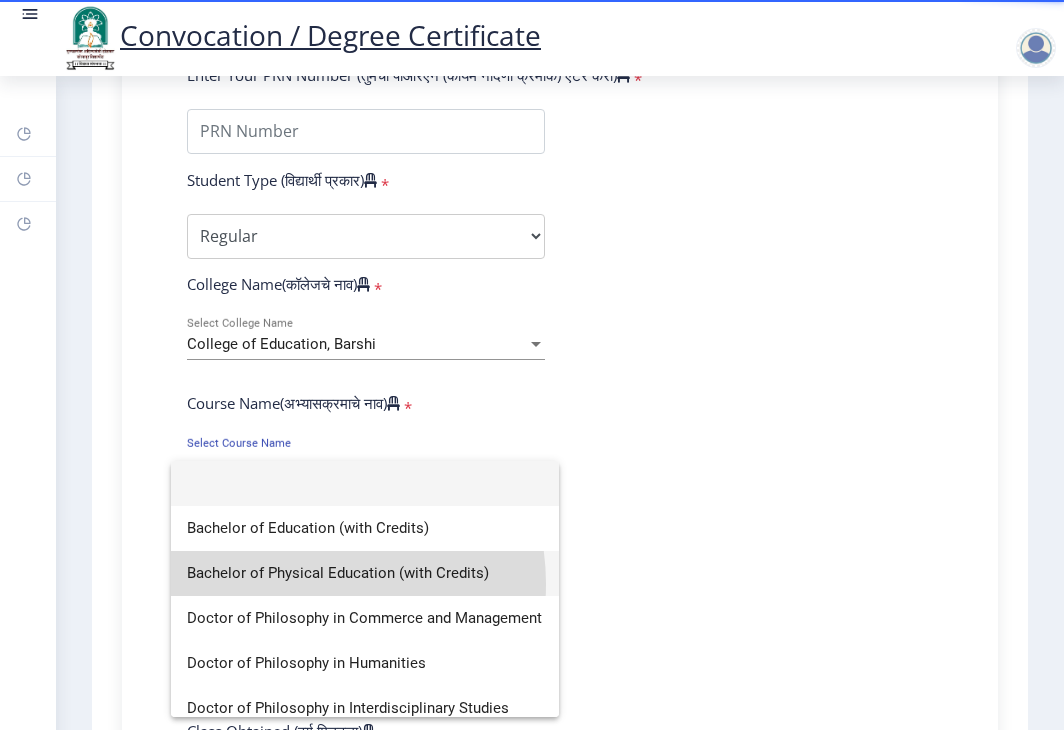 click on "Bachelor of Physical Education (with Credits)" at bounding box center (365, 573) 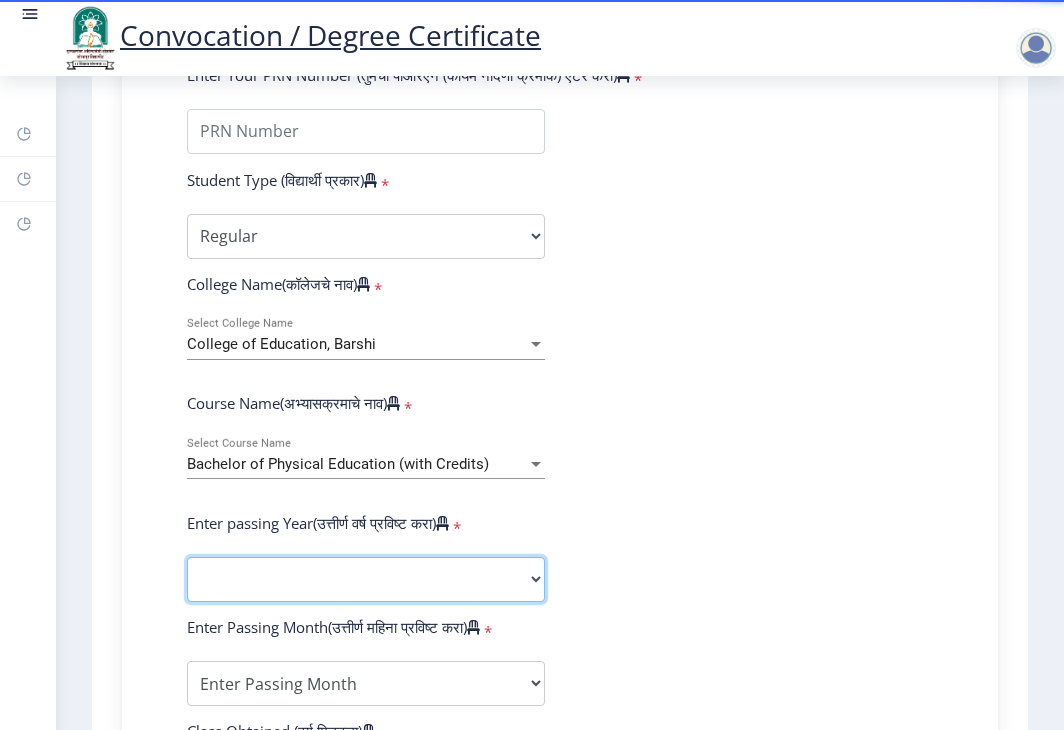 click on "2025   2024   2023   2022   2021   2020   2019   2018   2017   2016   2015   2014   2013   2012   2011   2010   2009   2008   2007   2006   2005   2004   2003   2002   2001   2000   1999   1998   1997   1996   1995   1994   1993   1992   1991   1990   1989   1988   1987   1986   1985   1984   1983   1982   1981   1980   1979   1978   1977   1976" 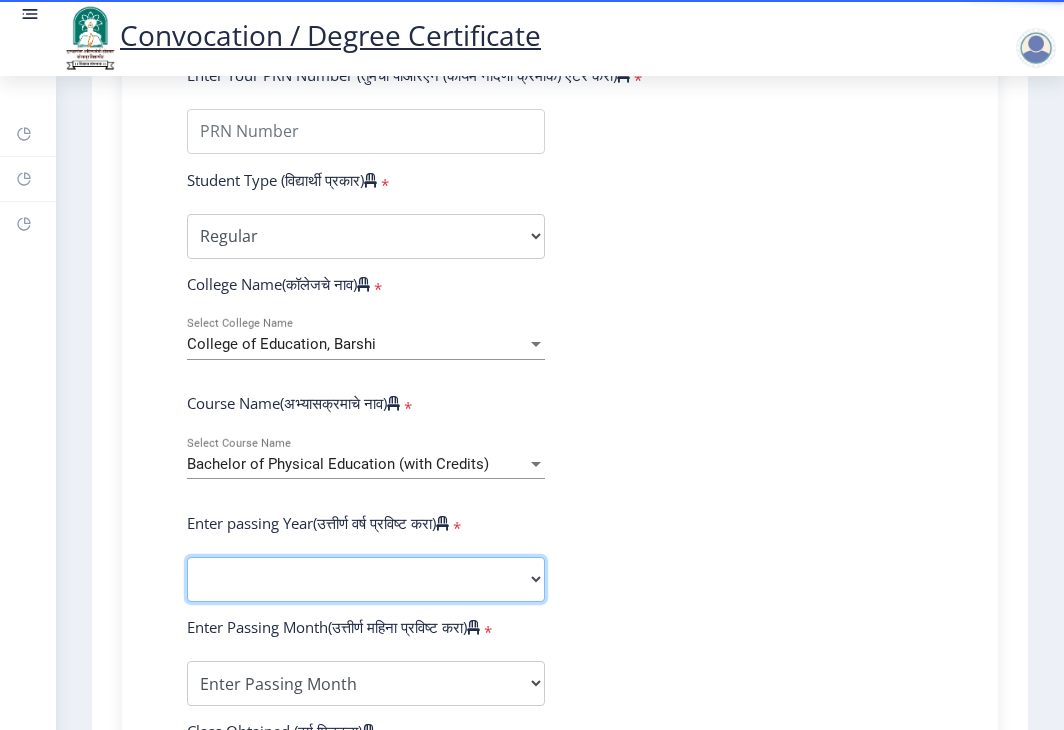 select on "2024" 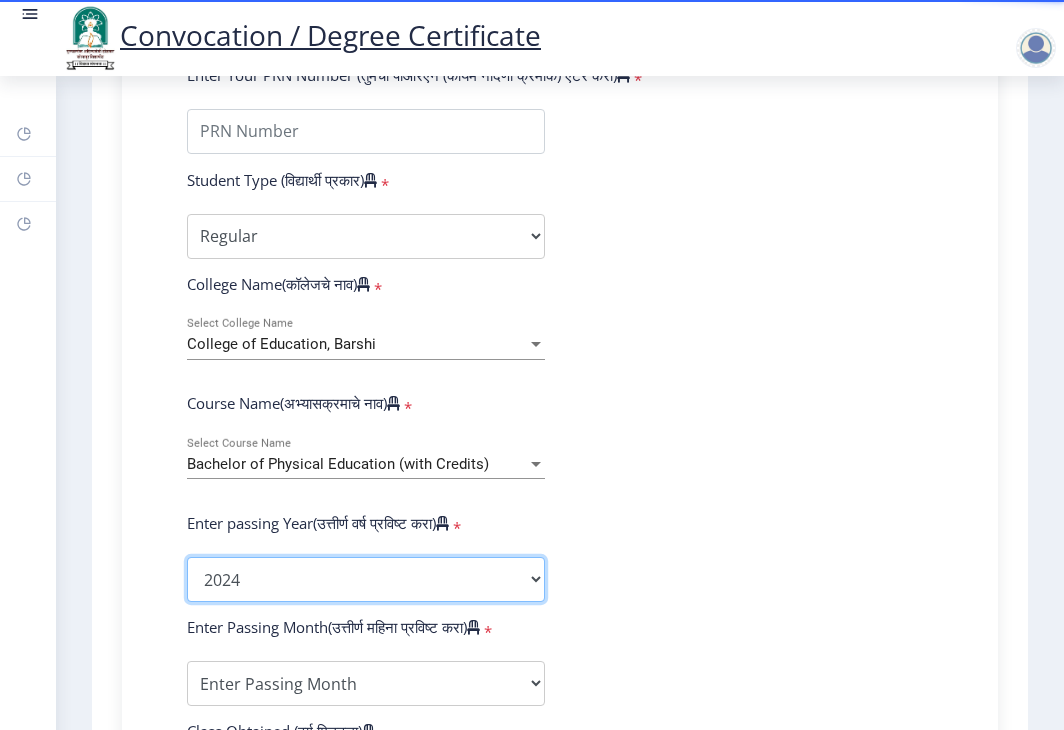 click on "2025   2024   2023   2022   2021   2020   2019   2018   2017   2016   2015   2014   2013   2012   2011   2010   2009   2008   2007   2006   2005   2004   2003   2002   2001   2000   1999   1998   1997   1996   1995   1994   1993   1992   1991   1990   1989   1988   1987   1986   1985   1984   1983   1982   1981   1980   1979   1978   1977   1976" 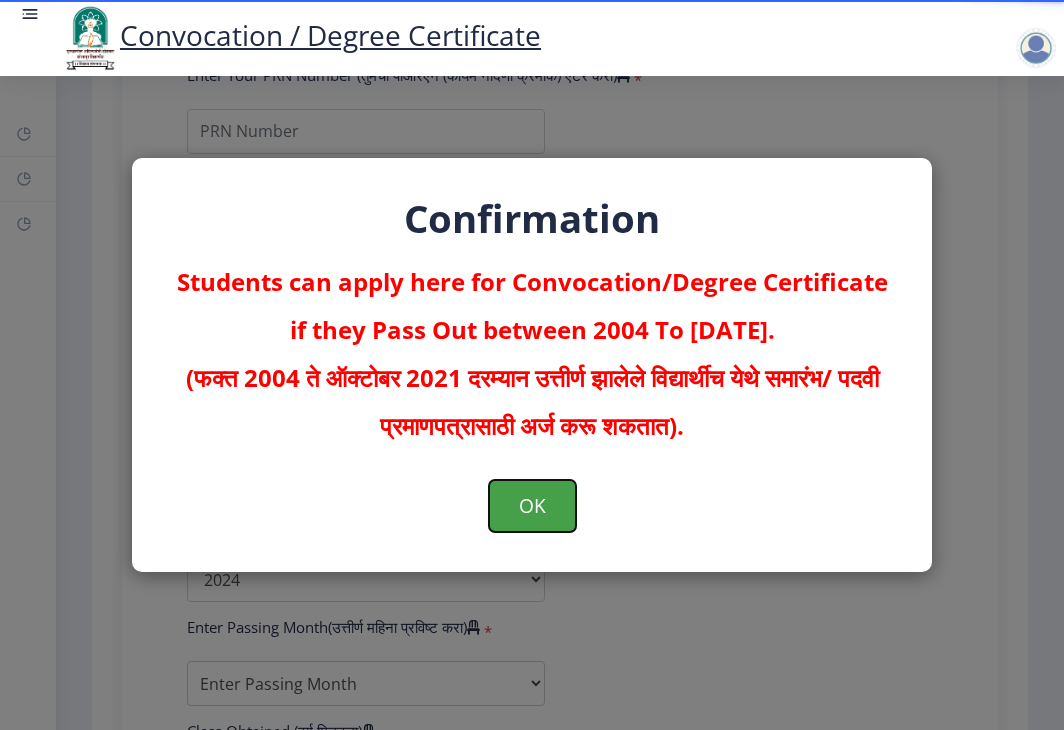 click on "OK" 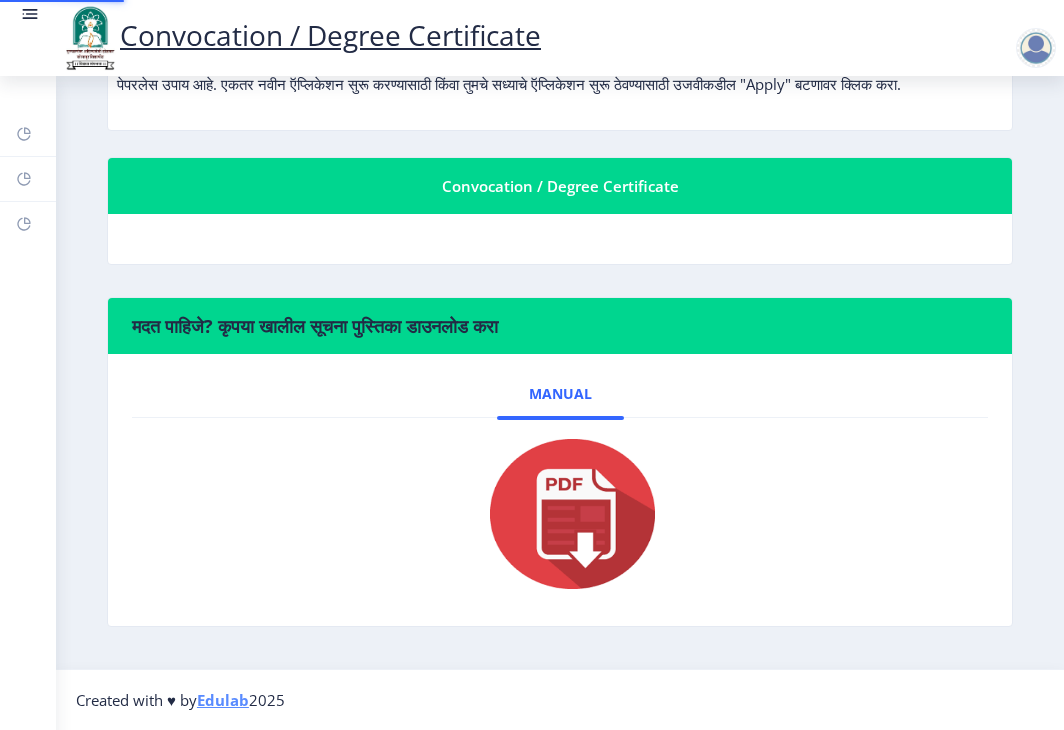 scroll, scrollTop: 0, scrollLeft: 0, axis: both 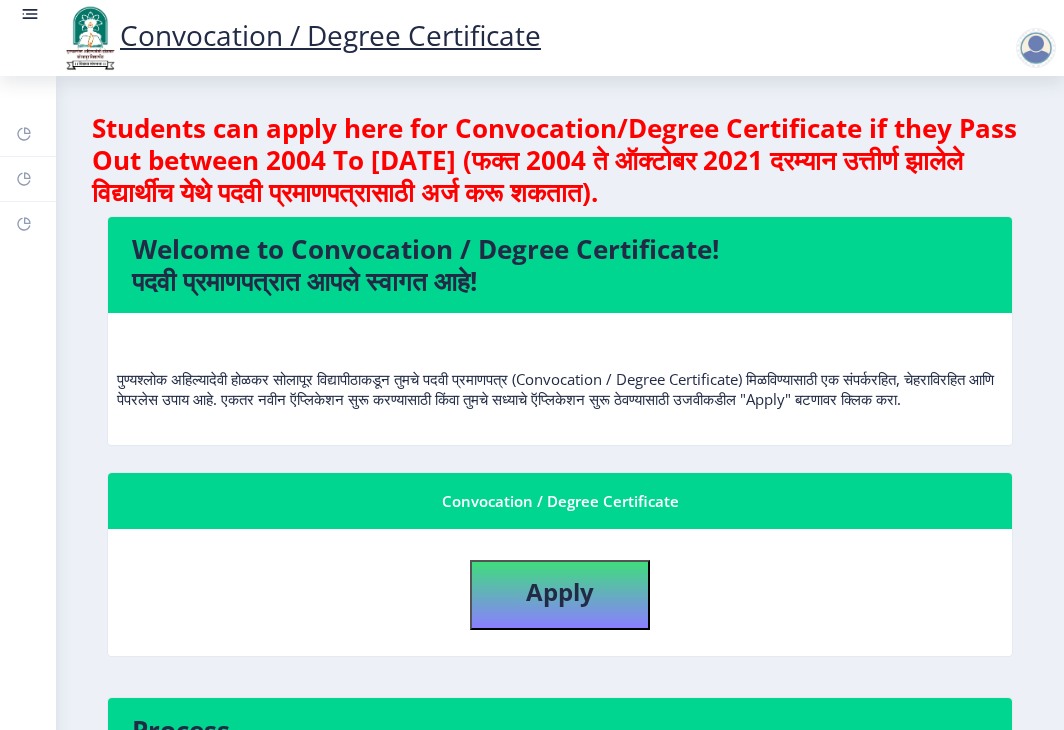 select 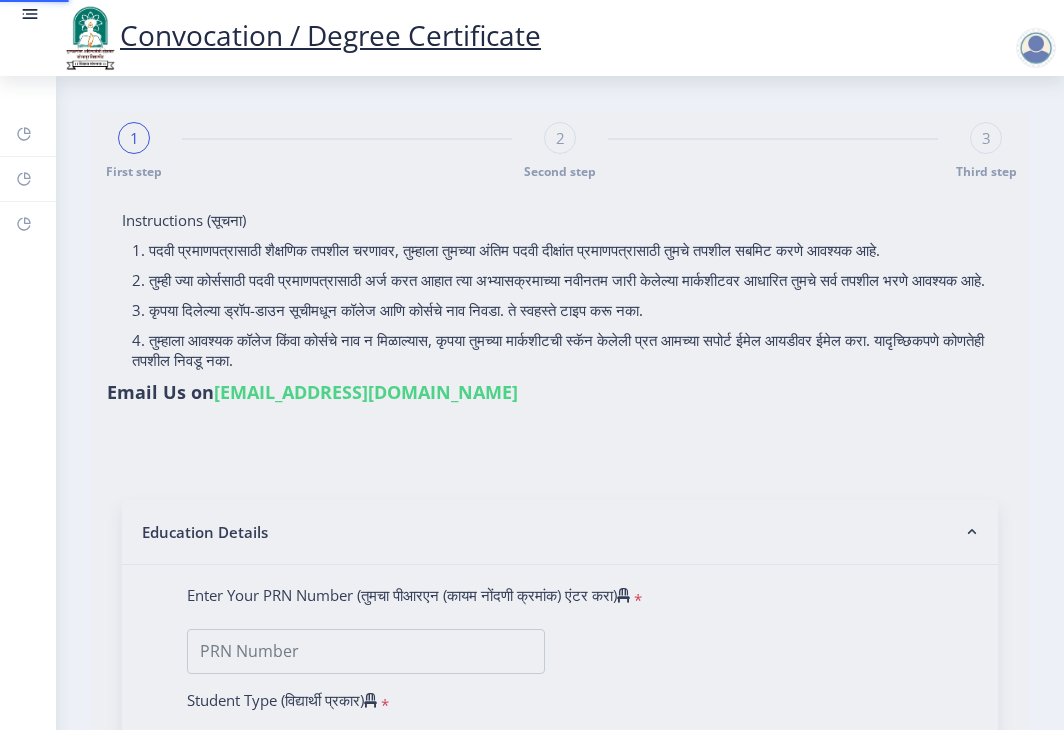 type on "[PERSON_NAME] [PERSON_NAME]" 